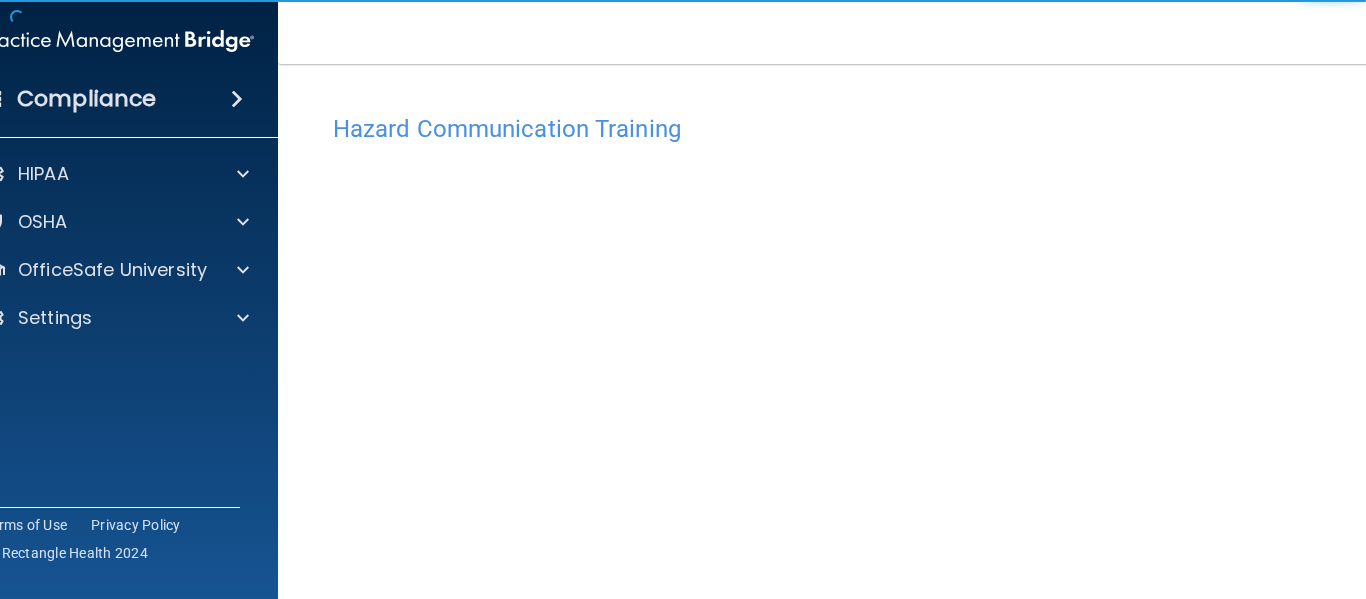 scroll, scrollTop: 0, scrollLeft: 0, axis: both 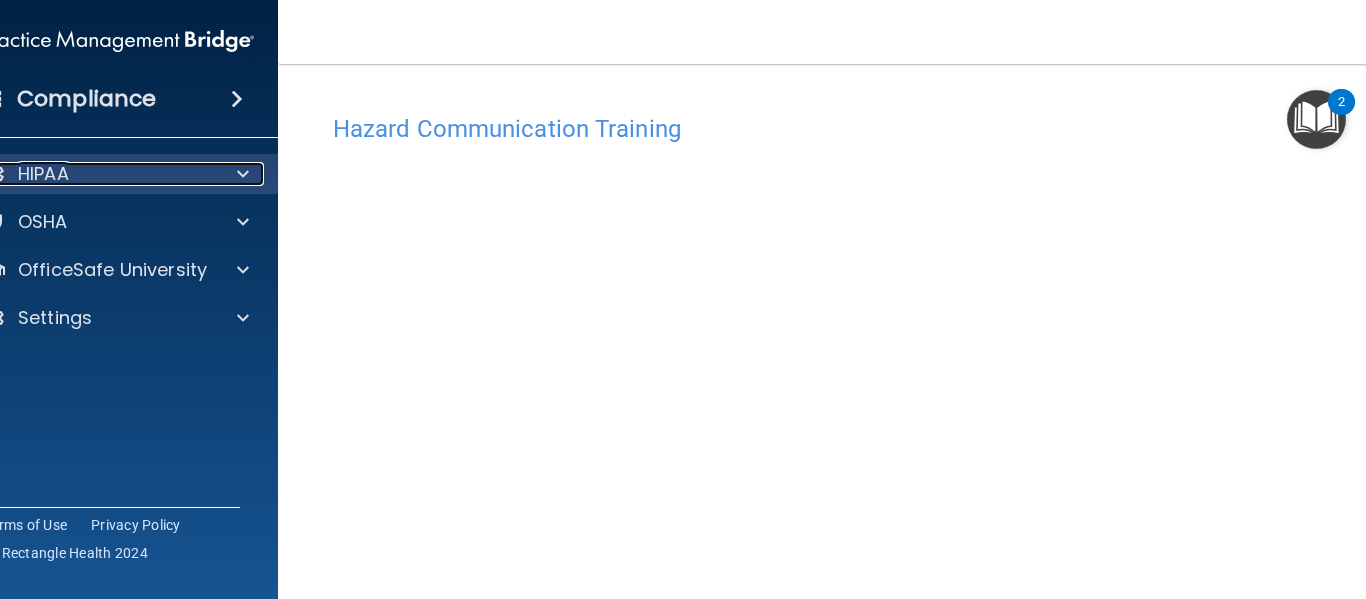 click at bounding box center [240, 174] 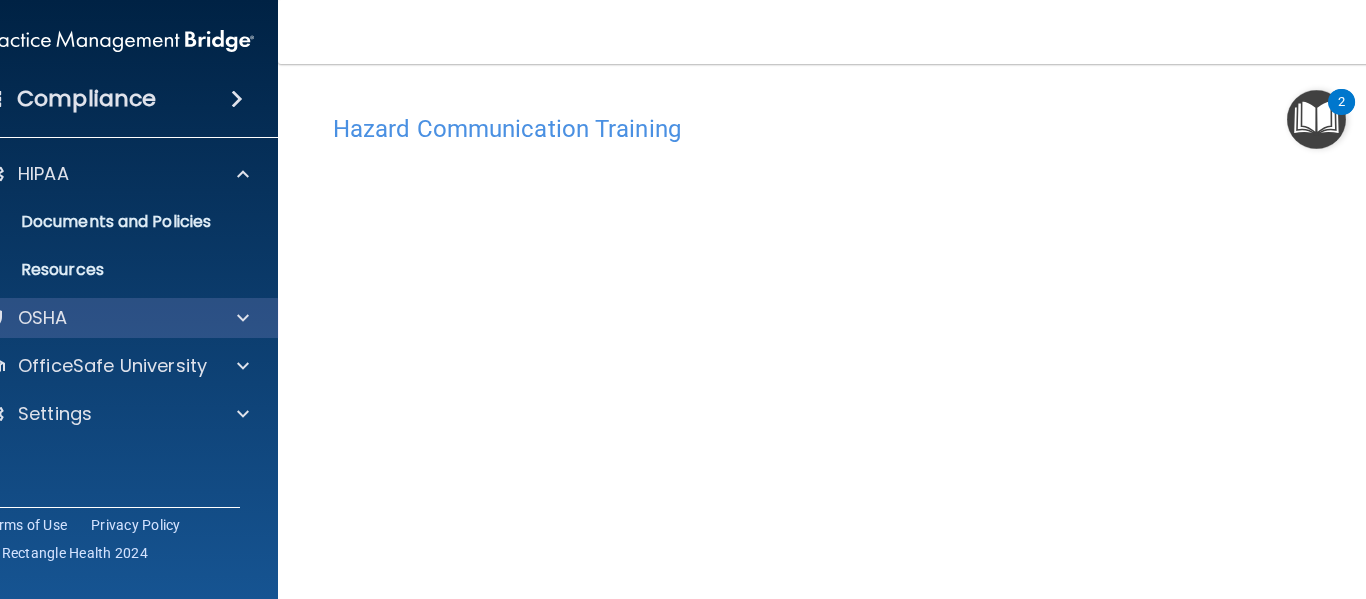 click on "OSHA" at bounding box center [118, 318] 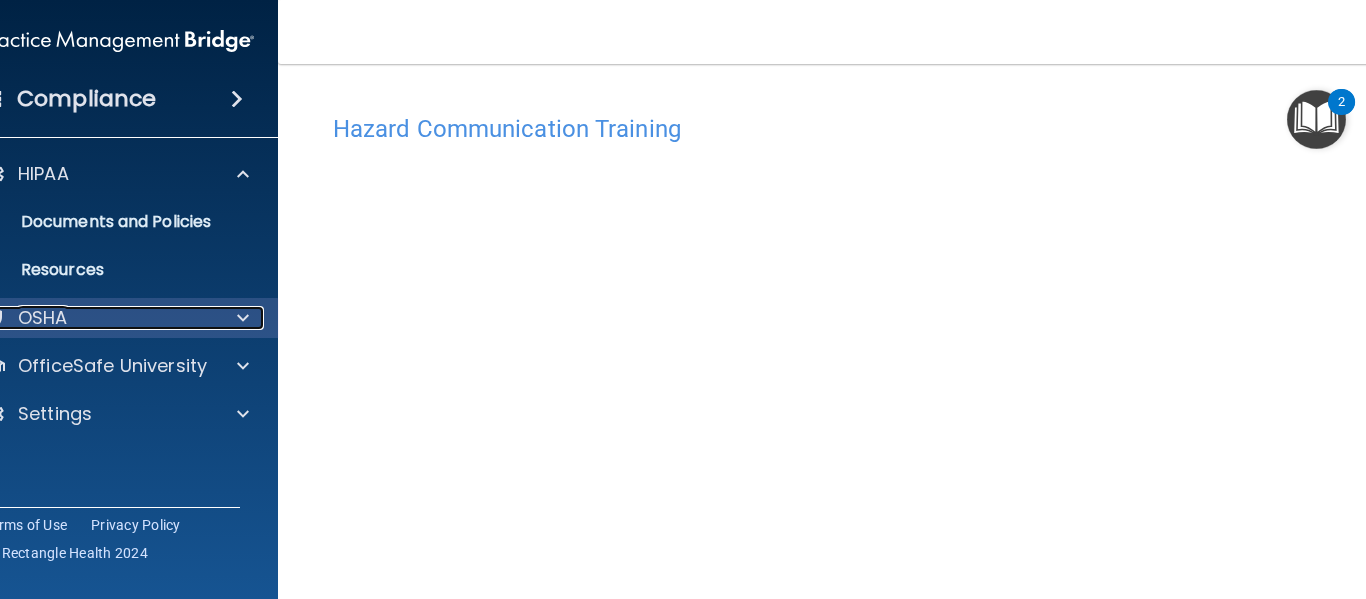 click at bounding box center [243, 318] 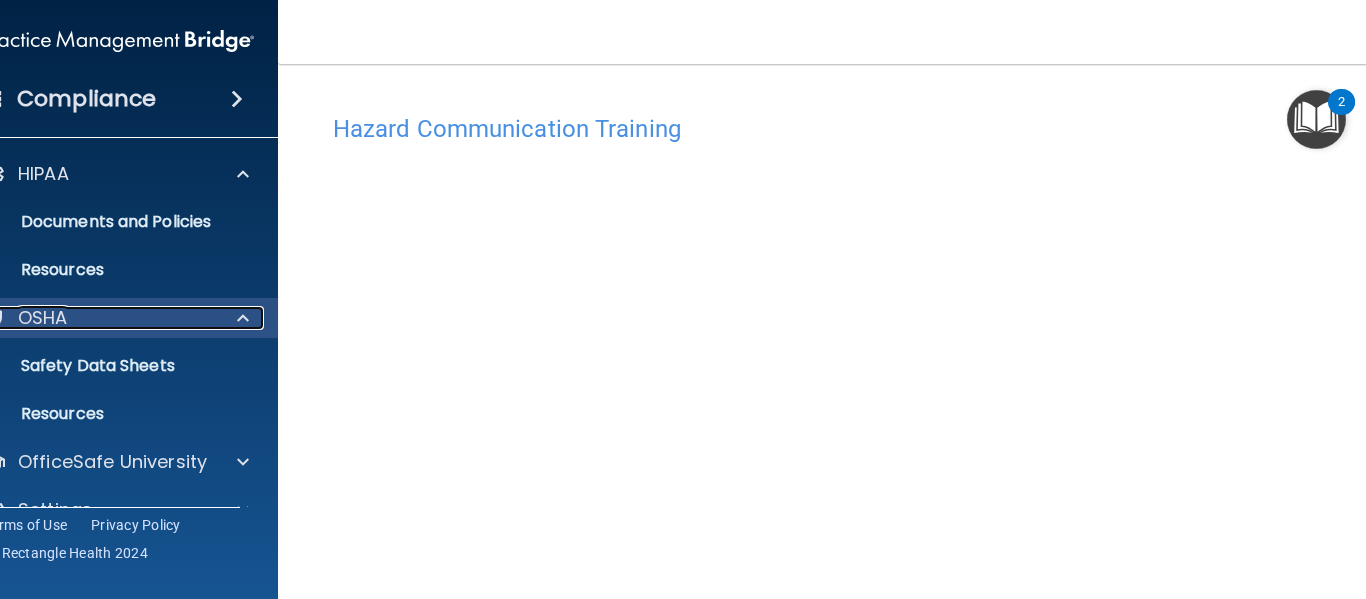 click at bounding box center [243, 318] 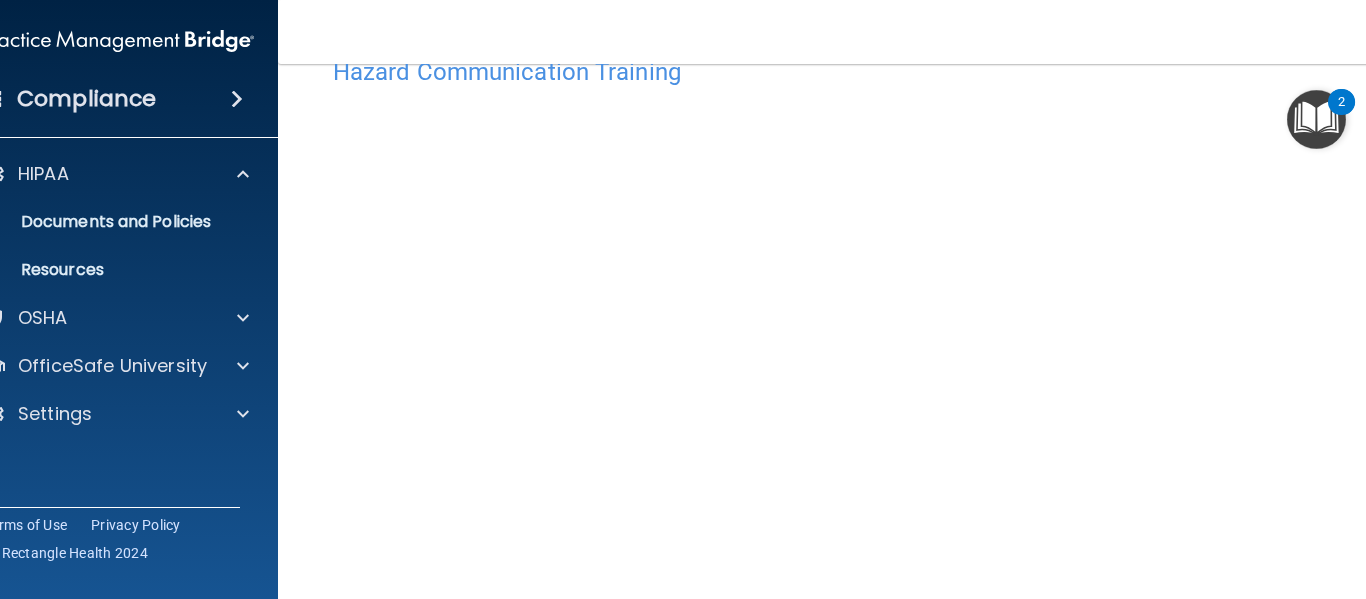 scroll, scrollTop: 59, scrollLeft: 0, axis: vertical 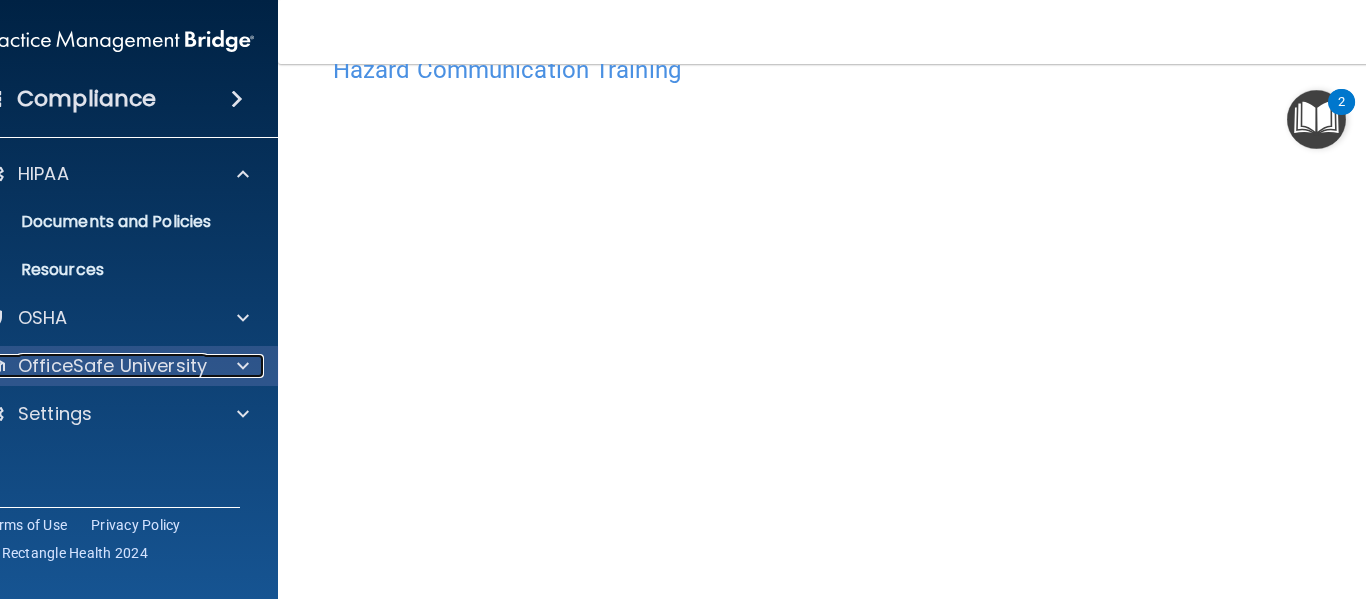 click on "OfficeSafe University" at bounding box center (112, 366) 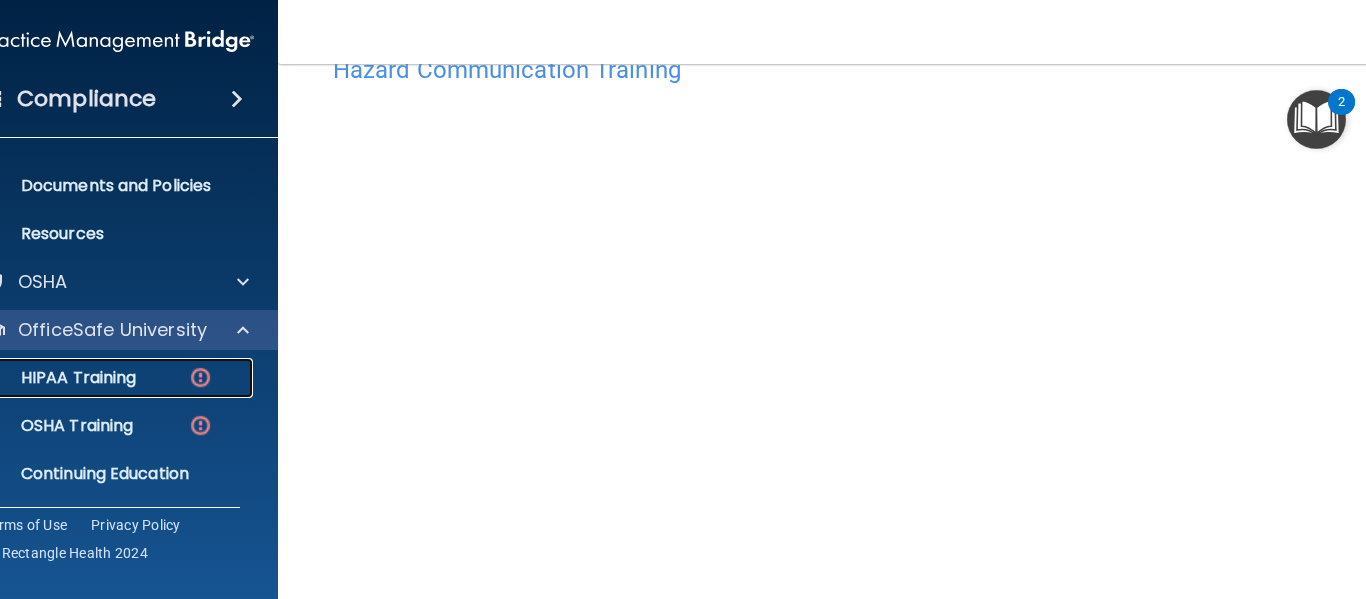 click on "HIPAA Training" at bounding box center [53, 378] 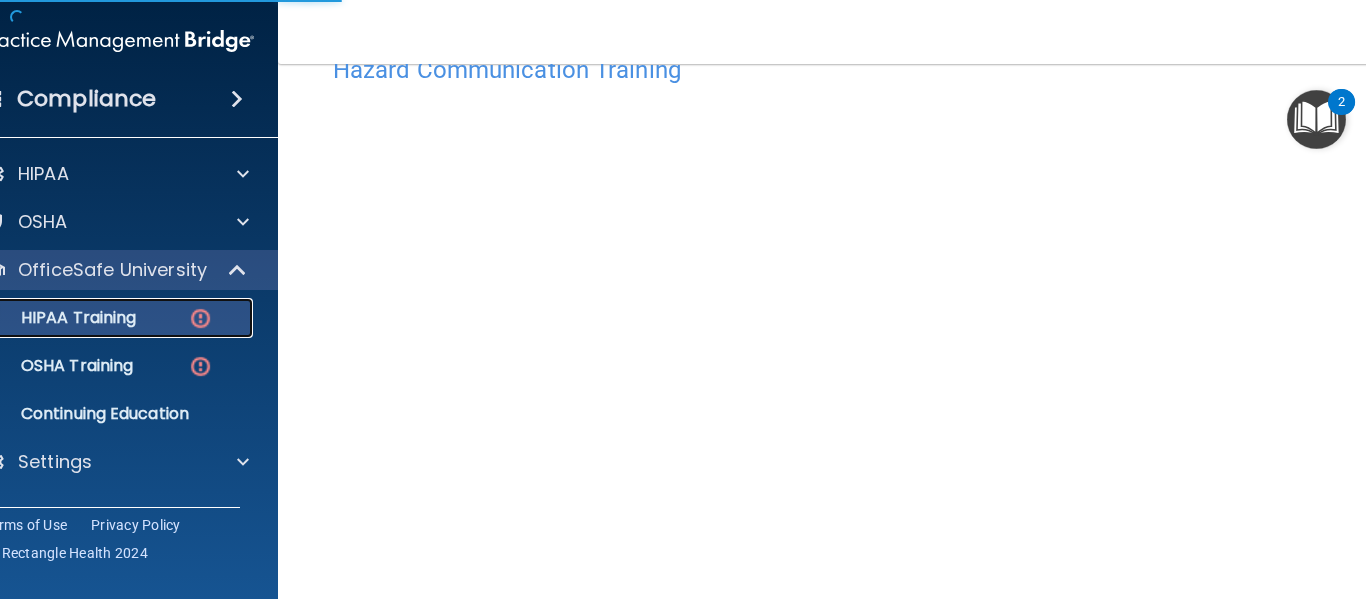 scroll, scrollTop: 0, scrollLeft: 0, axis: both 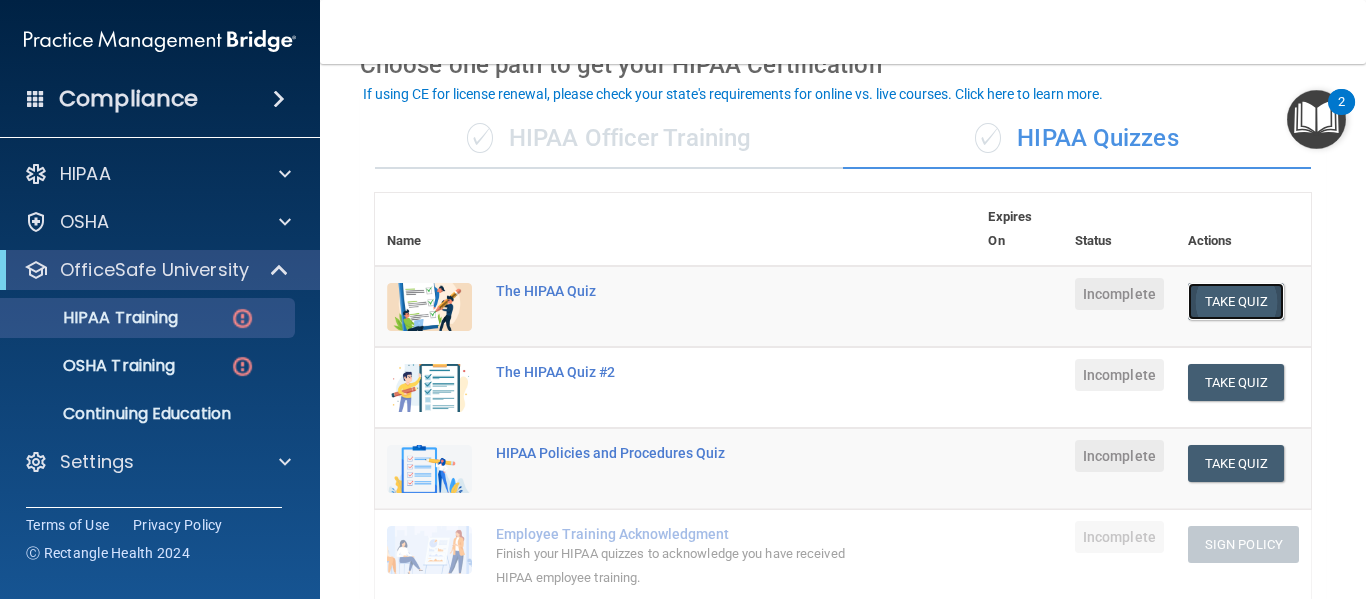 click on "Take Quiz" at bounding box center [1236, 301] 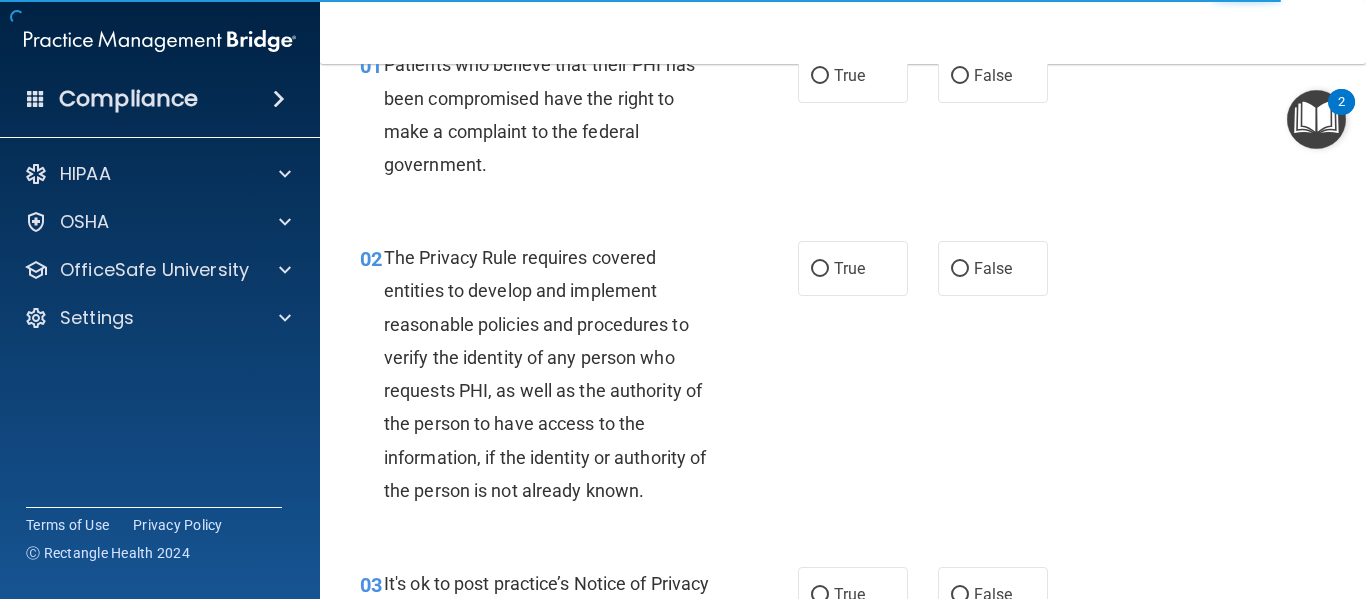 scroll, scrollTop: 0, scrollLeft: 0, axis: both 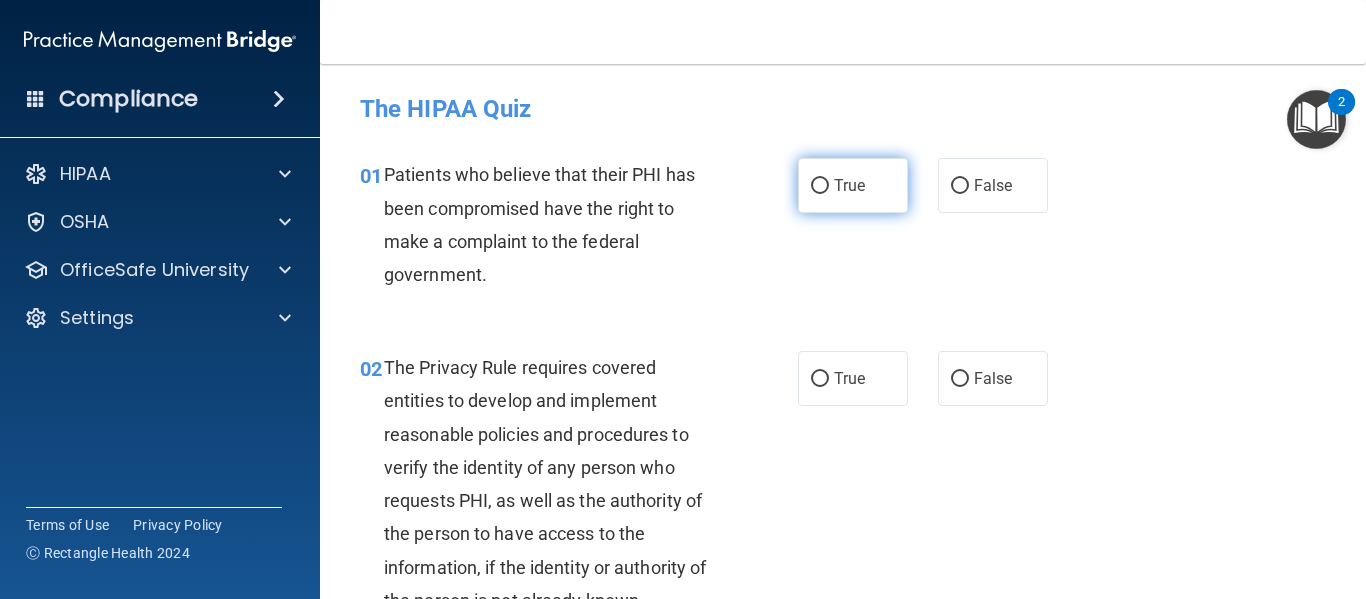 click on "True" at bounding box center [820, 186] 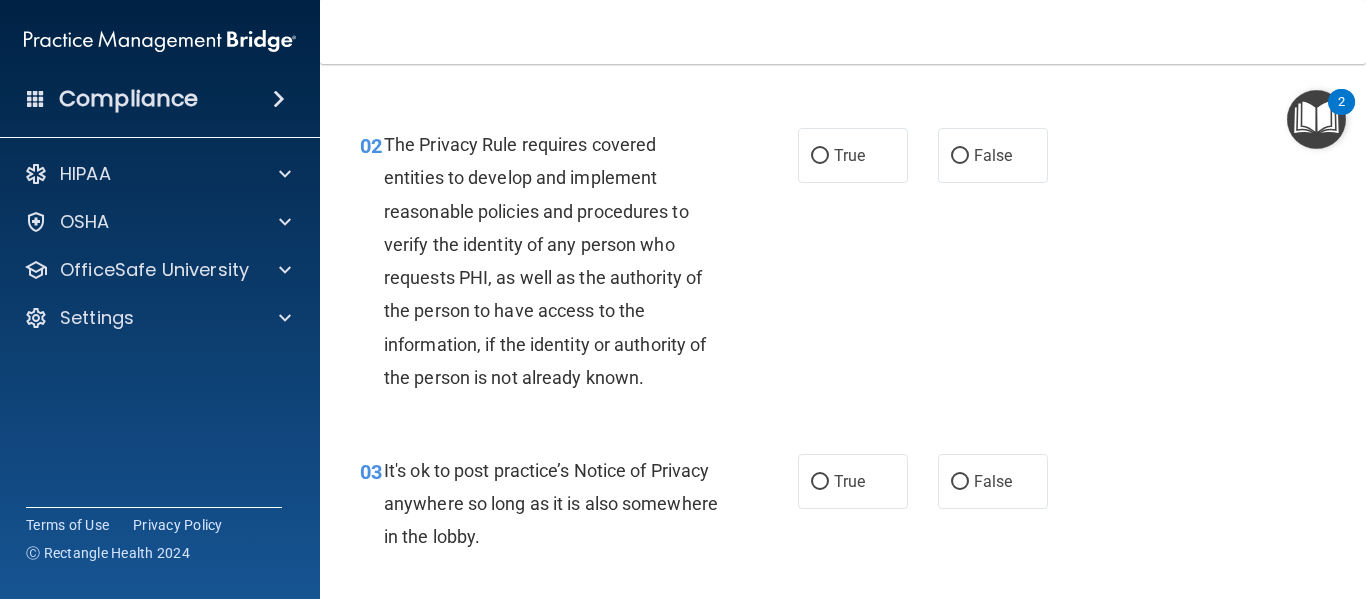 scroll, scrollTop: 229, scrollLeft: 0, axis: vertical 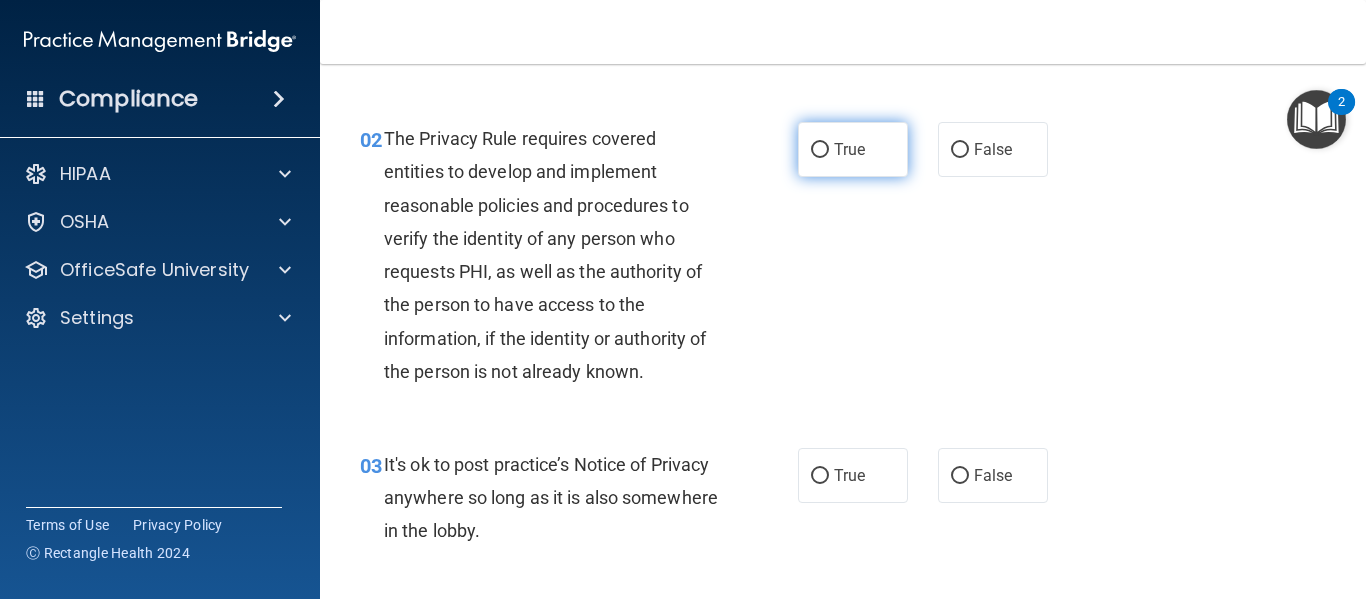 click on "True" at bounding box center (820, 150) 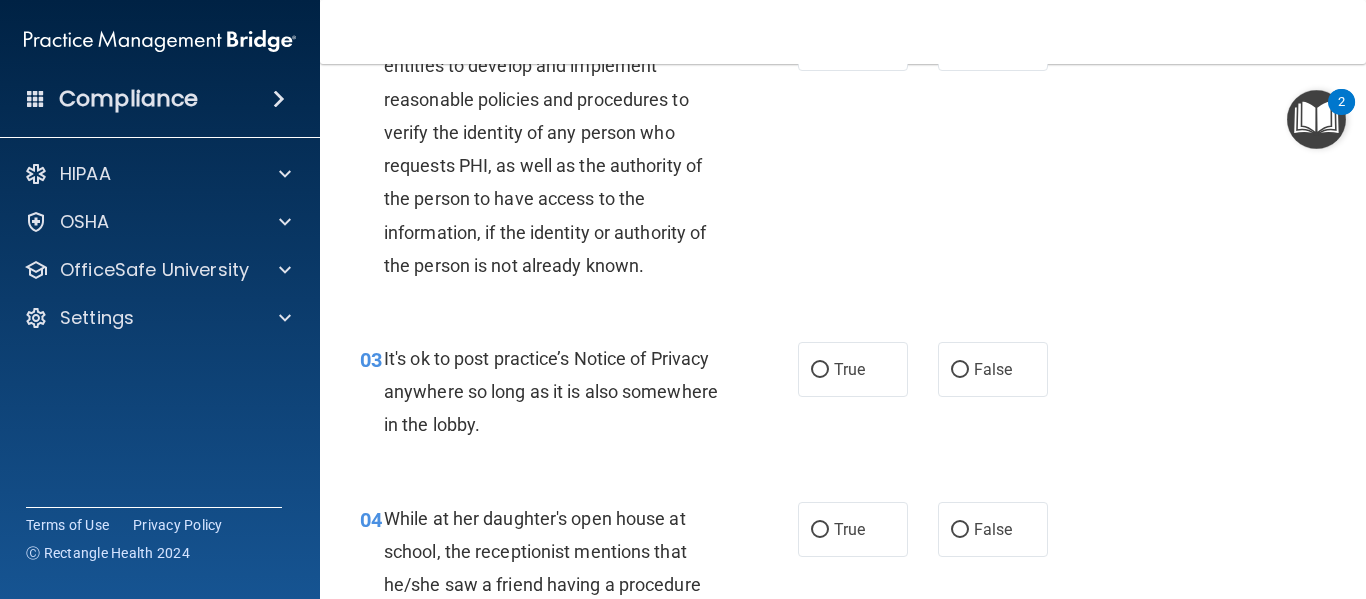 scroll, scrollTop: 336, scrollLeft: 0, axis: vertical 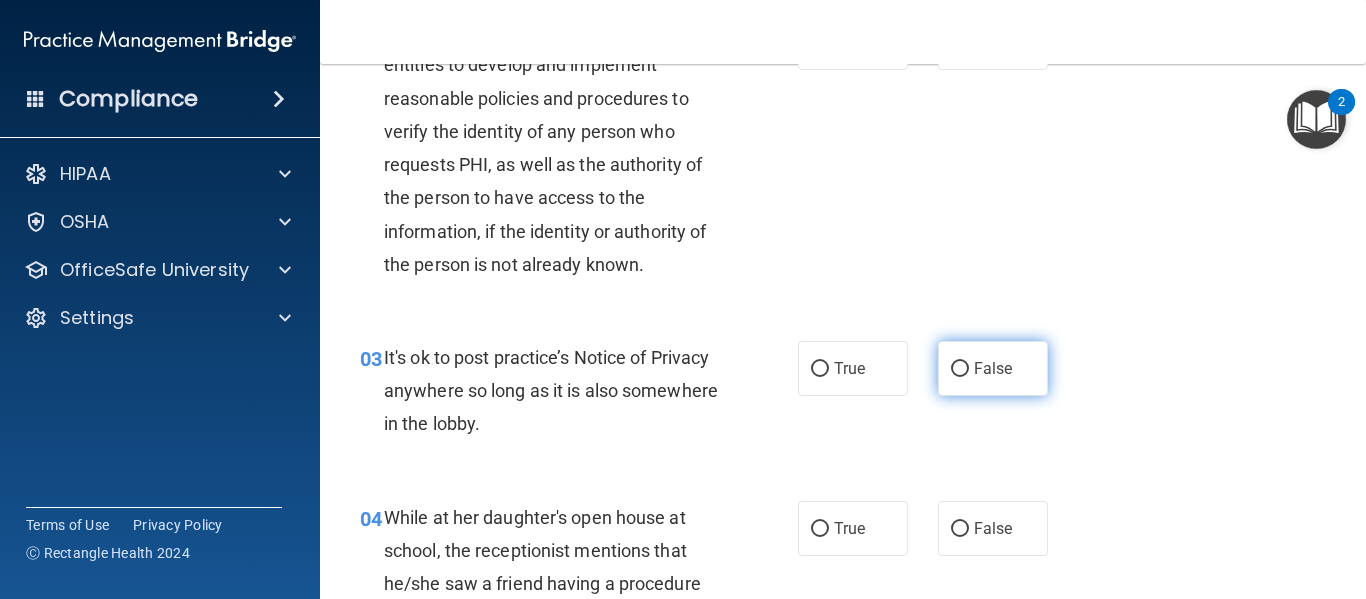 click on "False" at bounding box center (993, 368) 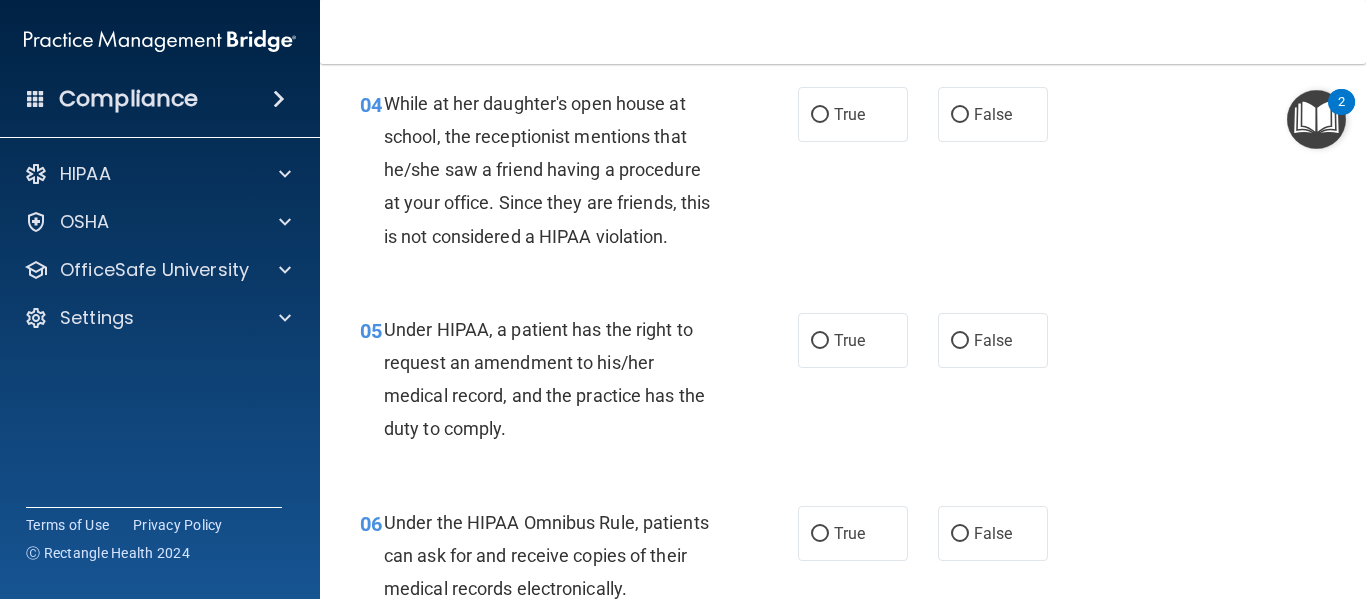 scroll, scrollTop: 751, scrollLeft: 0, axis: vertical 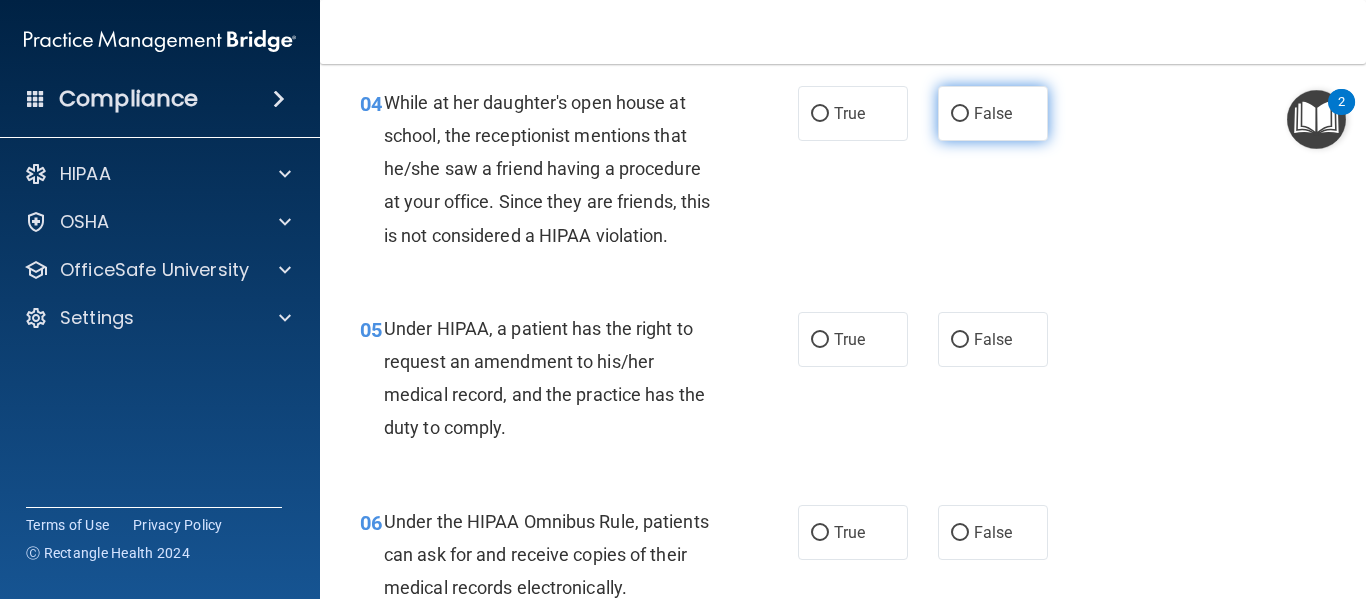 click on "False" at bounding box center (960, 114) 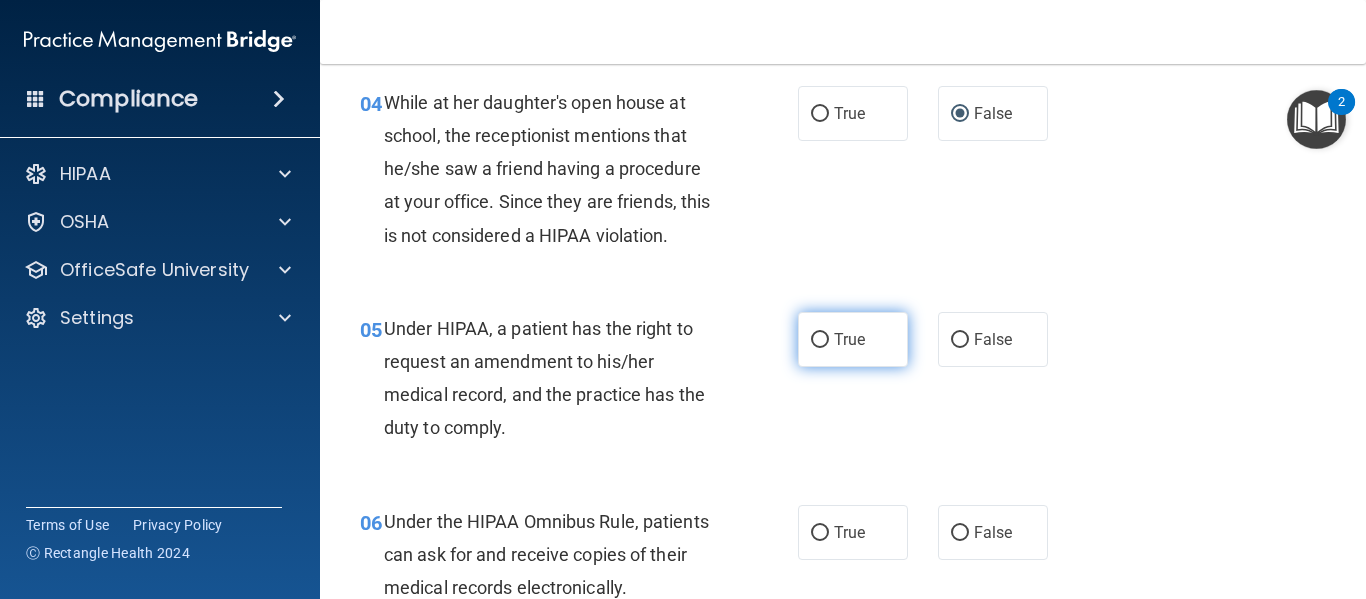 click on "True" at bounding box center [853, 339] 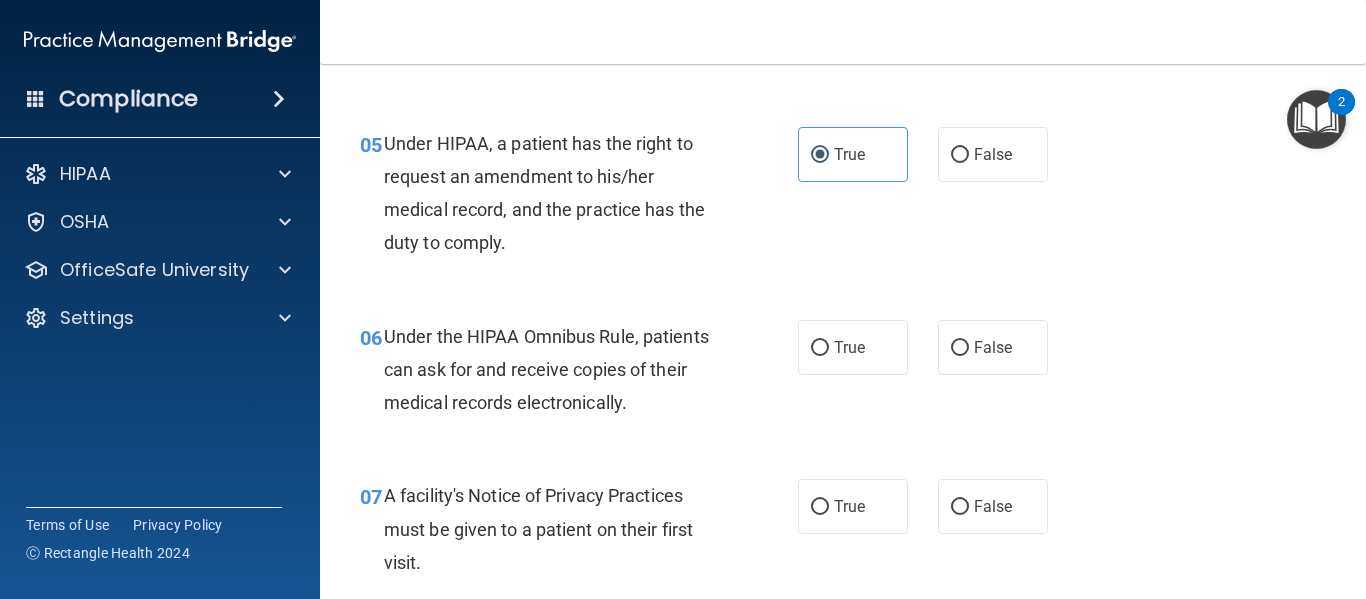 scroll, scrollTop: 942, scrollLeft: 0, axis: vertical 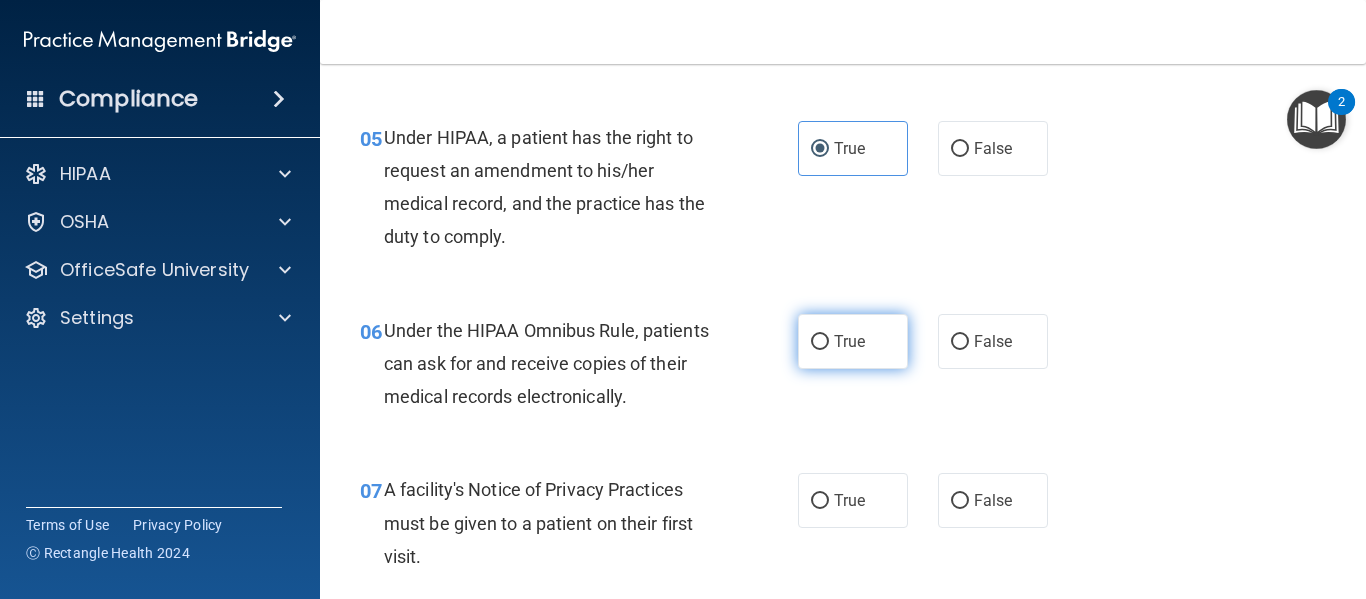 click on "True" at bounding box center (853, 341) 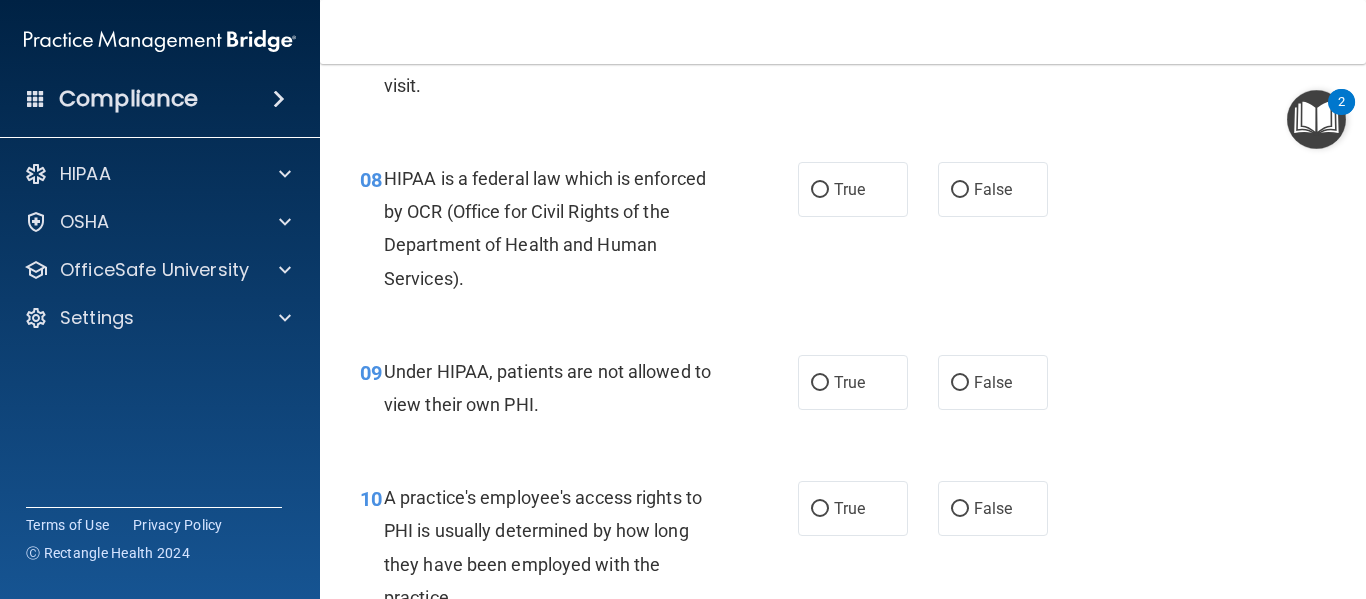 scroll, scrollTop: 1420, scrollLeft: 0, axis: vertical 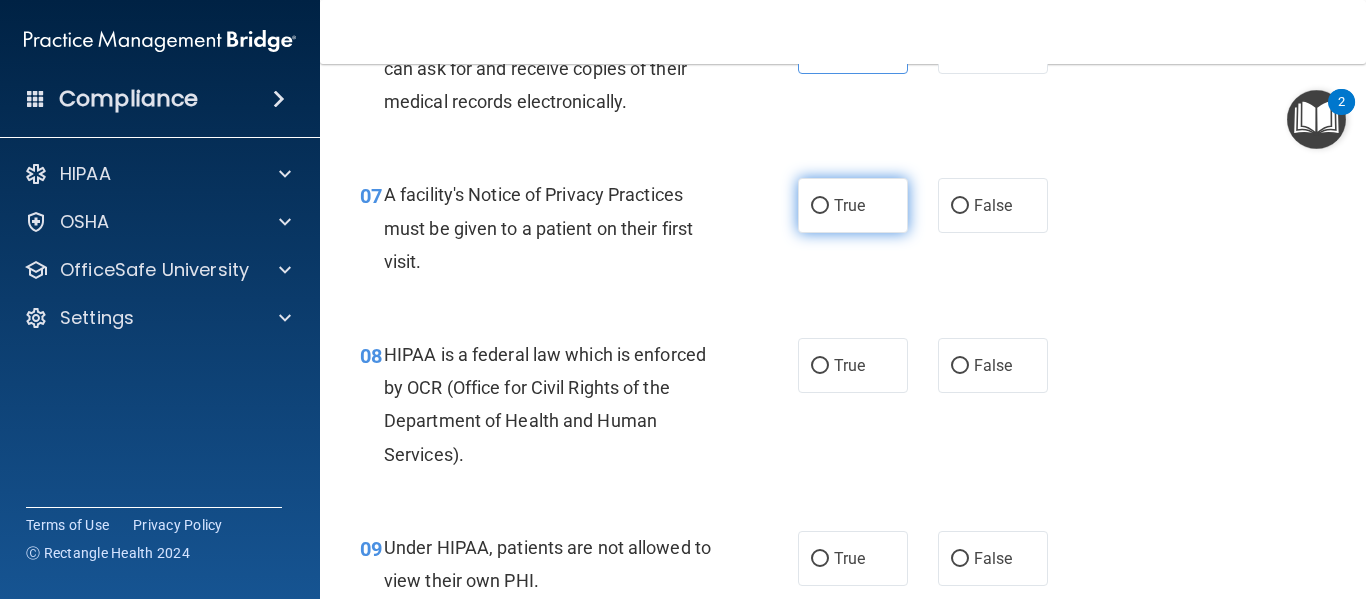 click on "True" at bounding box center [849, 205] 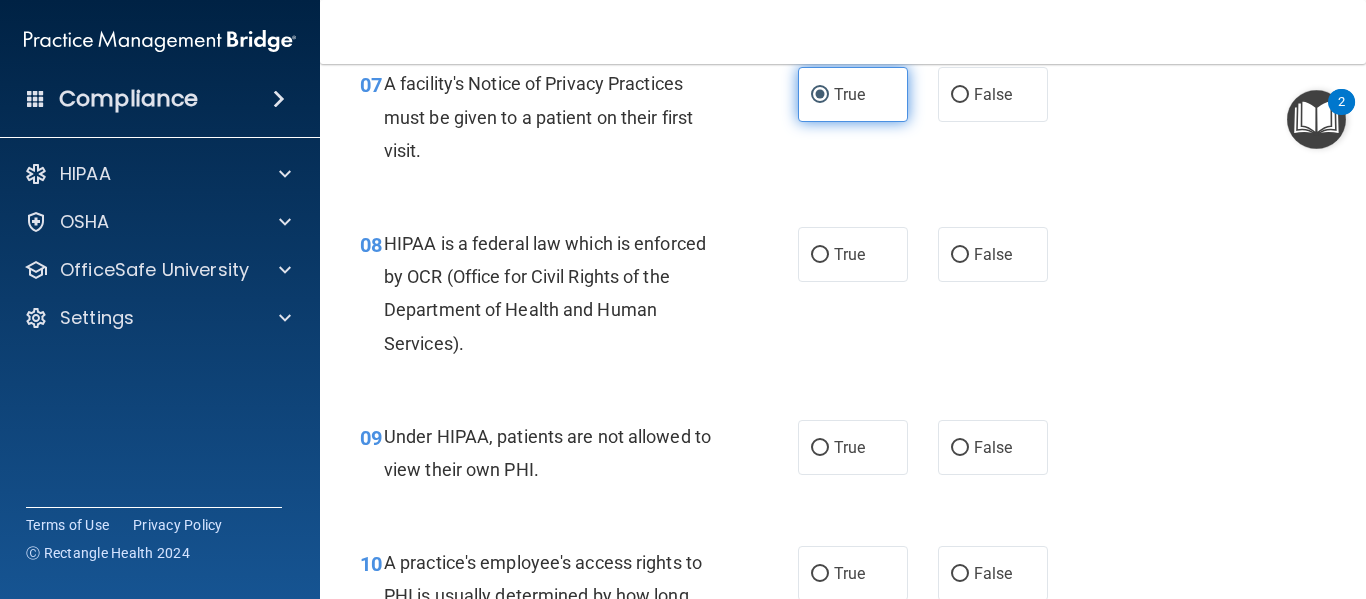 scroll, scrollTop: 1353, scrollLeft: 0, axis: vertical 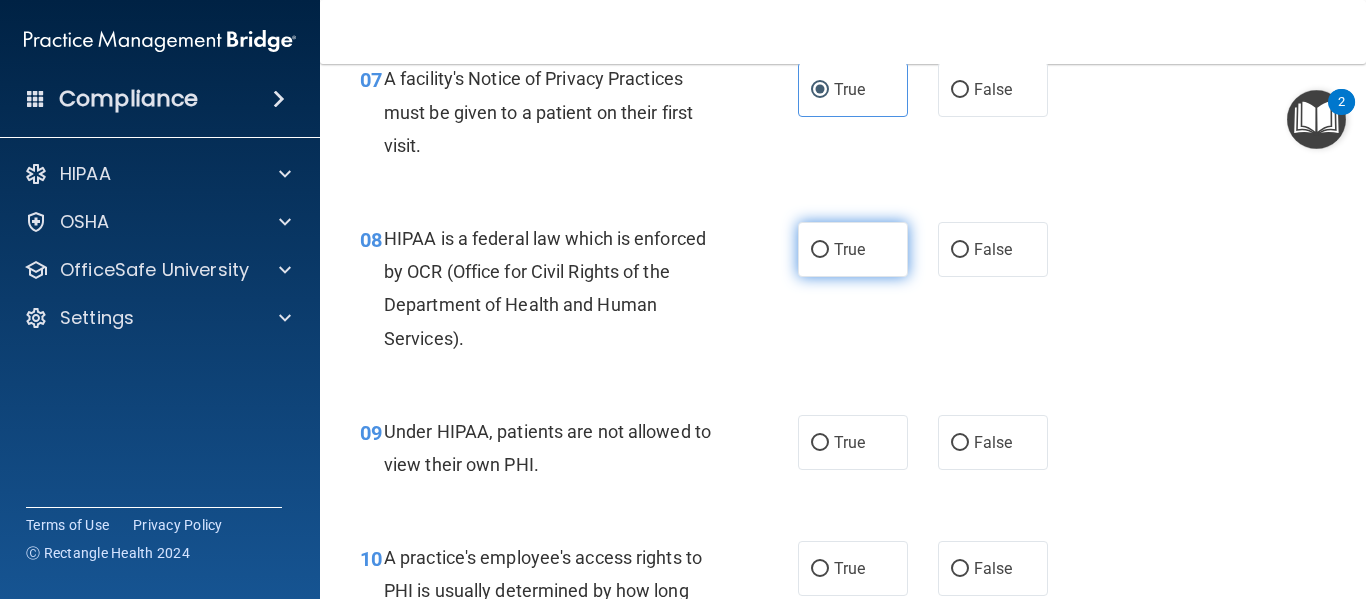 click on "True" at bounding box center [853, 249] 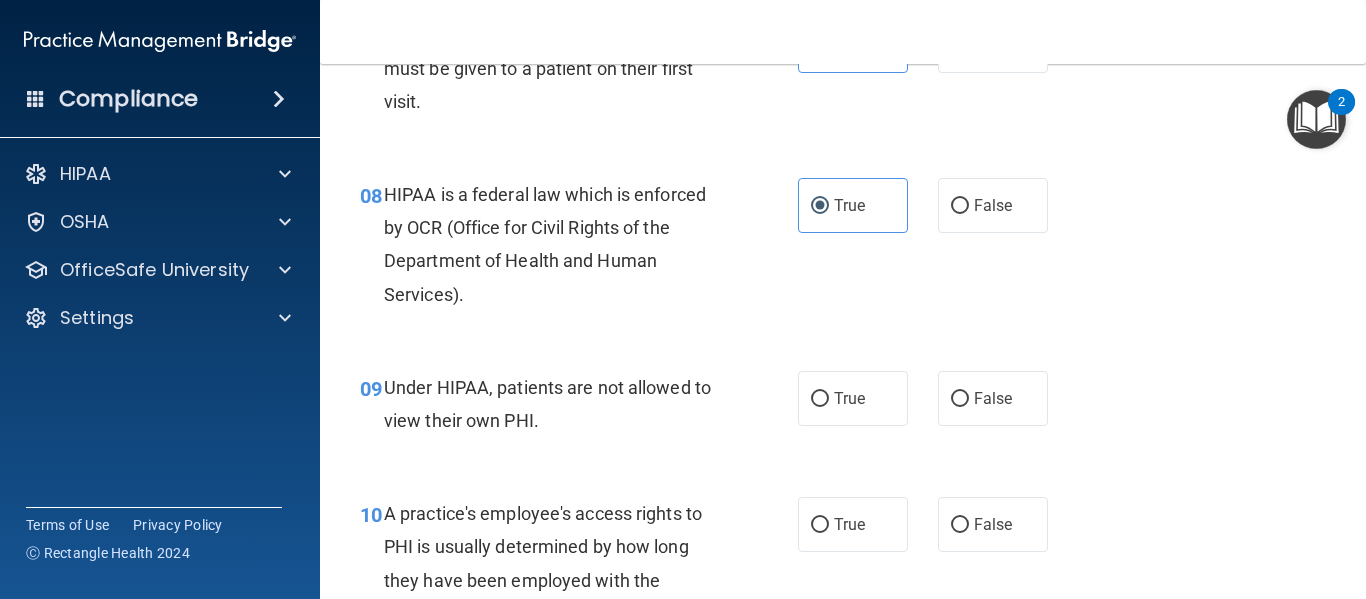 scroll, scrollTop: 1398, scrollLeft: 0, axis: vertical 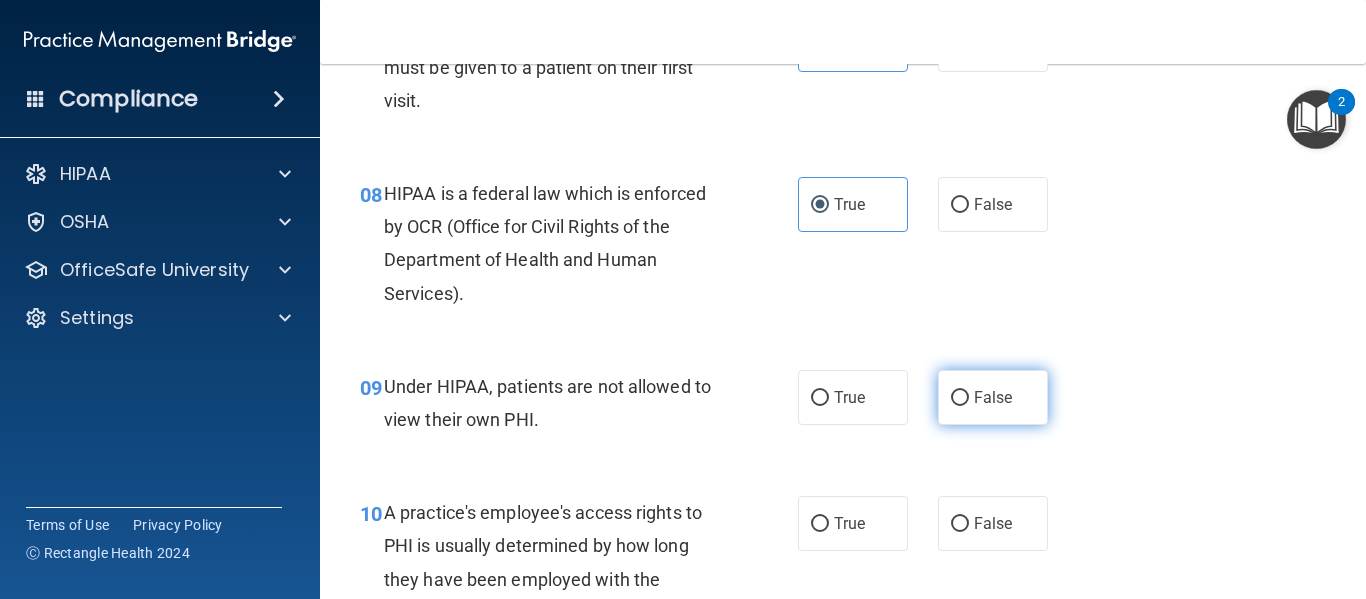 click on "False" at bounding box center (993, 397) 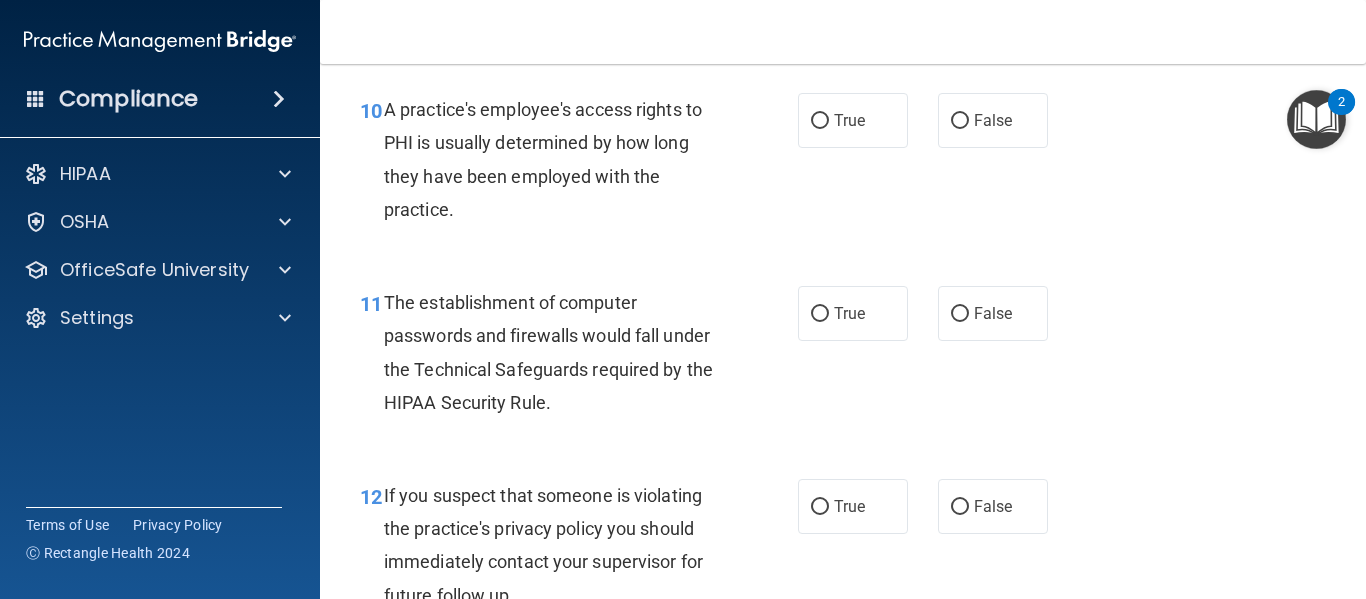 scroll, scrollTop: 1806, scrollLeft: 0, axis: vertical 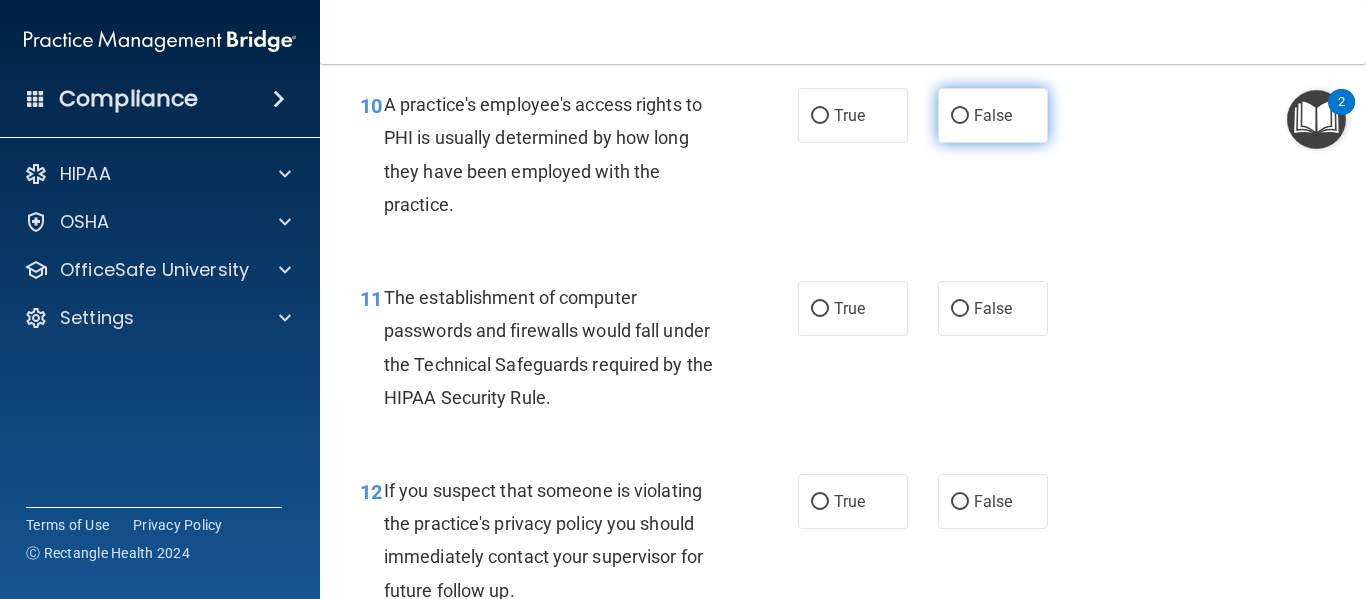 click on "False" at bounding box center [960, 116] 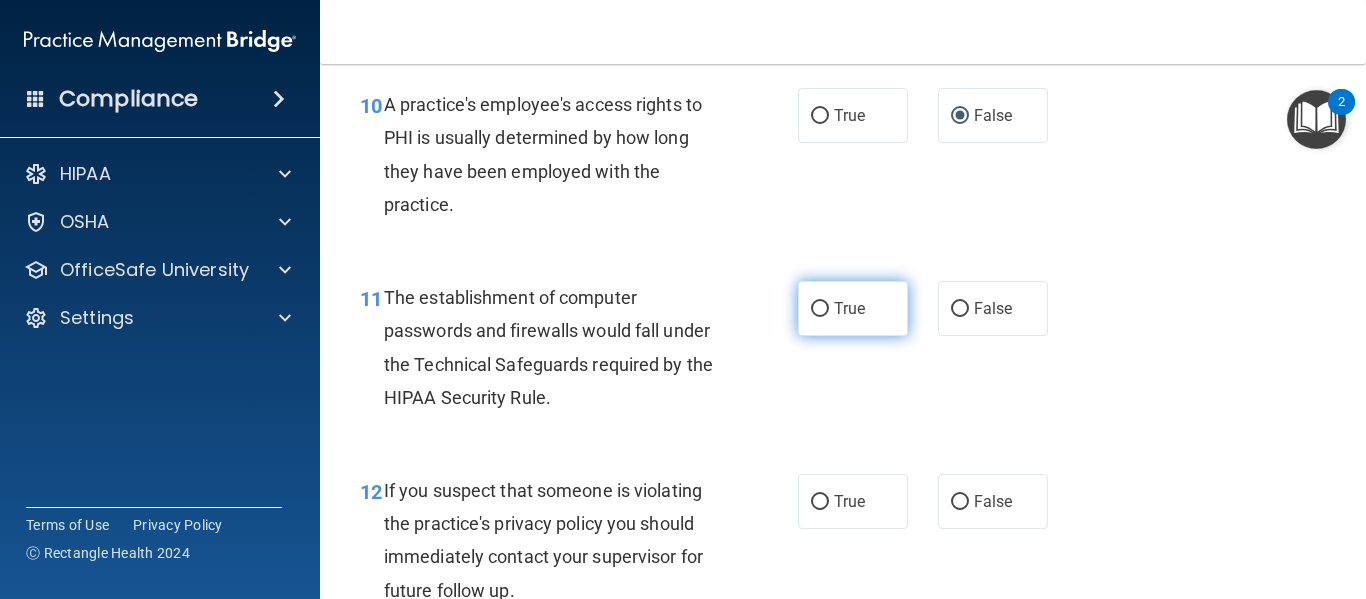 click on "True" at bounding box center [849, 308] 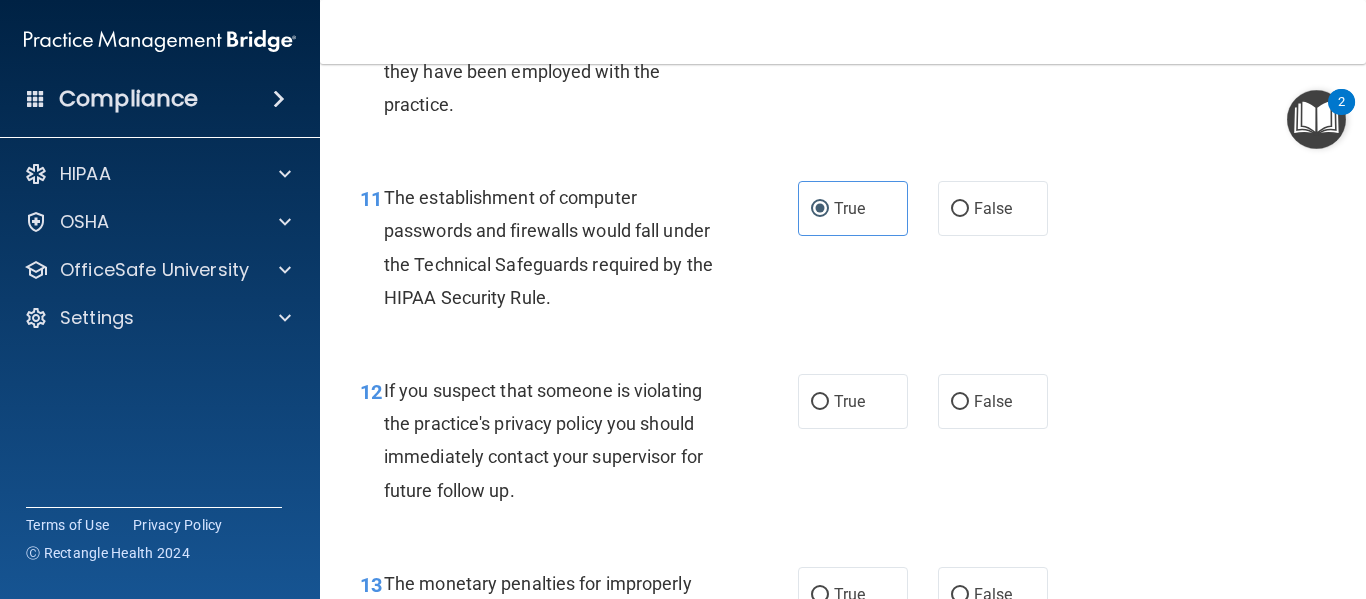 scroll, scrollTop: 1907, scrollLeft: 0, axis: vertical 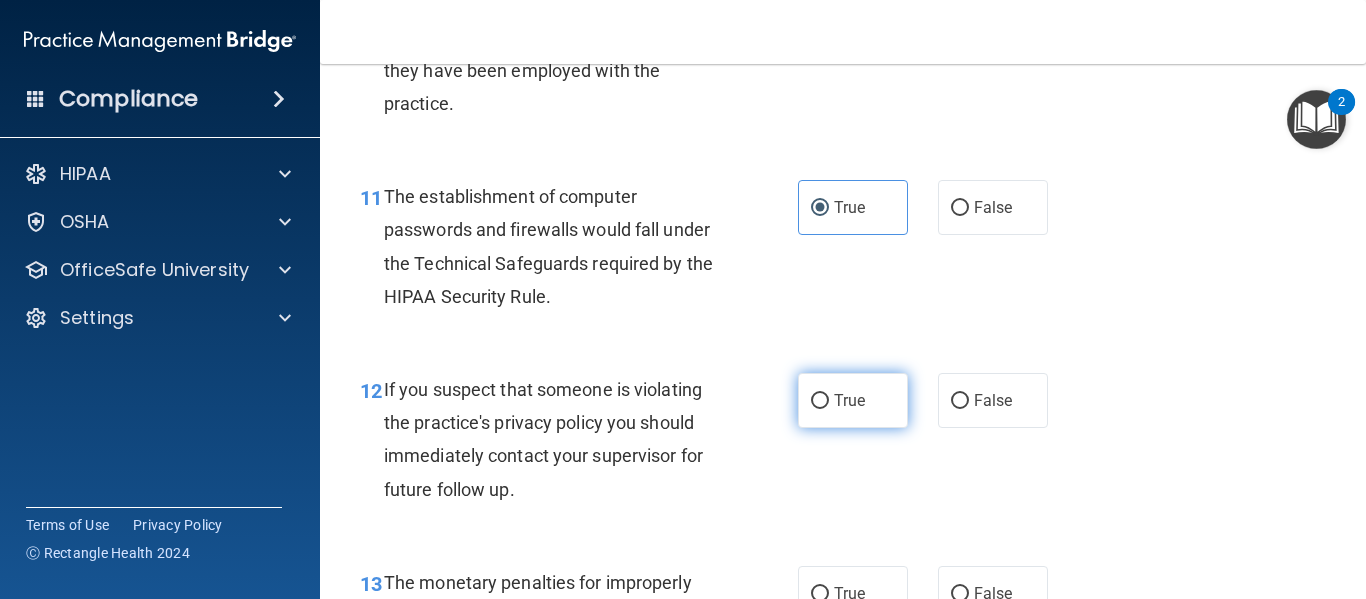 click on "True" at bounding box center [853, 400] 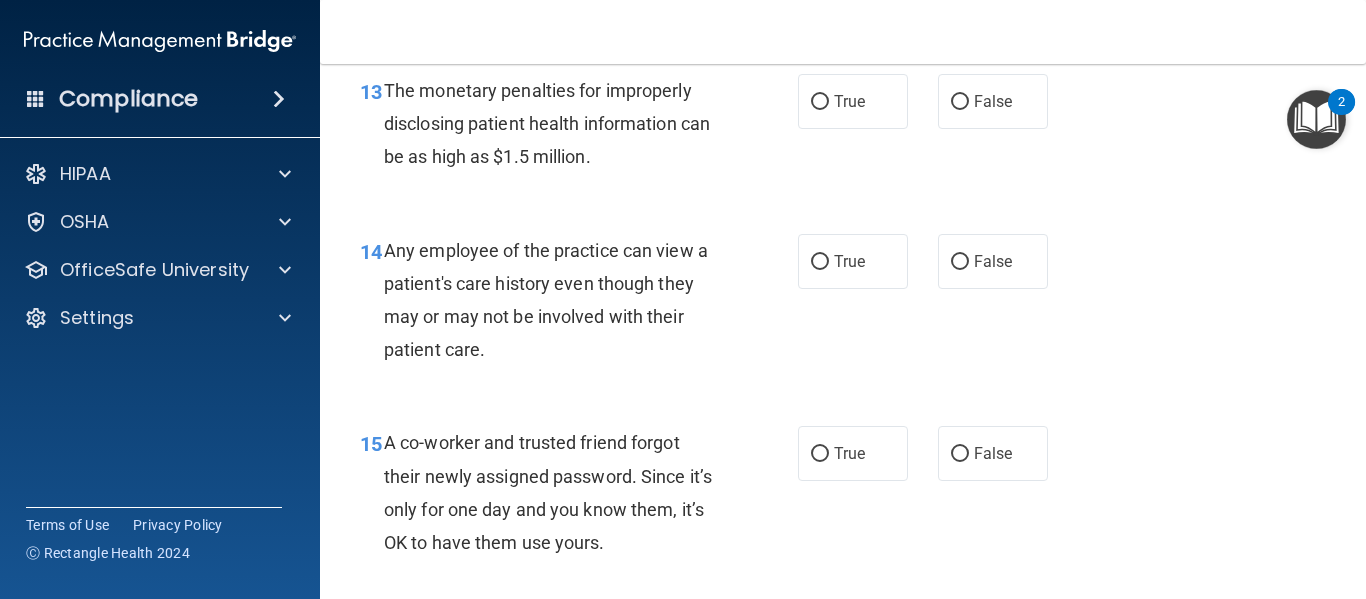 scroll, scrollTop: 2402, scrollLeft: 0, axis: vertical 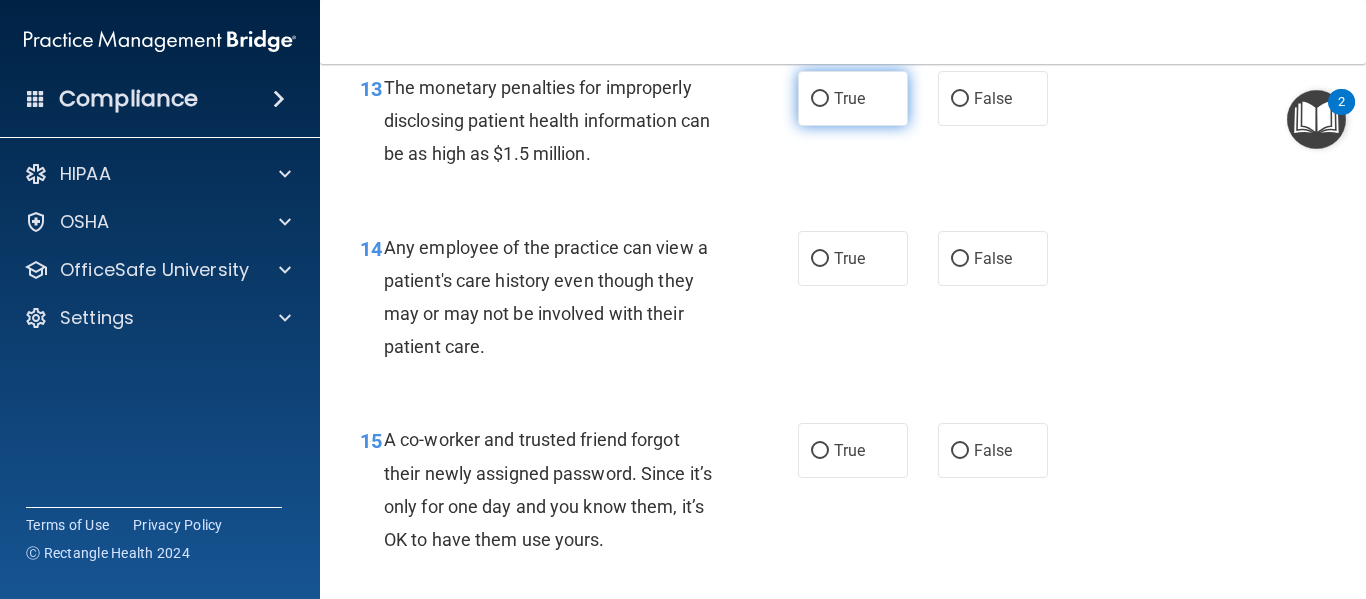 click on "True" at bounding box center [853, 98] 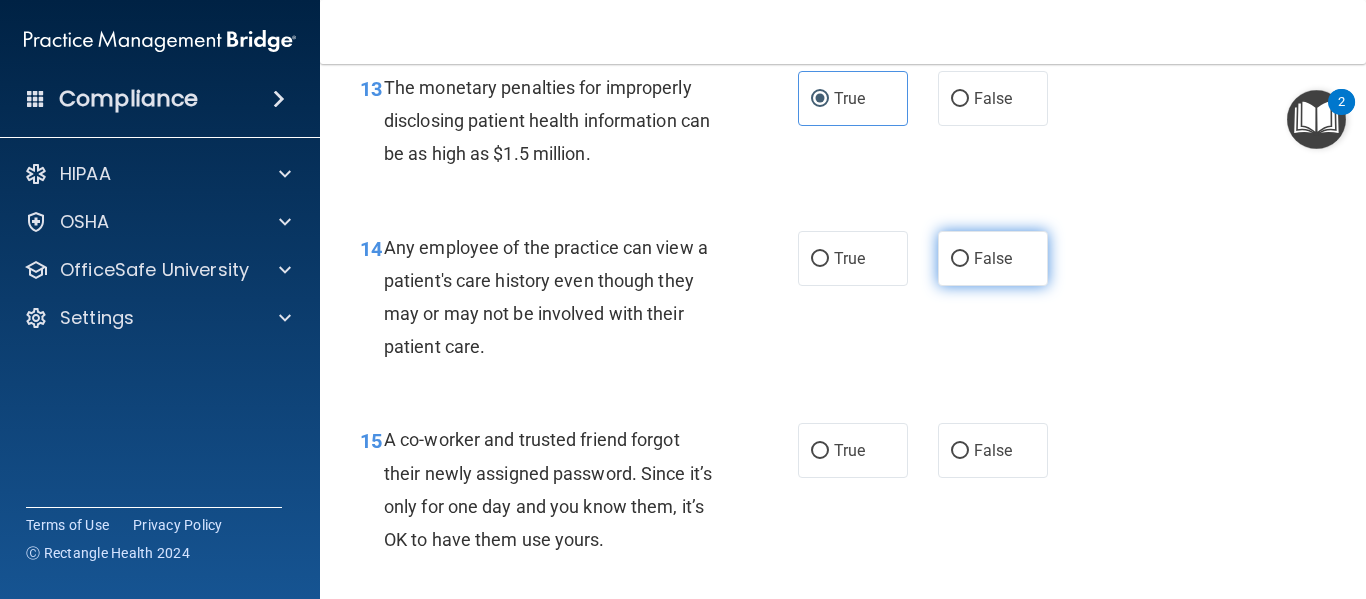click on "False" at bounding box center (960, 259) 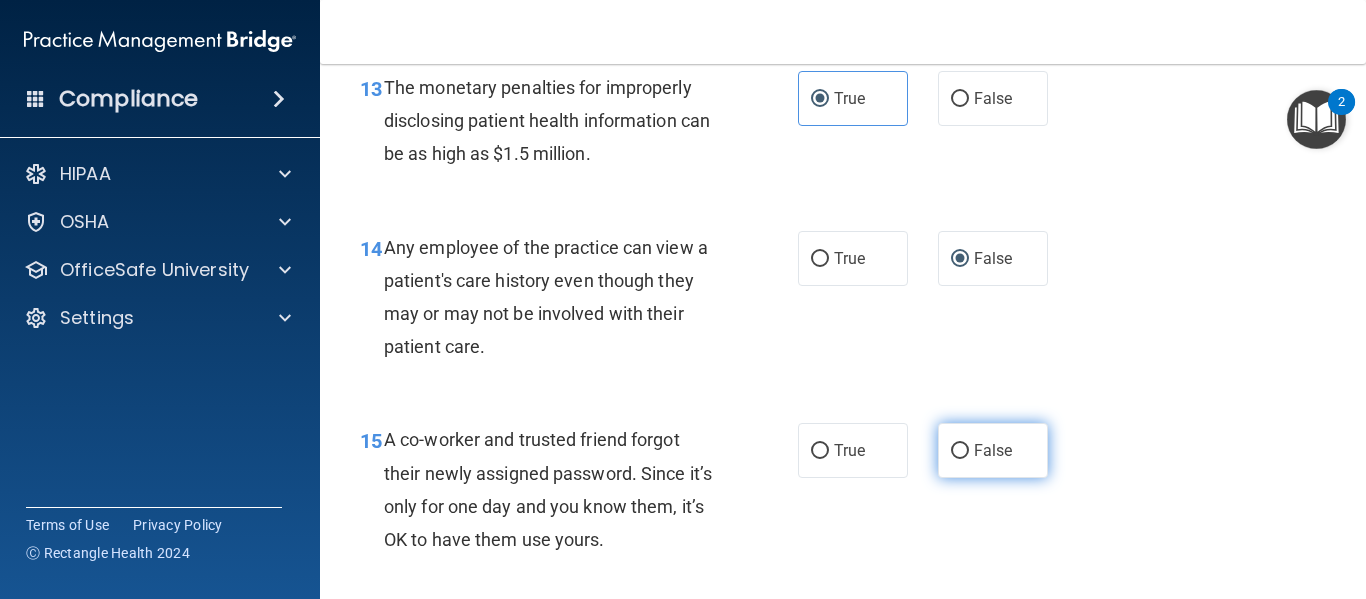 click on "False" at bounding box center (960, 451) 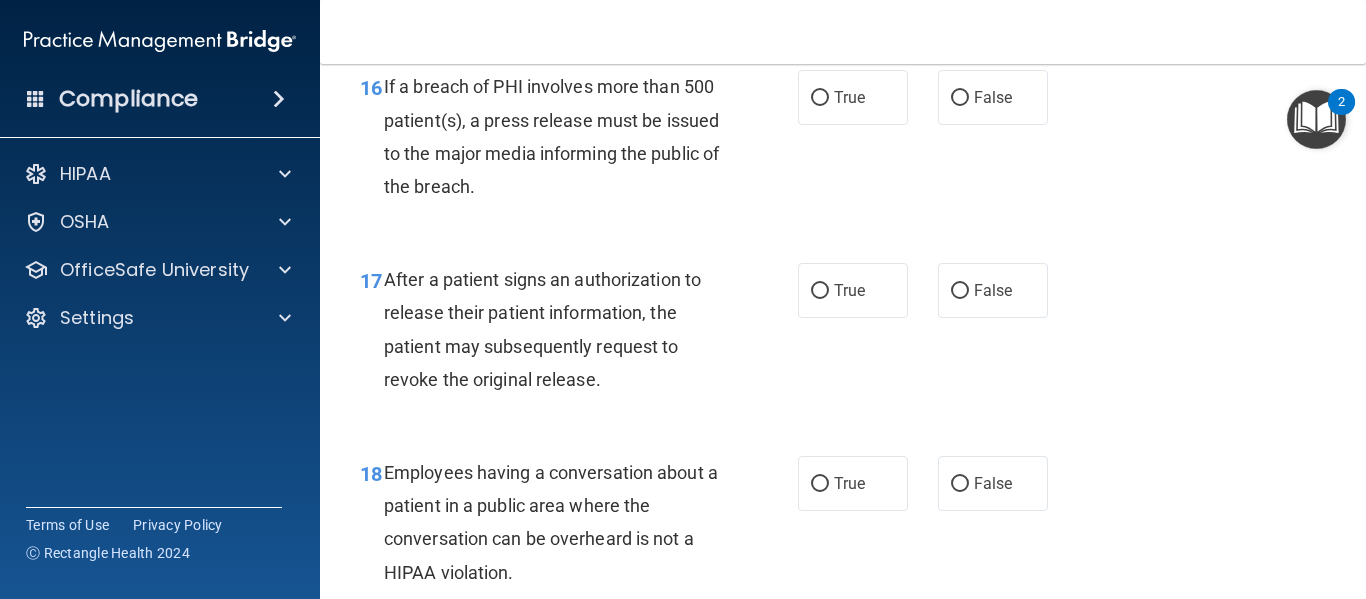 scroll, scrollTop: 2953, scrollLeft: 0, axis: vertical 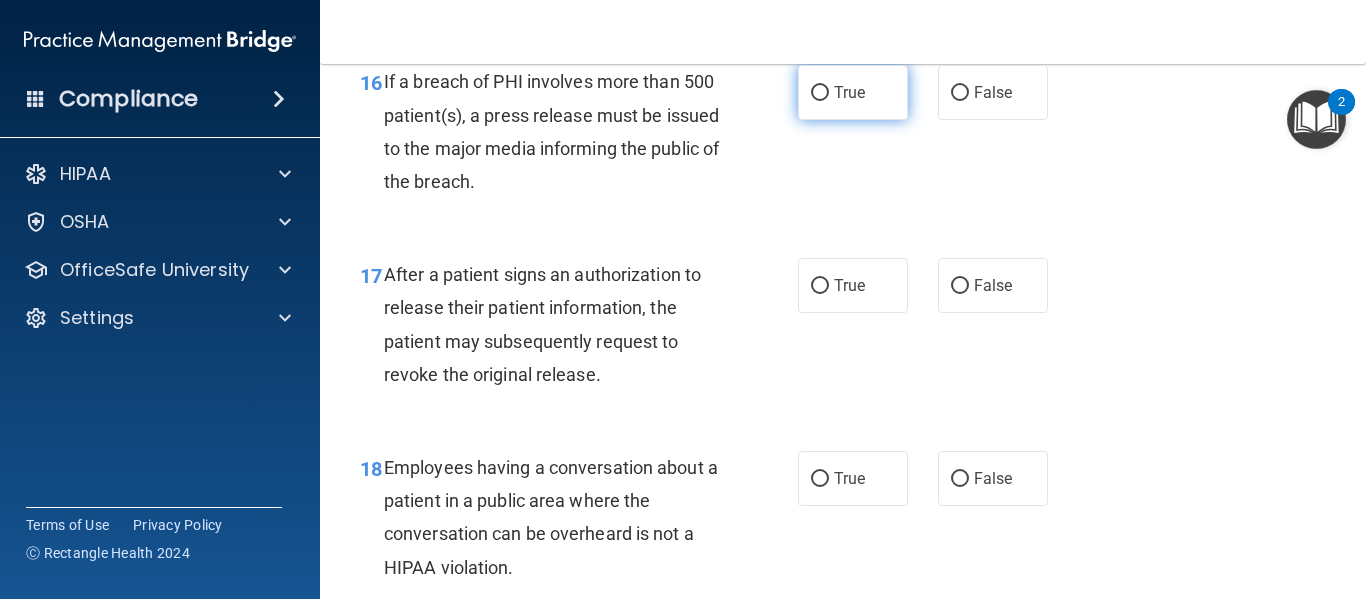 click on "True" at bounding box center (853, 92) 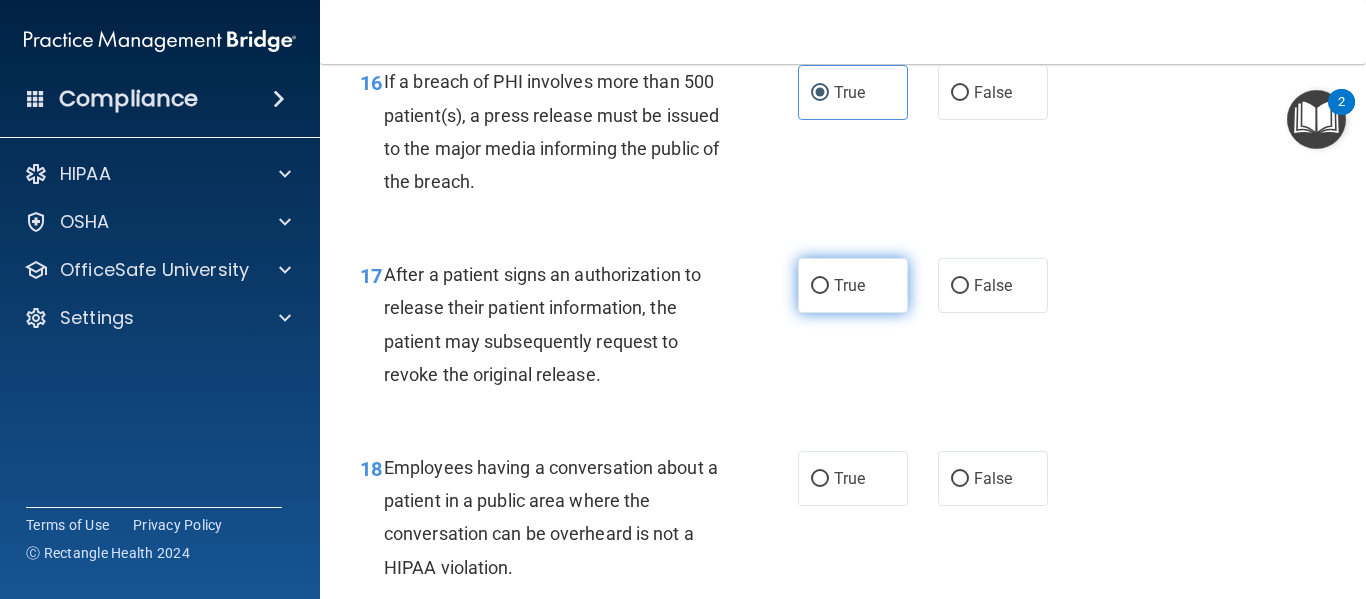 click on "True" at bounding box center [853, 285] 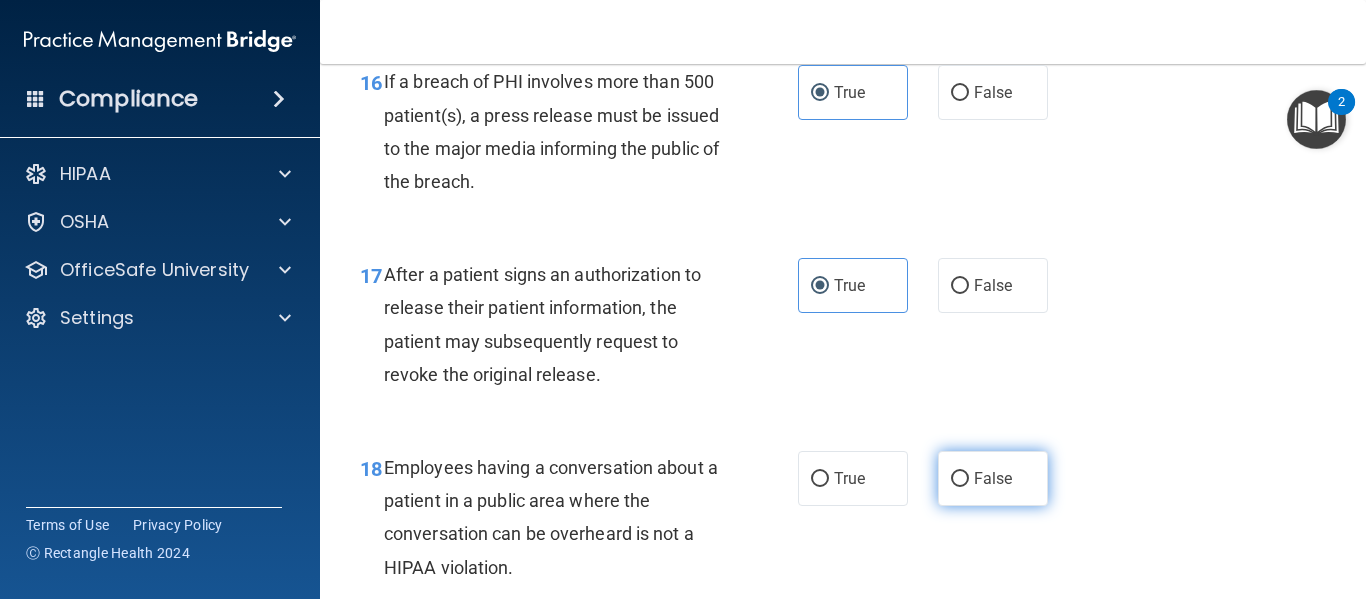 click on "False" at bounding box center [993, 478] 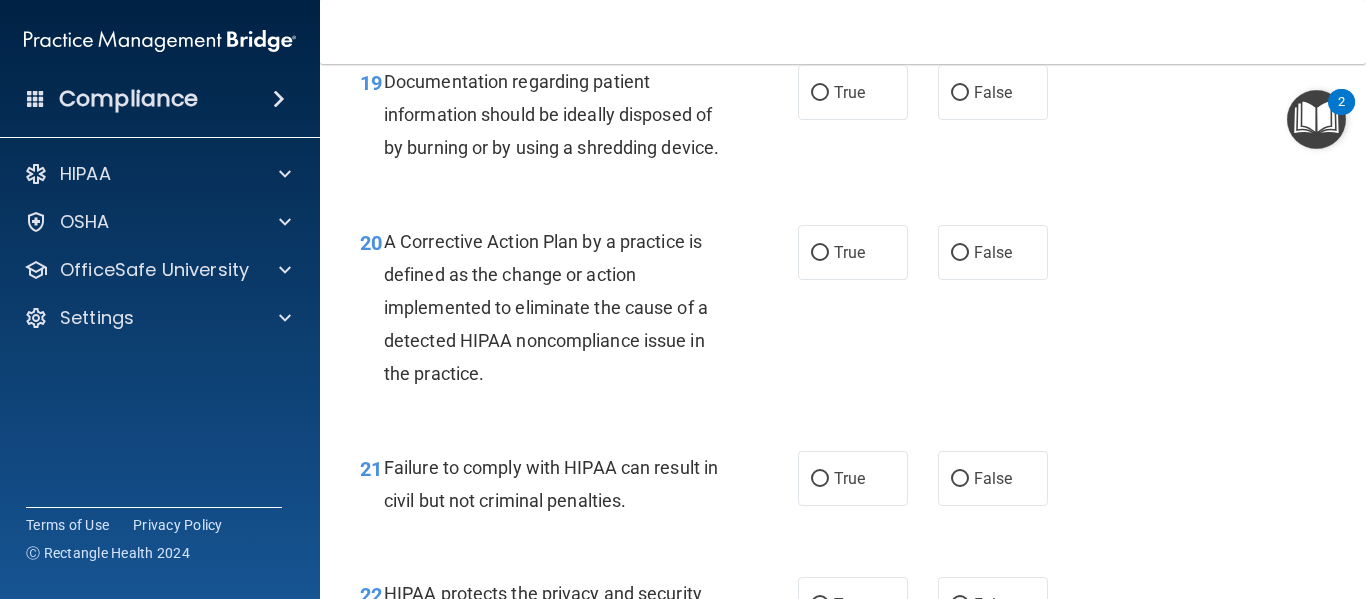 scroll, scrollTop: 3533, scrollLeft: 0, axis: vertical 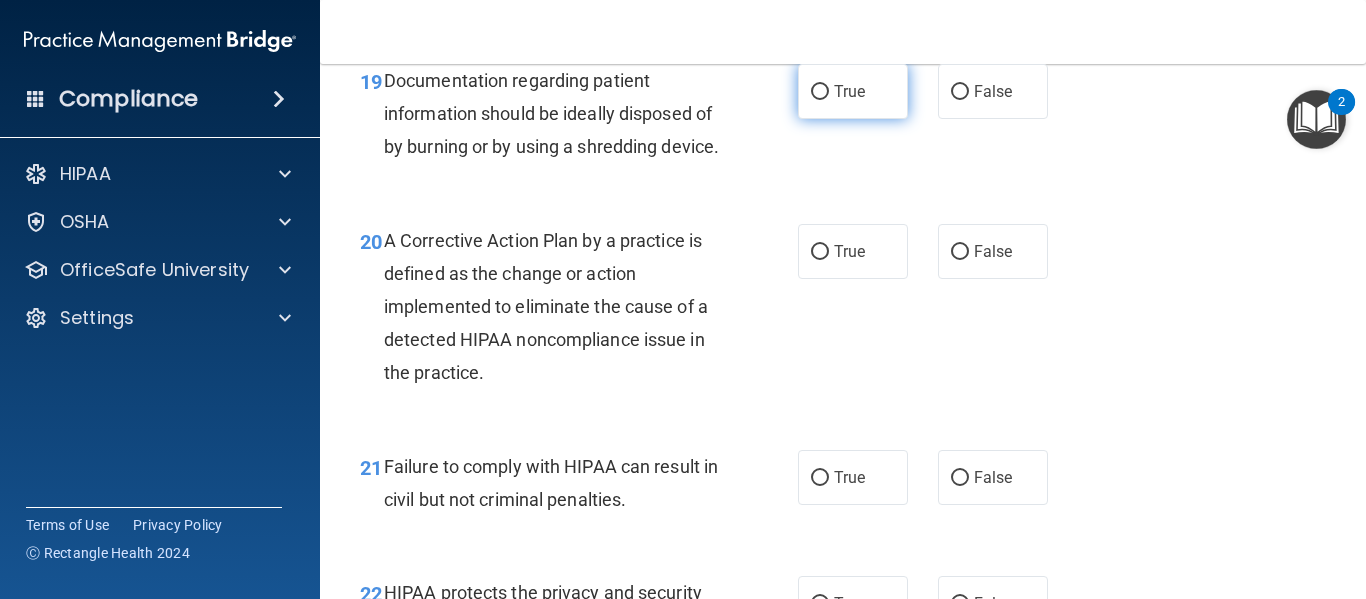 click on "True" at bounding box center [820, 92] 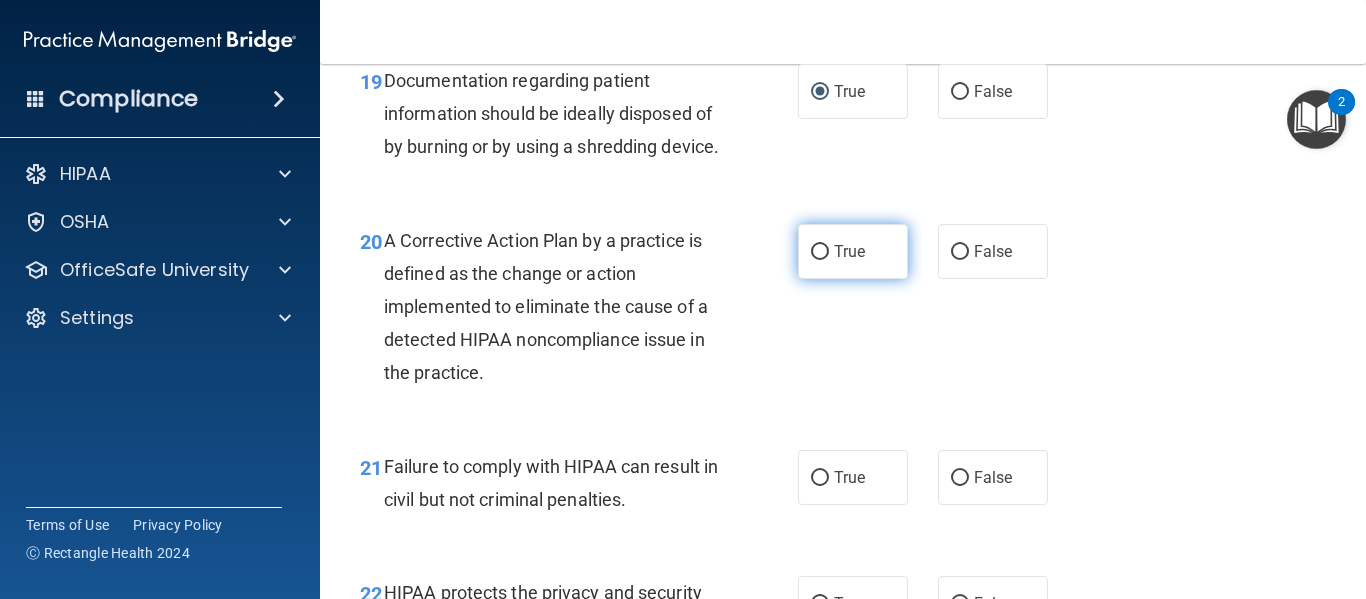 click on "True" at bounding box center [853, 251] 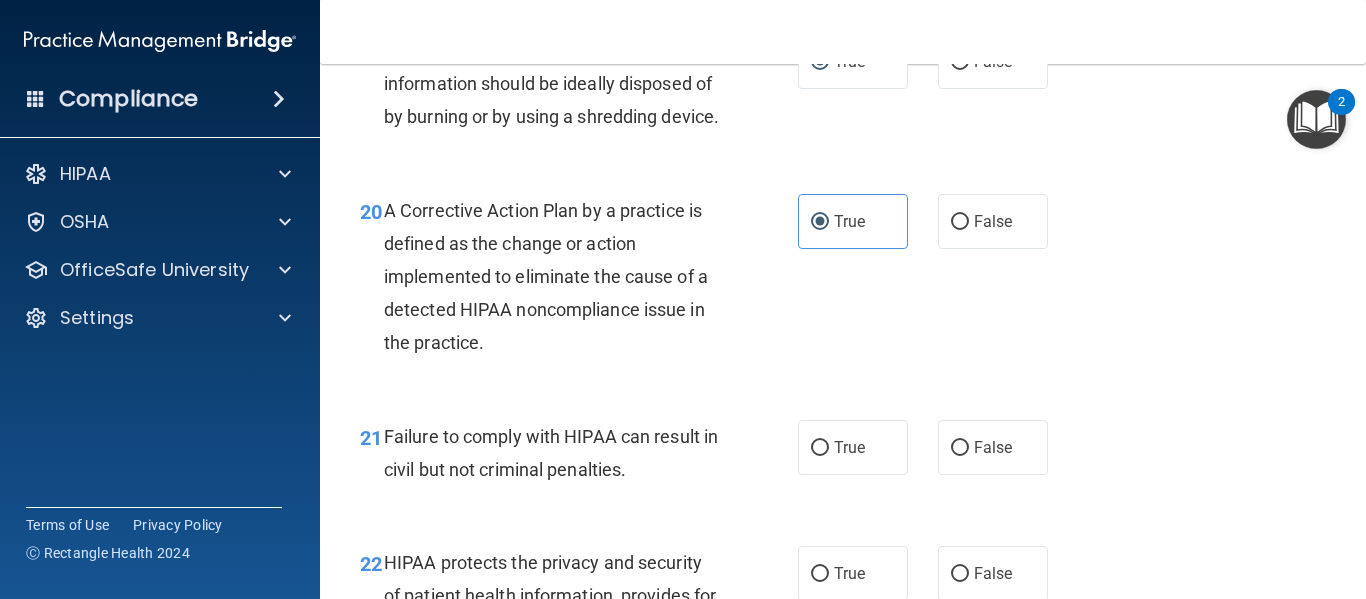 scroll, scrollTop: 3571, scrollLeft: 0, axis: vertical 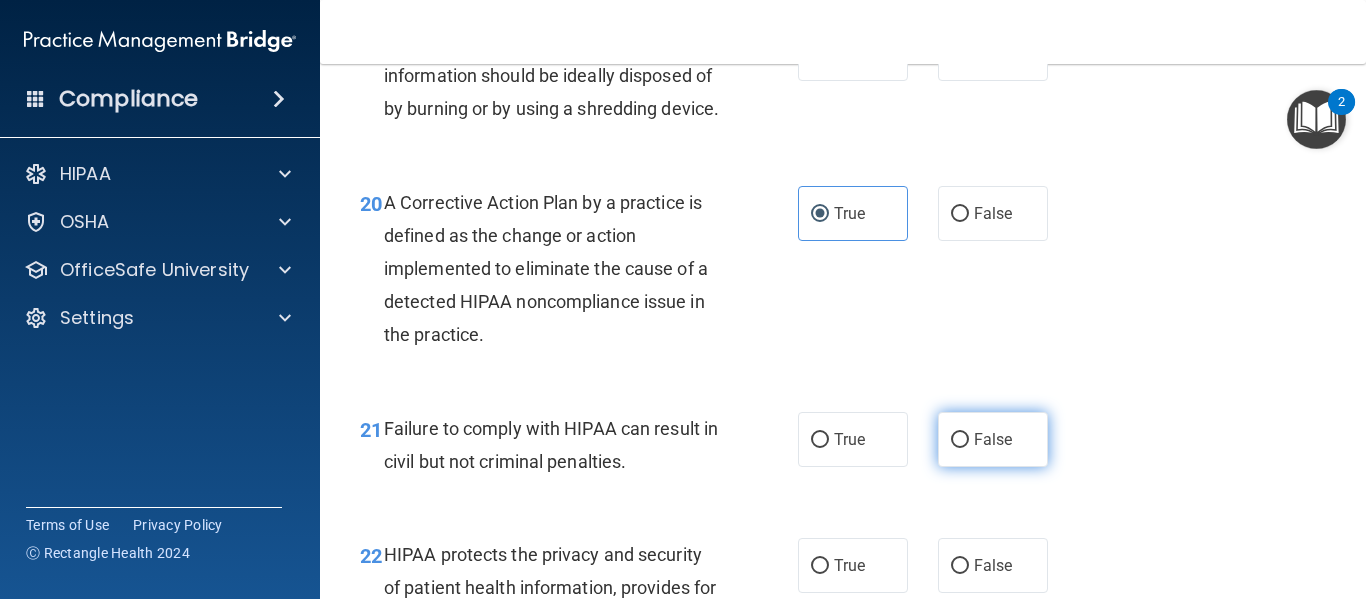 click on "False" at bounding box center [993, 439] 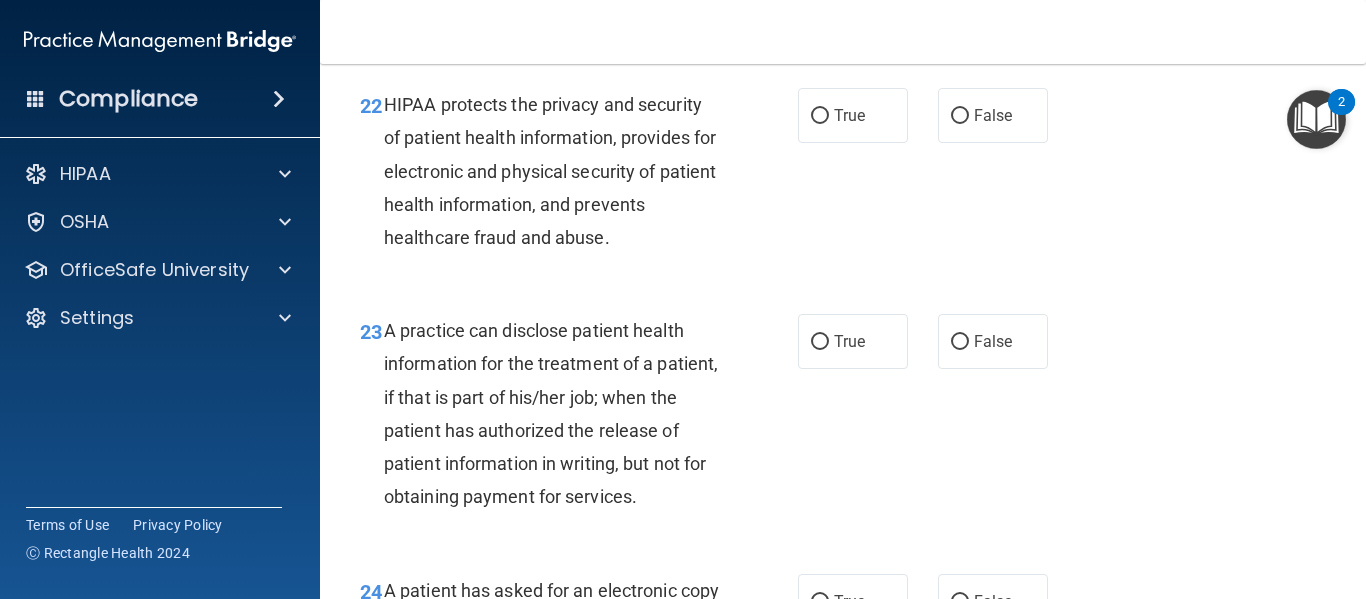 scroll, scrollTop: 4071, scrollLeft: 0, axis: vertical 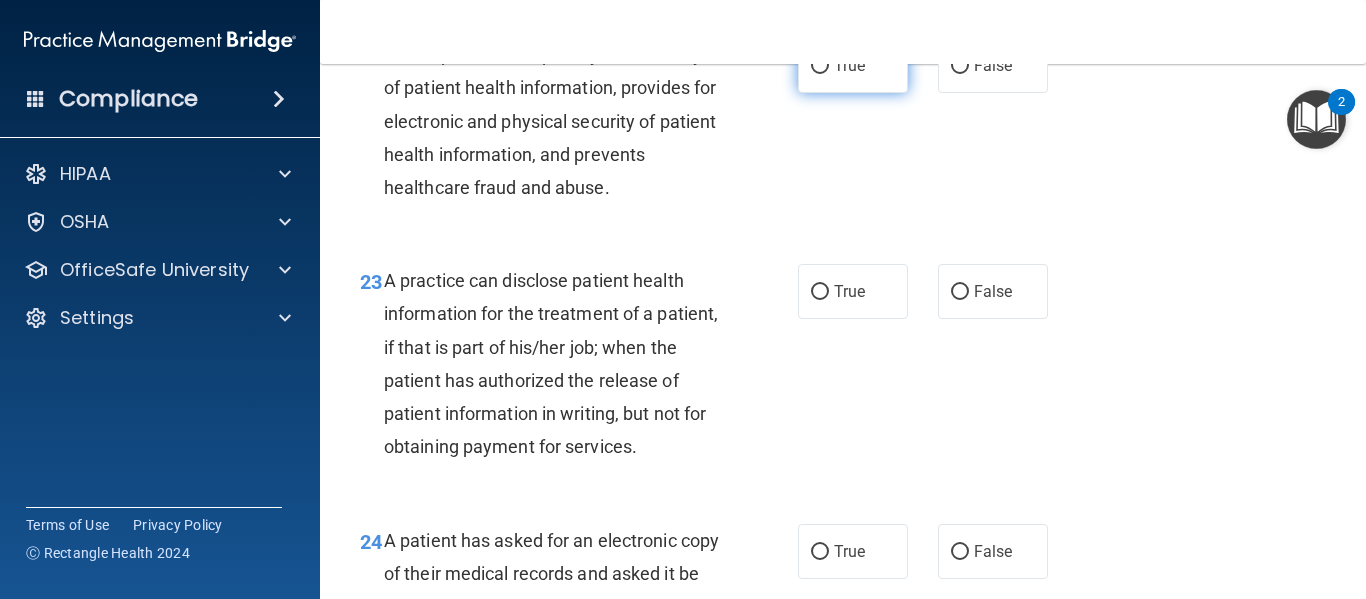 click on "True" at bounding box center (853, 65) 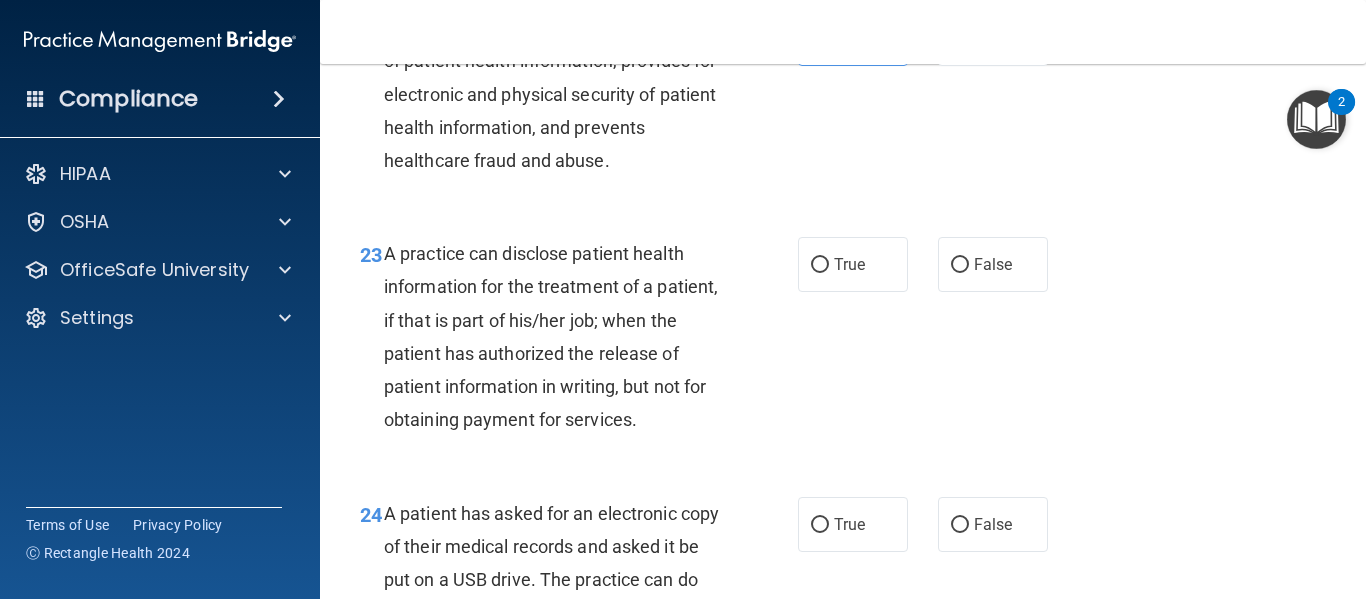 scroll, scrollTop: 4099, scrollLeft: 0, axis: vertical 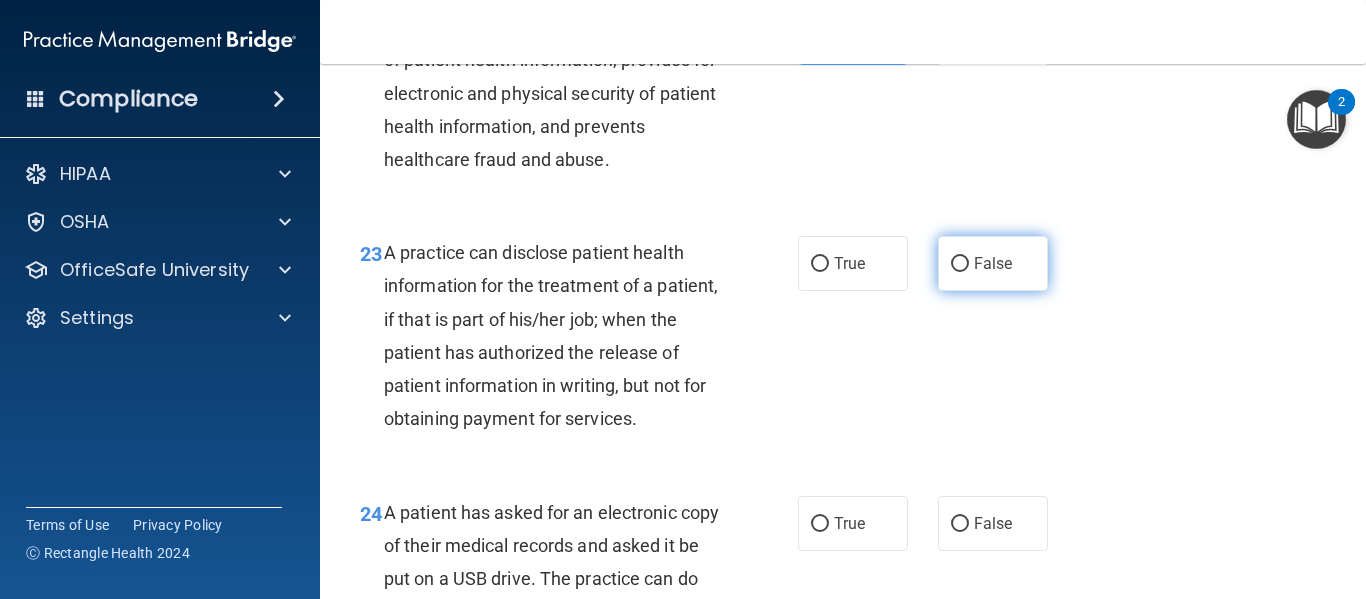 click on "False" at bounding box center [993, 263] 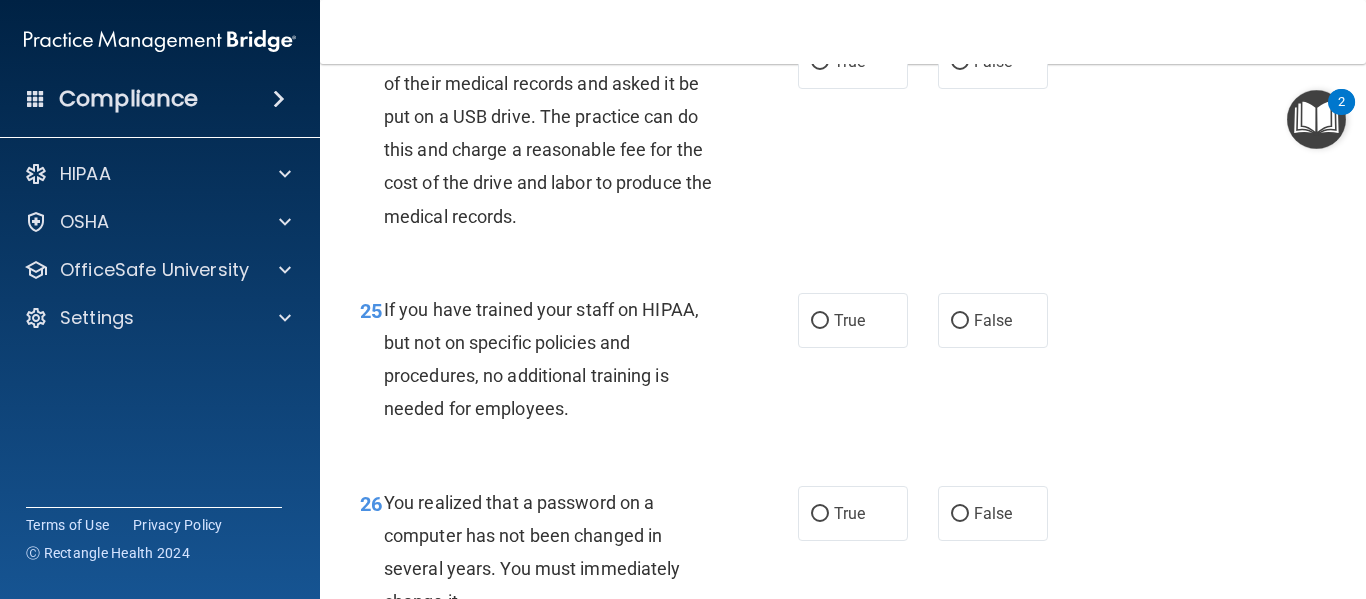 scroll, scrollTop: 4562, scrollLeft: 0, axis: vertical 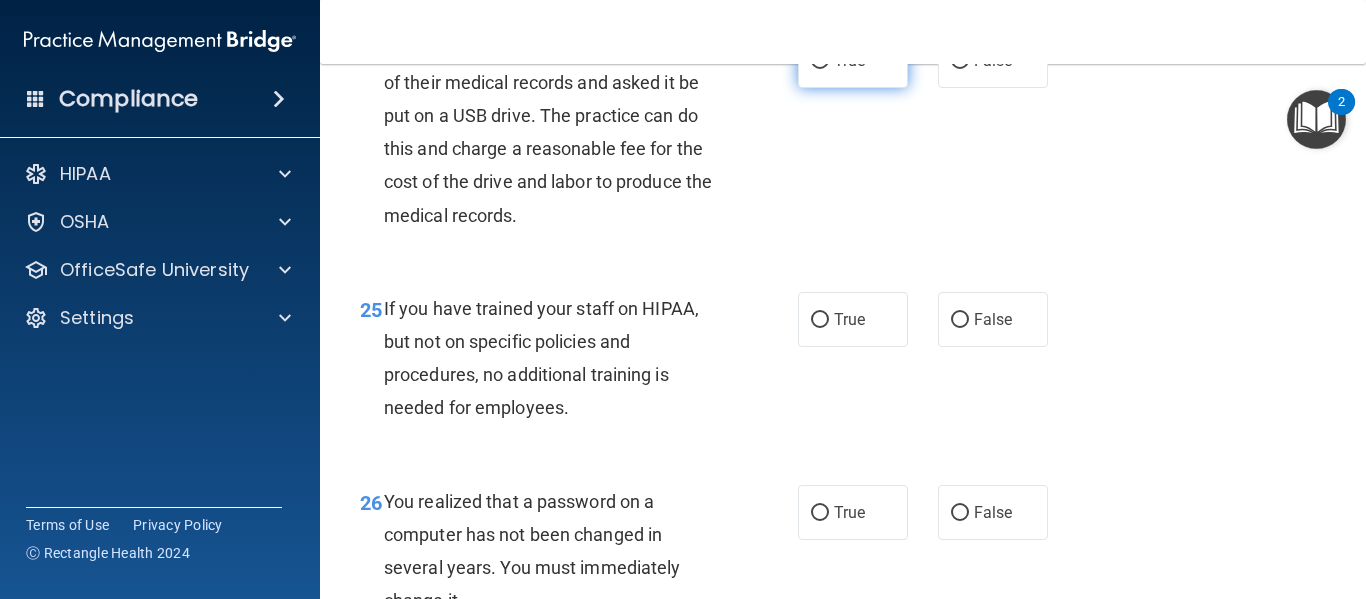 click on "True" at bounding box center [820, 61] 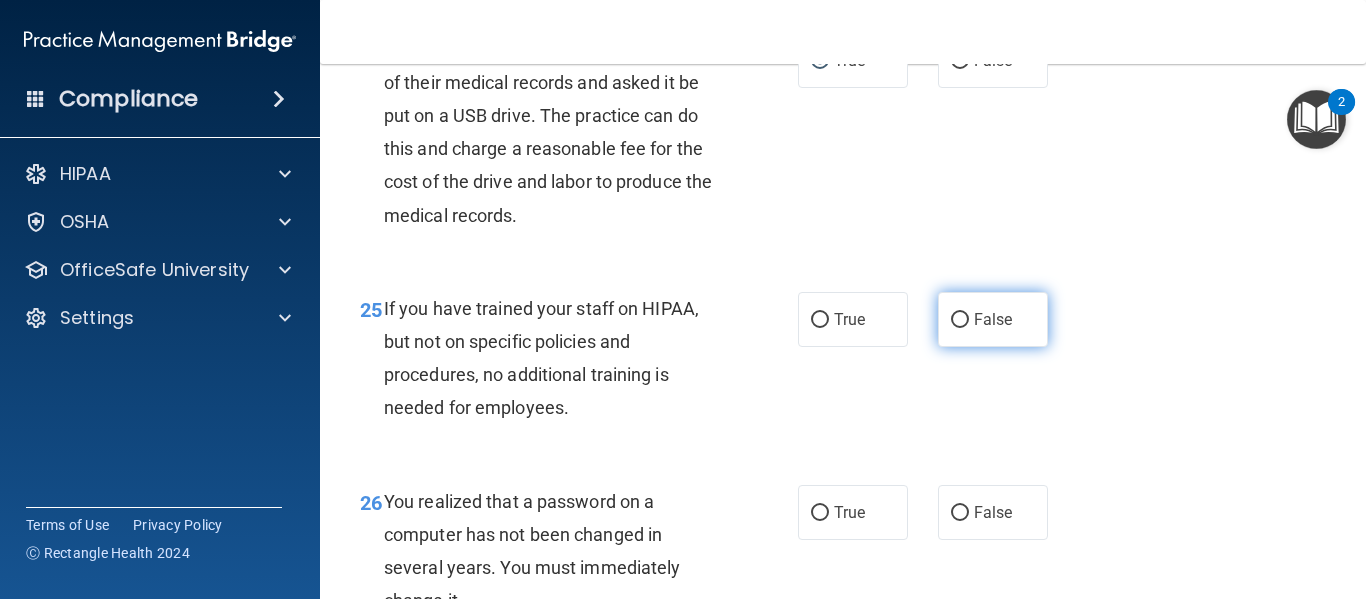 click on "False" at bounding box center (993, 319) 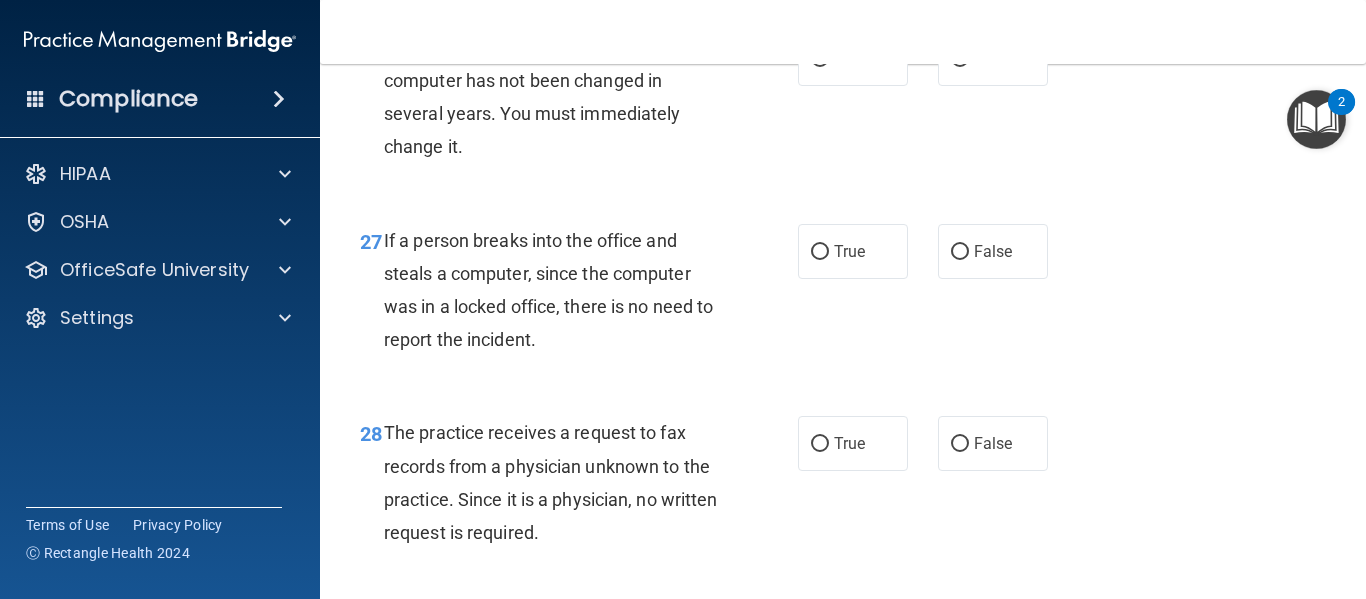 scroll, scrollTop: 5019, scrollLeft: 0, axis: vertical 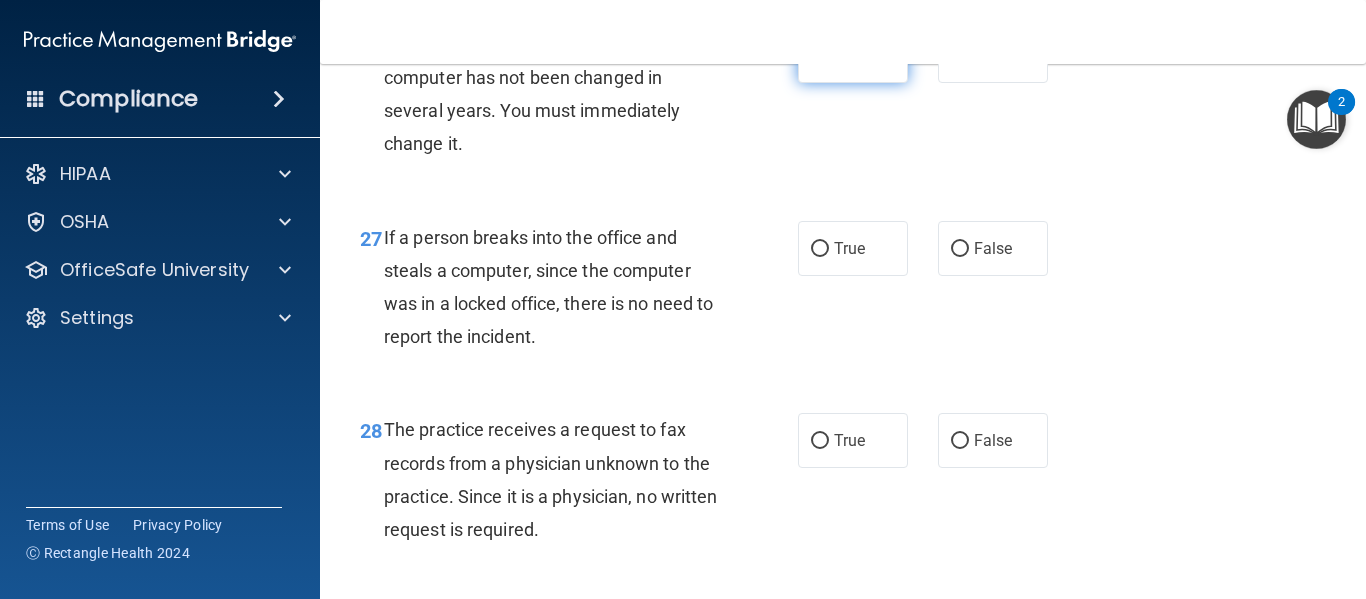 click on "True" at bounding box center (820, 56) 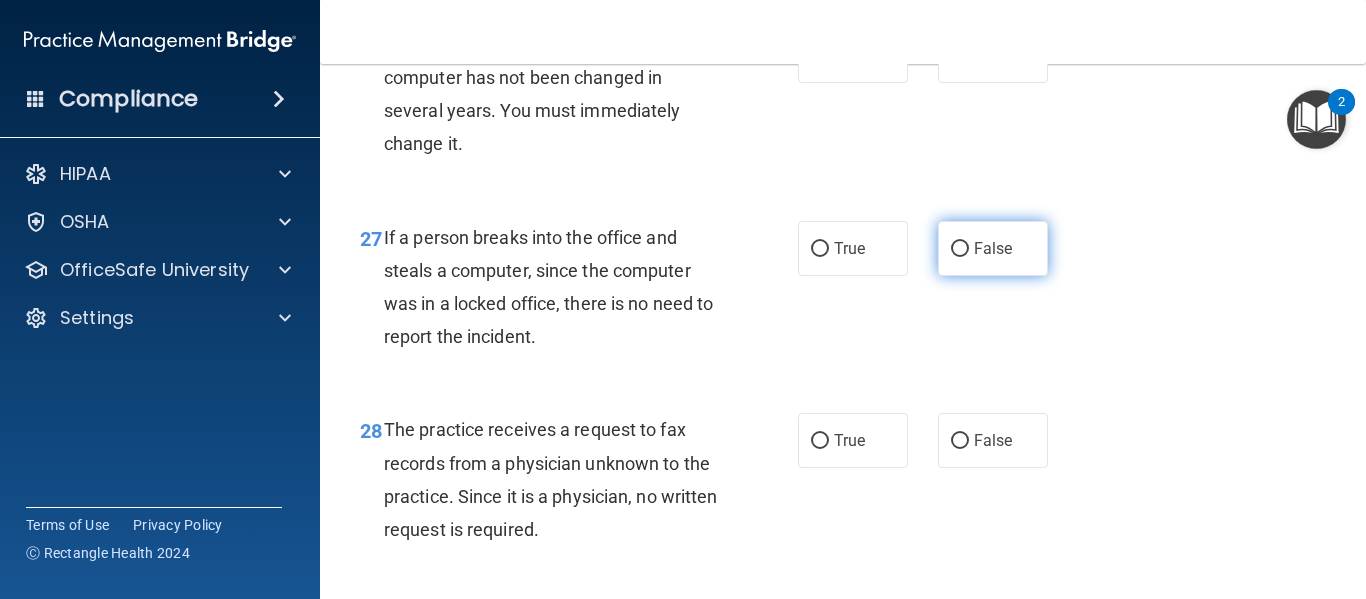 click on "False" at bounding box center (993, 248) 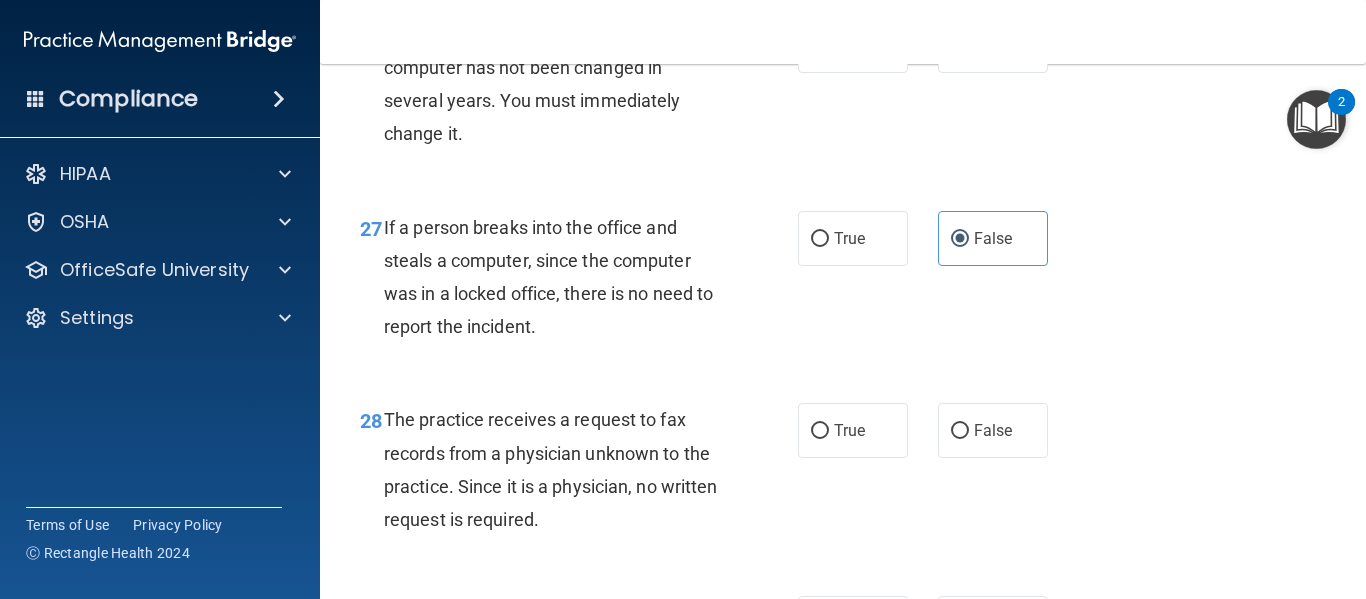 scroll, scrollTop: 5033, scrollLeft: 0, axis: vertical 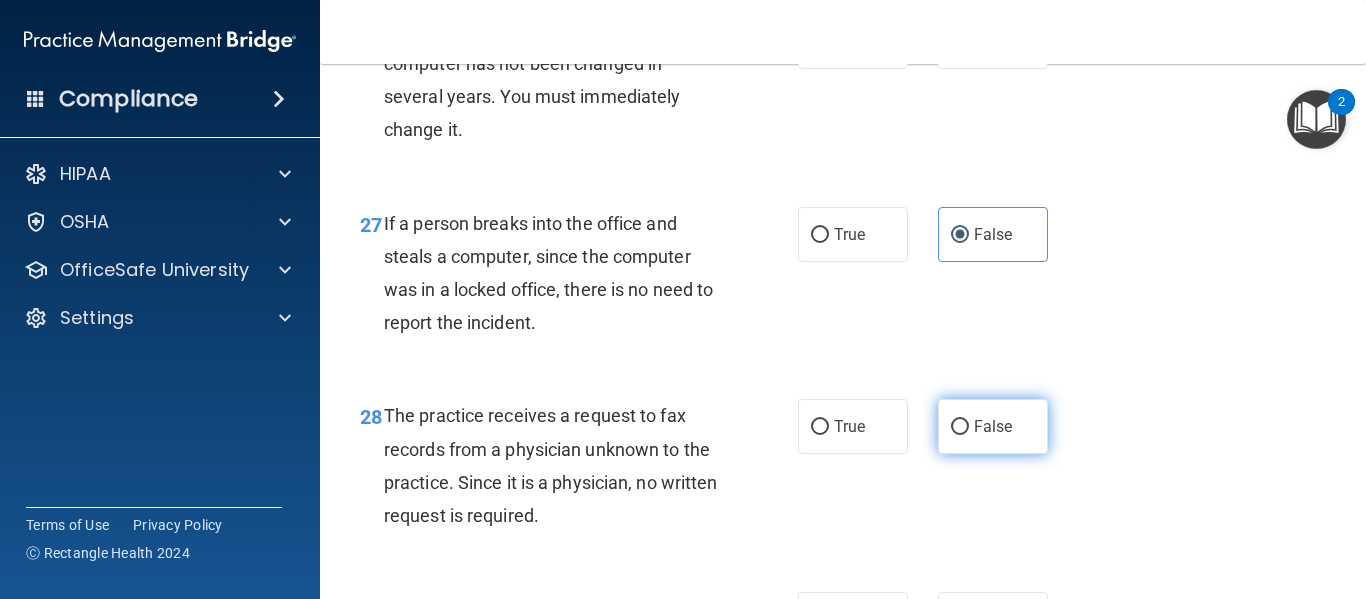 click on "False" at bounding box center [993, 426] 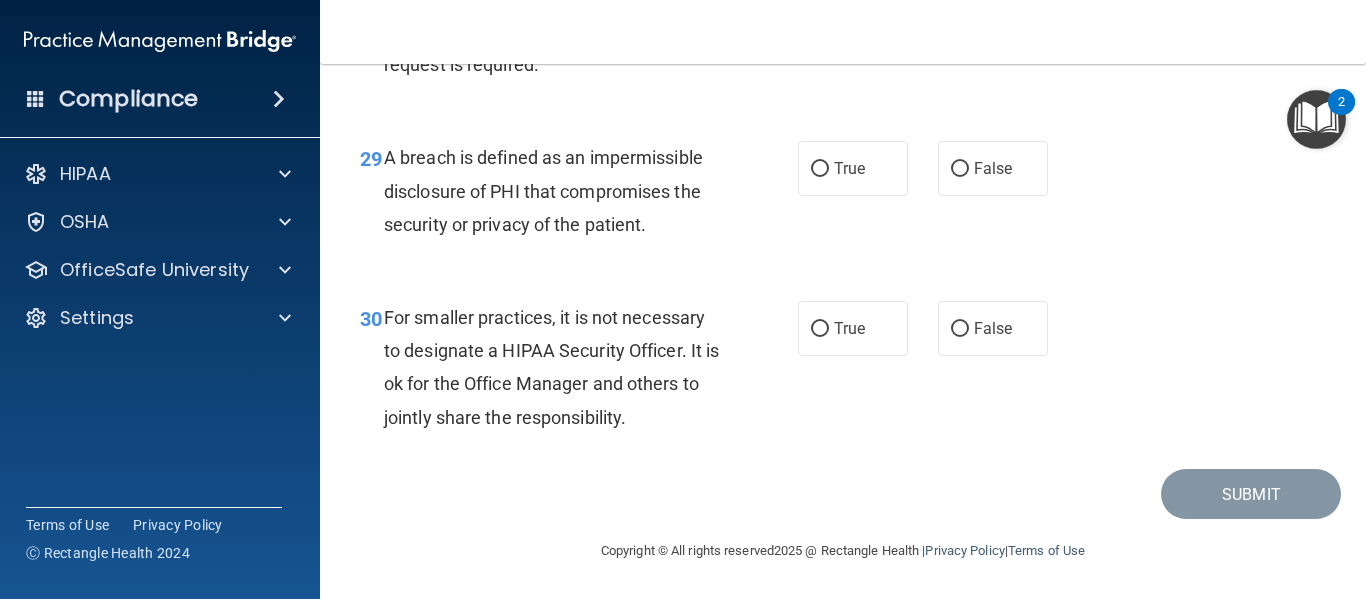 scroll, scrollTop: 5518, scrollLeft: 0, axis: vertical 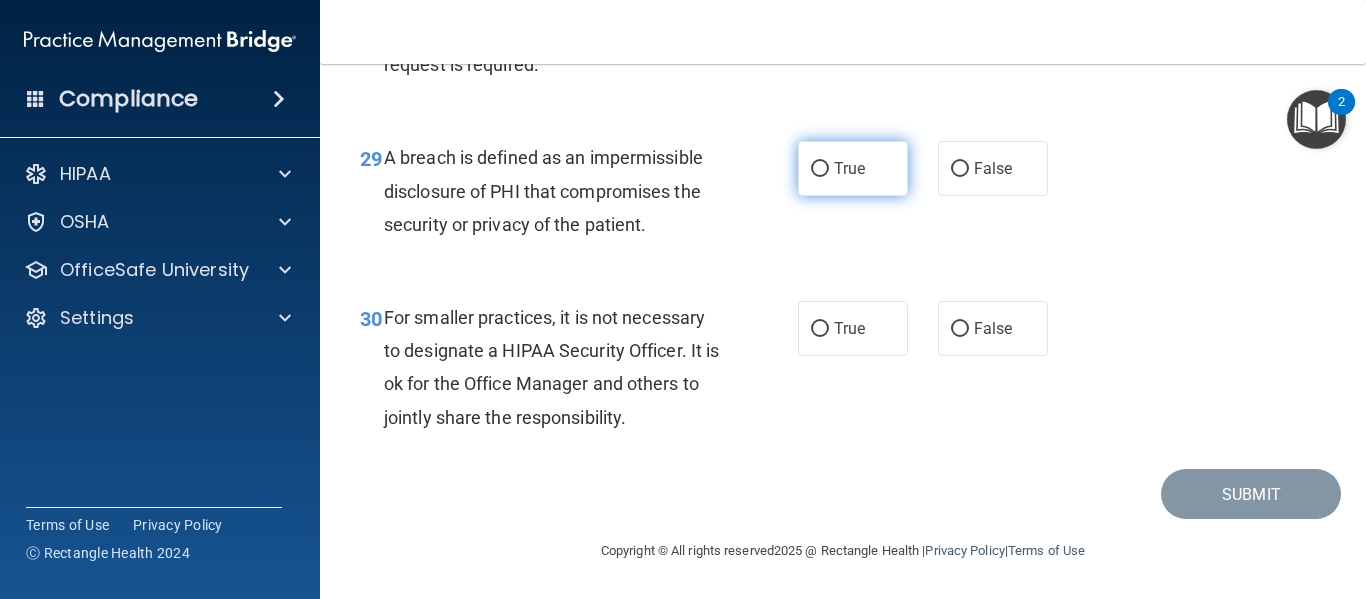 click on "True" at bounding box center (820, 169) 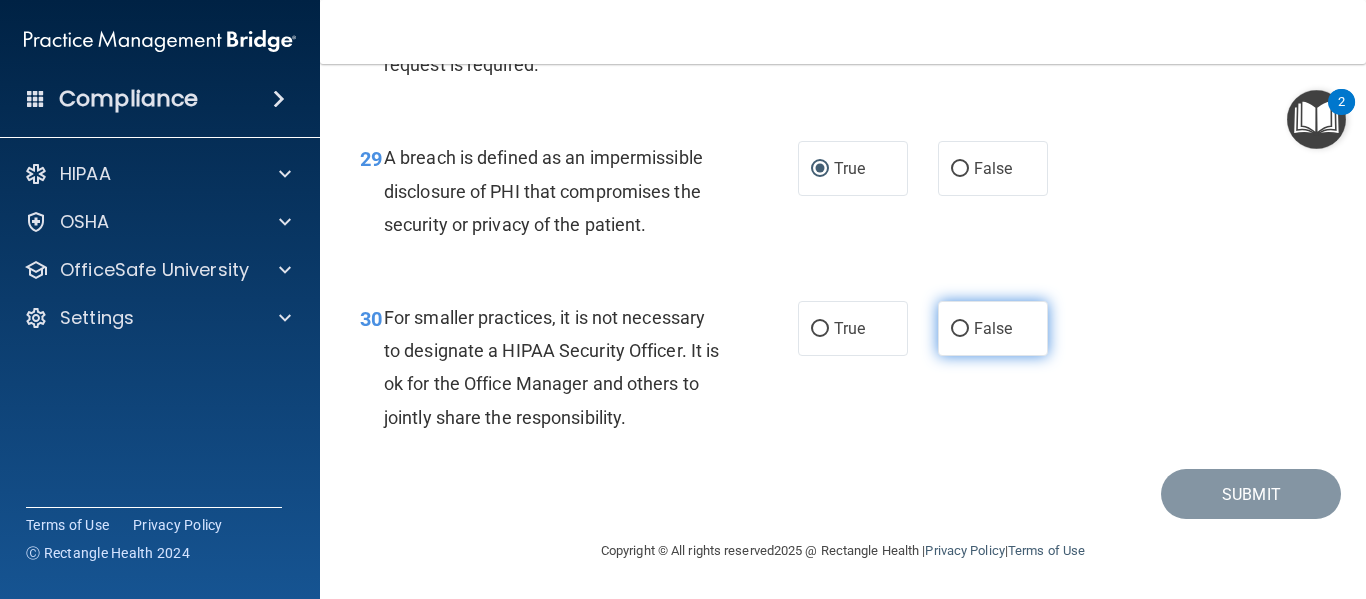 click on "False" at bounding box center [993, 328] 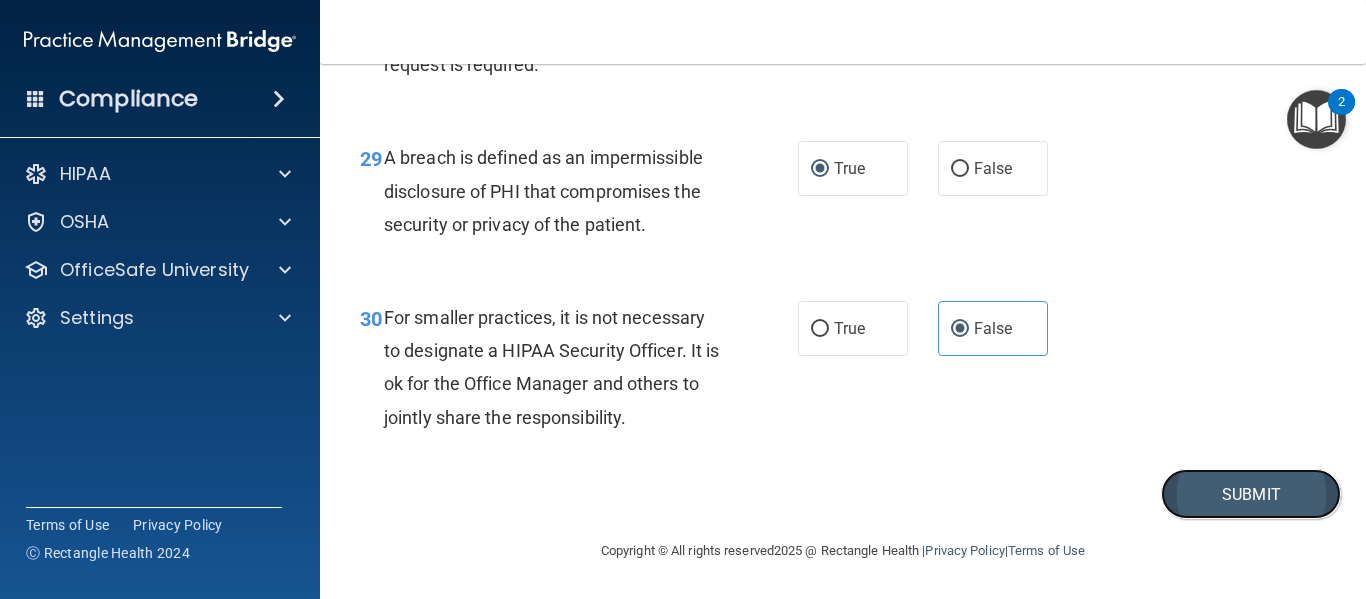 click on "Submit" at bounding box center [1251, 494] 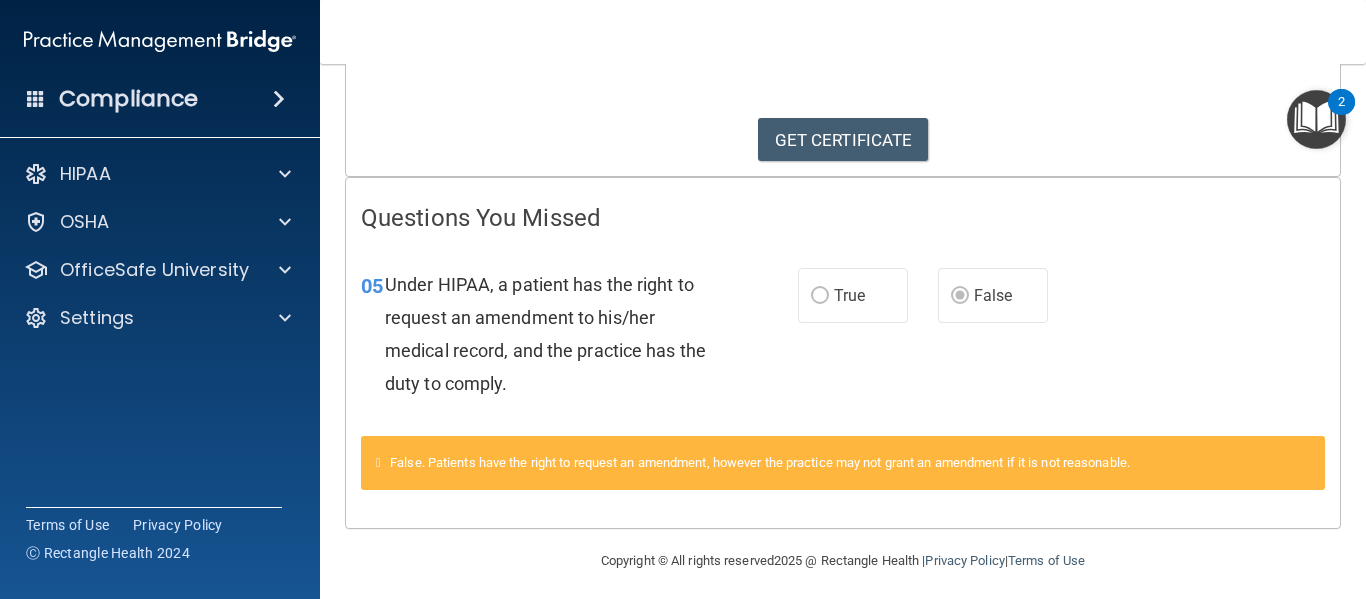 scroll, scrollTop: 298, scrollLeft: 0, axis: vertical 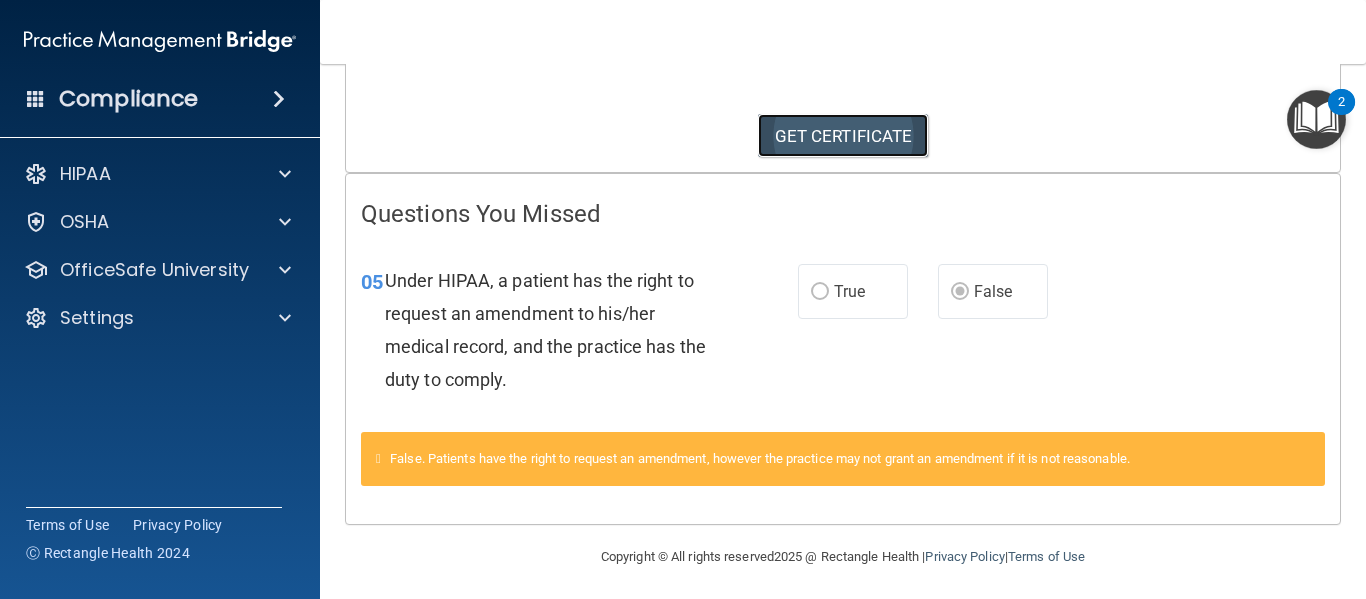 click on "GET CERTIFICATE" at bounding box center (843, 136) 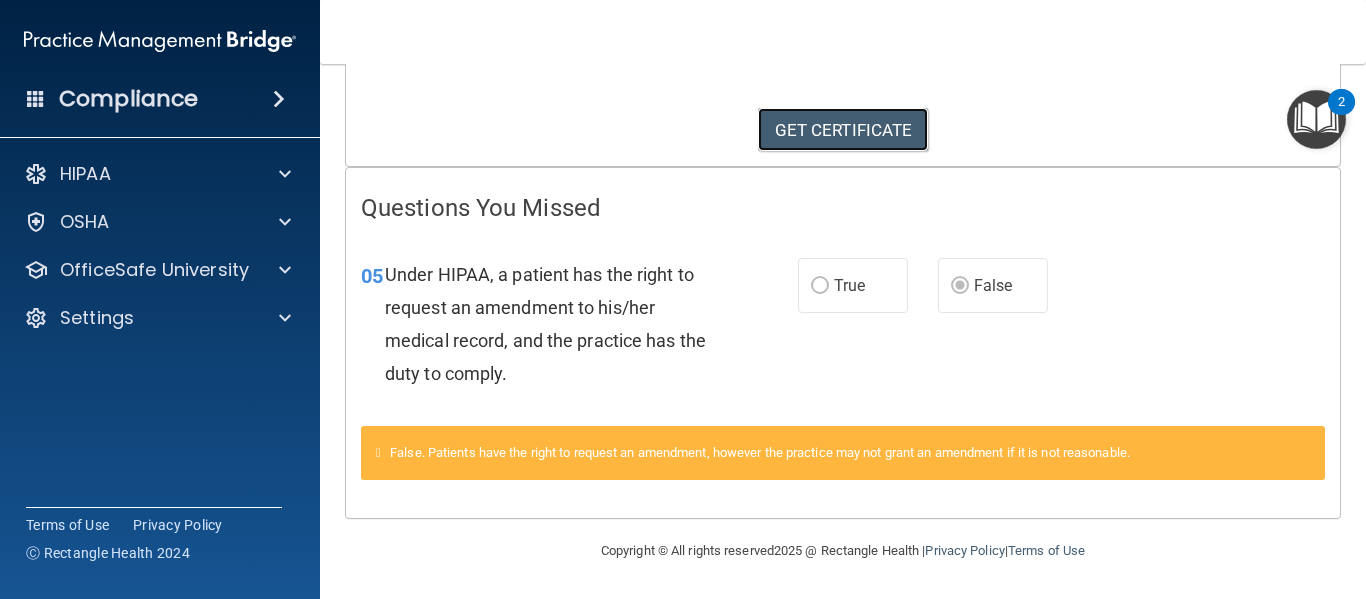 scroll, scrollTop: 0, scrollLeft: 0, axis: both 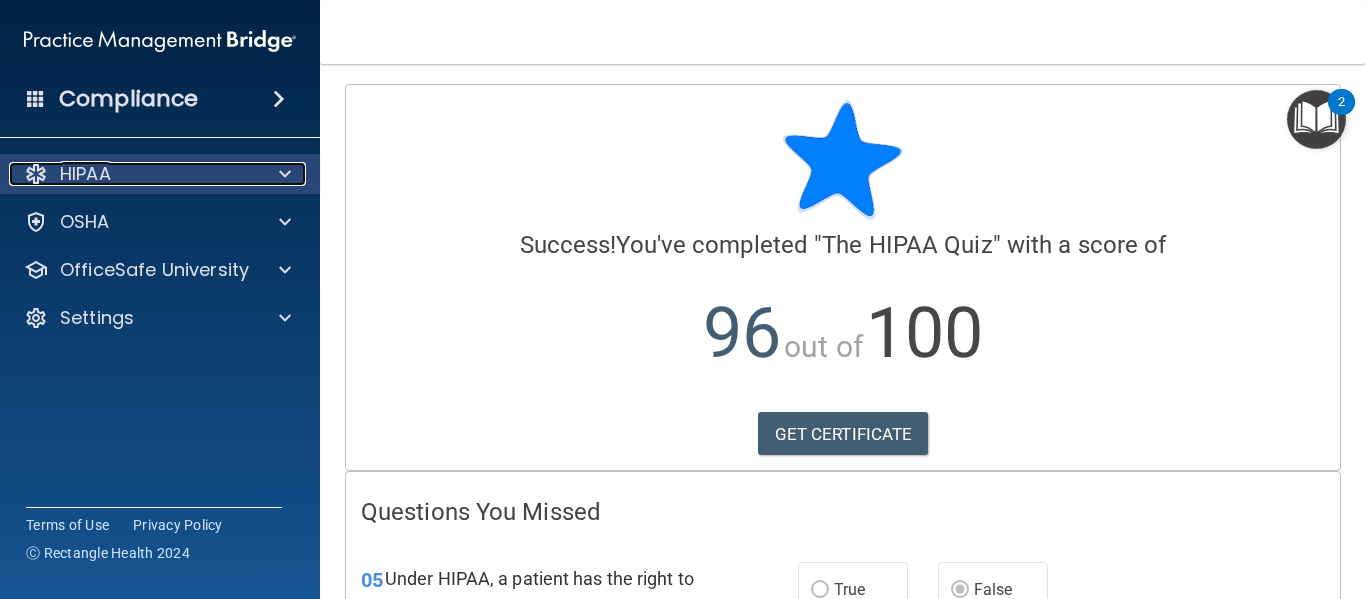 click on "HIPAA" at bounding box center (133, 174) 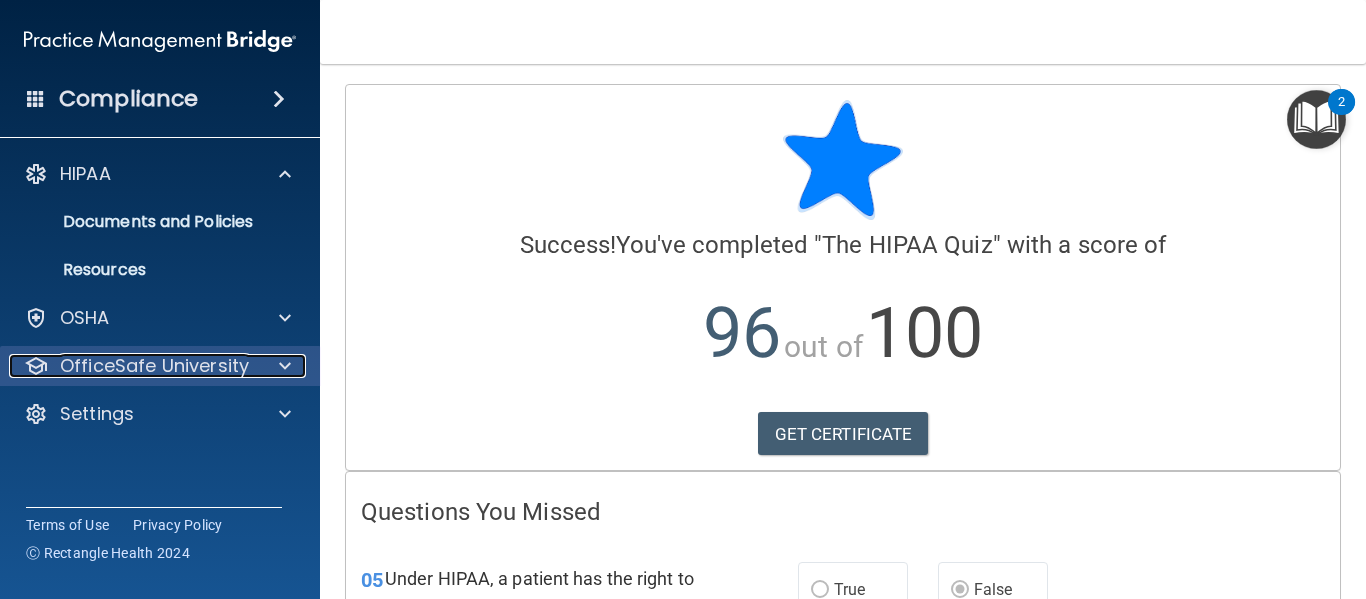 click on "OfficeSafe University" at bounding box center (154, 366) 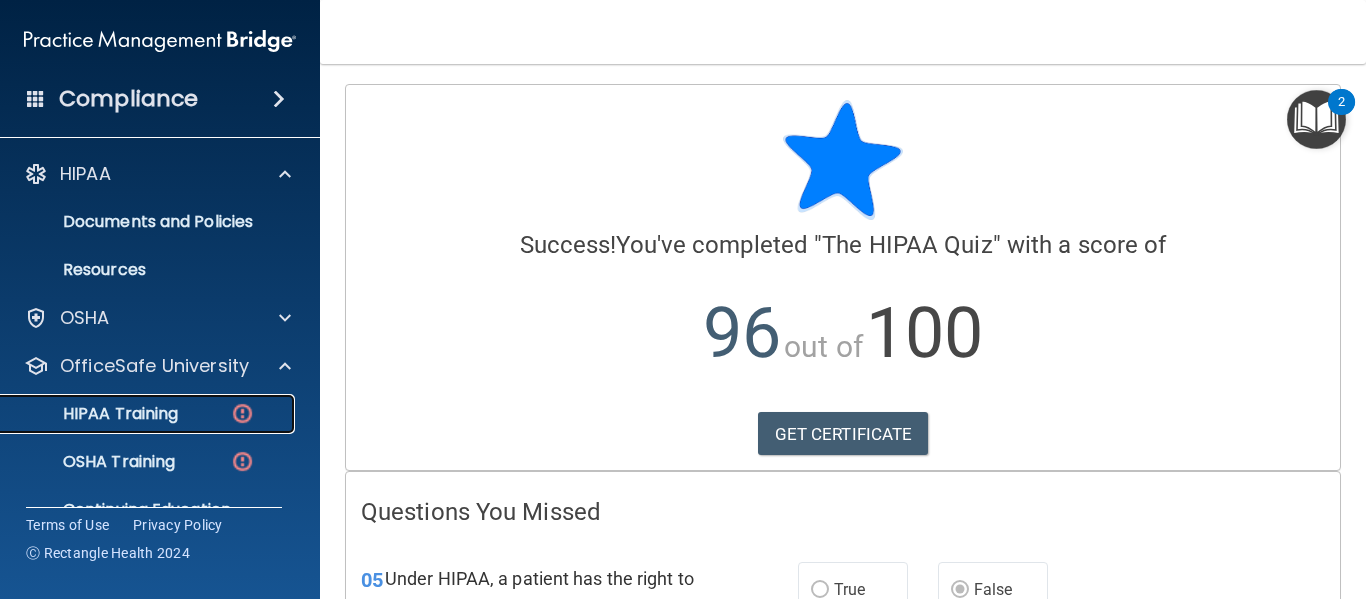 click on "HIPAA Training" at bounding box center [149, 414] 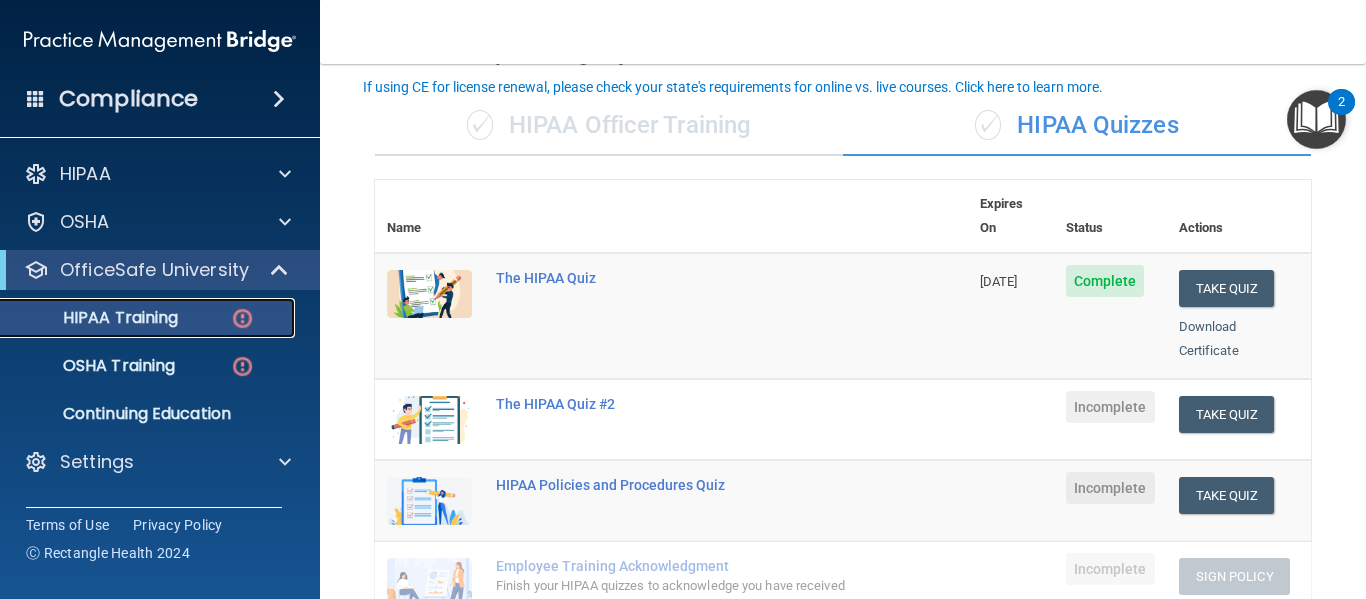 scroll, scrollTop: 153, scrollLeft: 0, axis: vertical 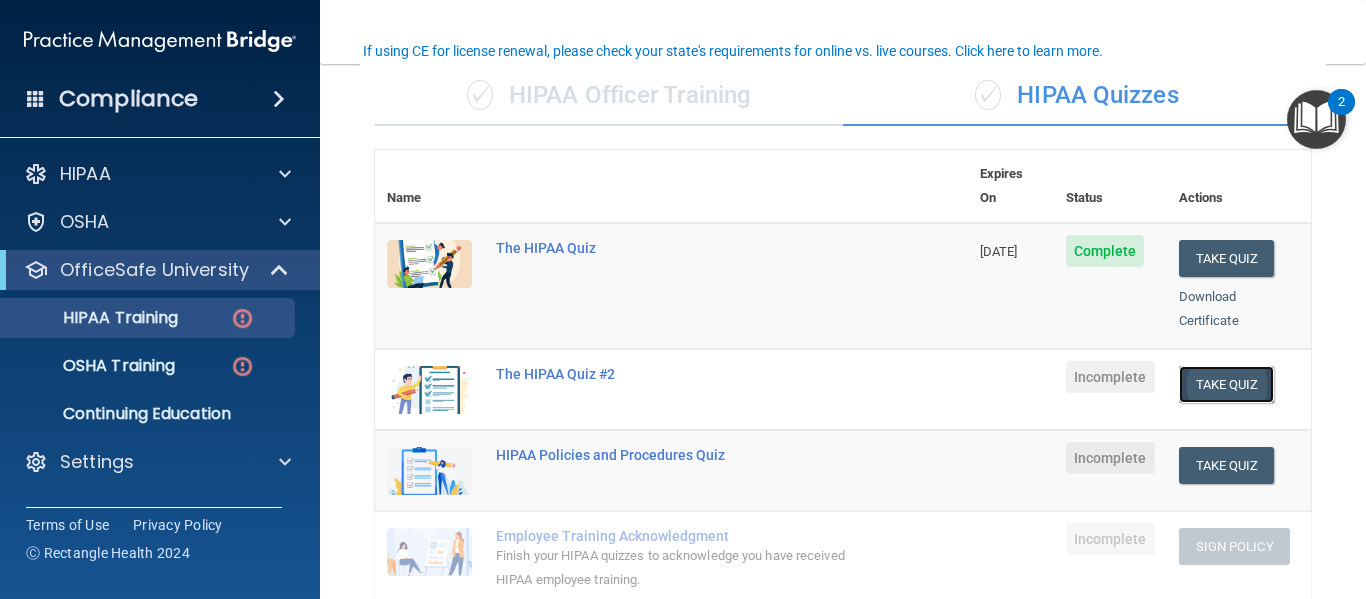 click on "Take Quiz" at bounding box center (1227, 384) 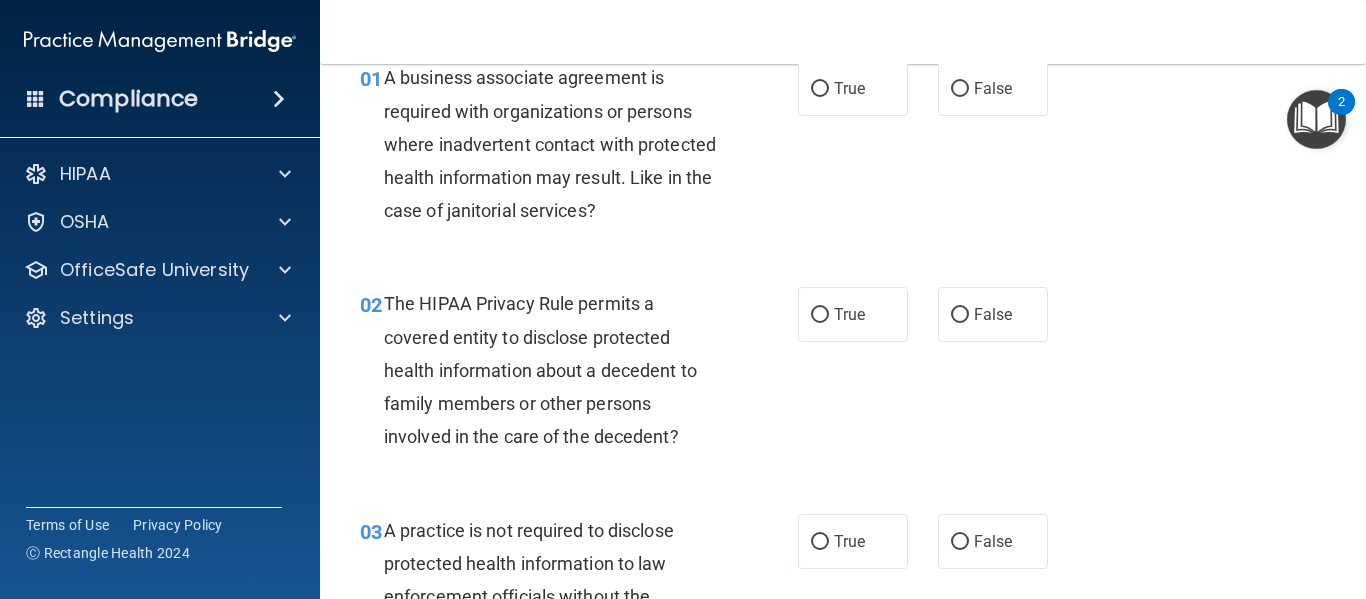 scroll, scrollTop: 98, scrollLeft: 0, axis: vertical 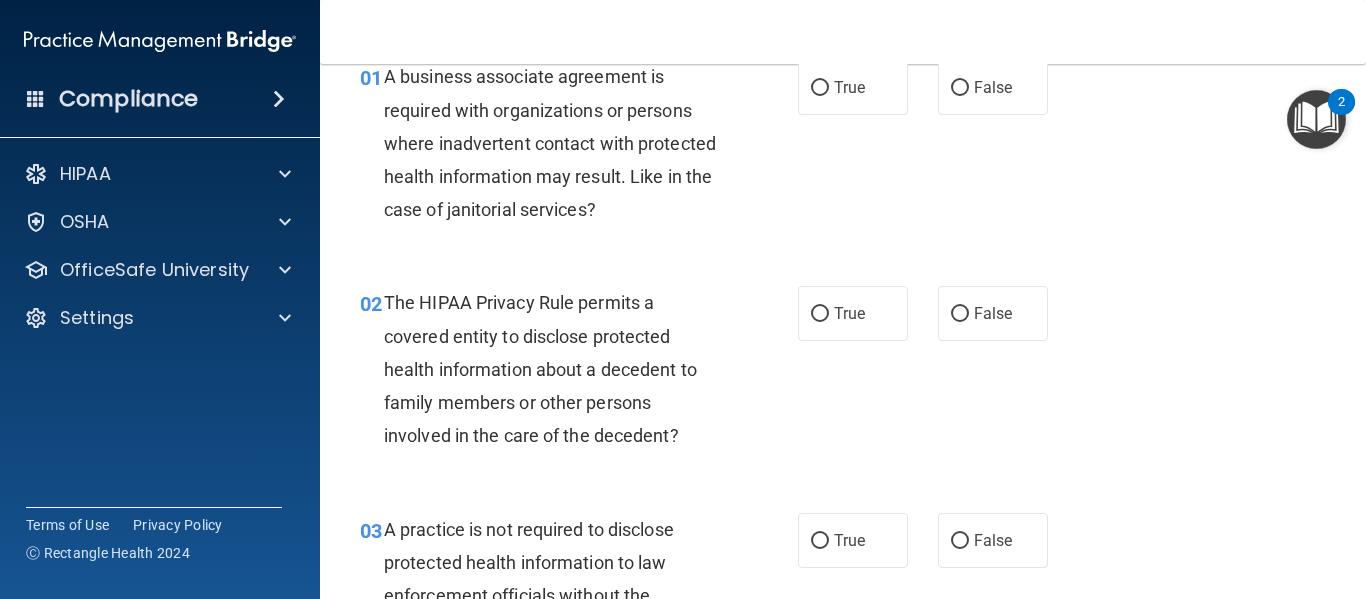 click on "01       A business associate agreement is required with organizations or persons where inadvertent contact with protected health information may result.  Like in the case of janitorial services?                 True           False" at bounding box center (843, 148) 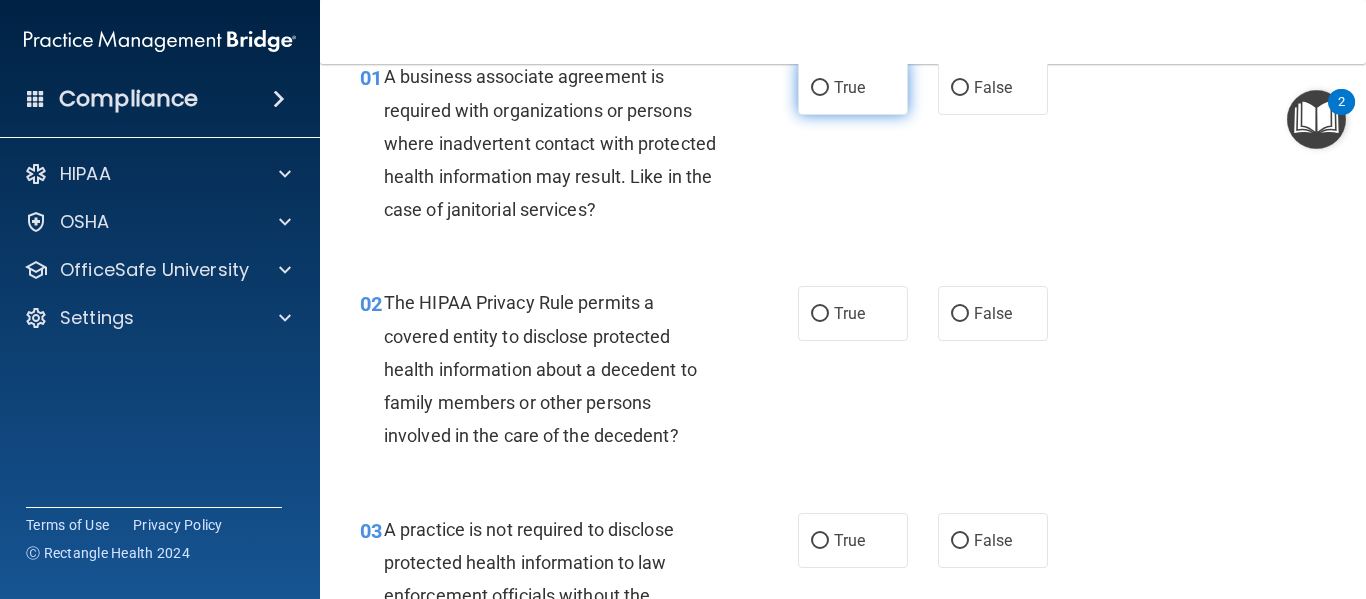click on "True" at bounding box center [849, 87] 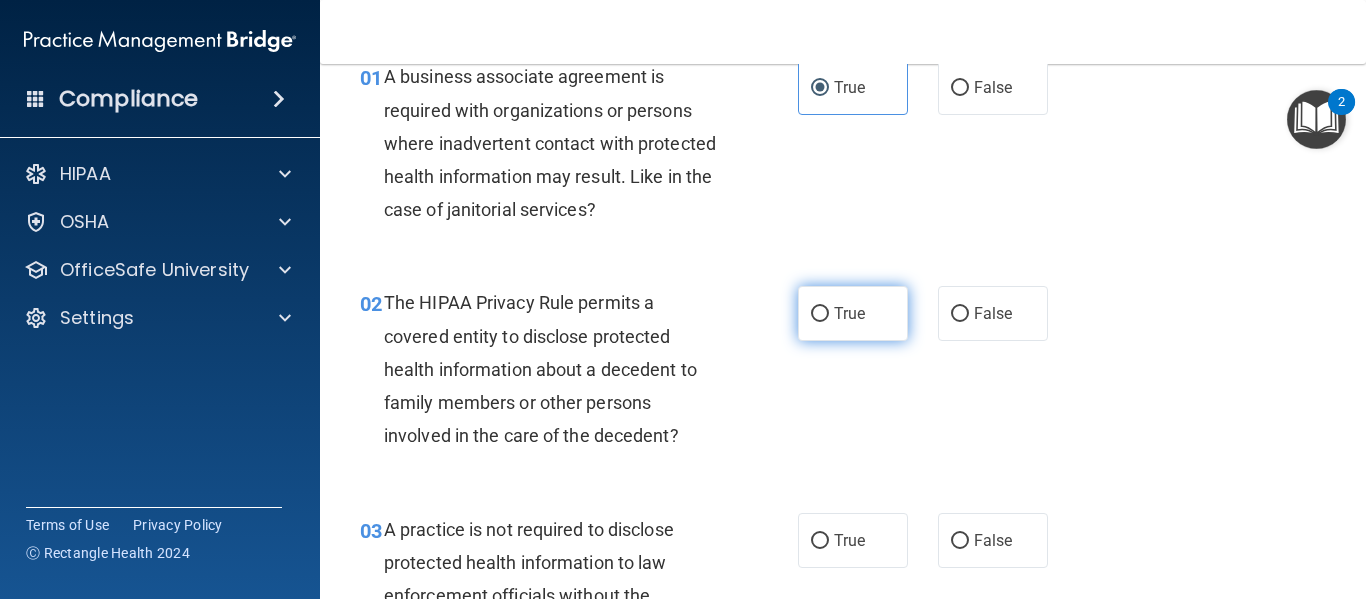 click on "True" at bounding box center [853, 313] 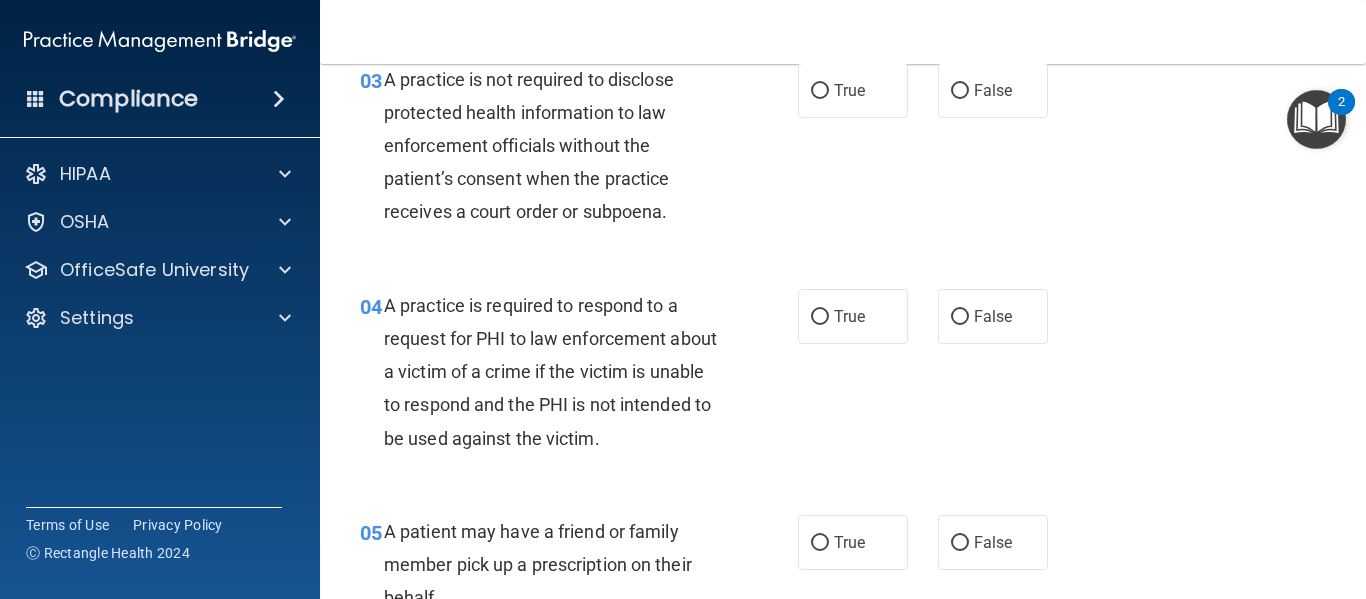 scroll, scrollTop: 551, scrollLeft: 0, axis: vertical 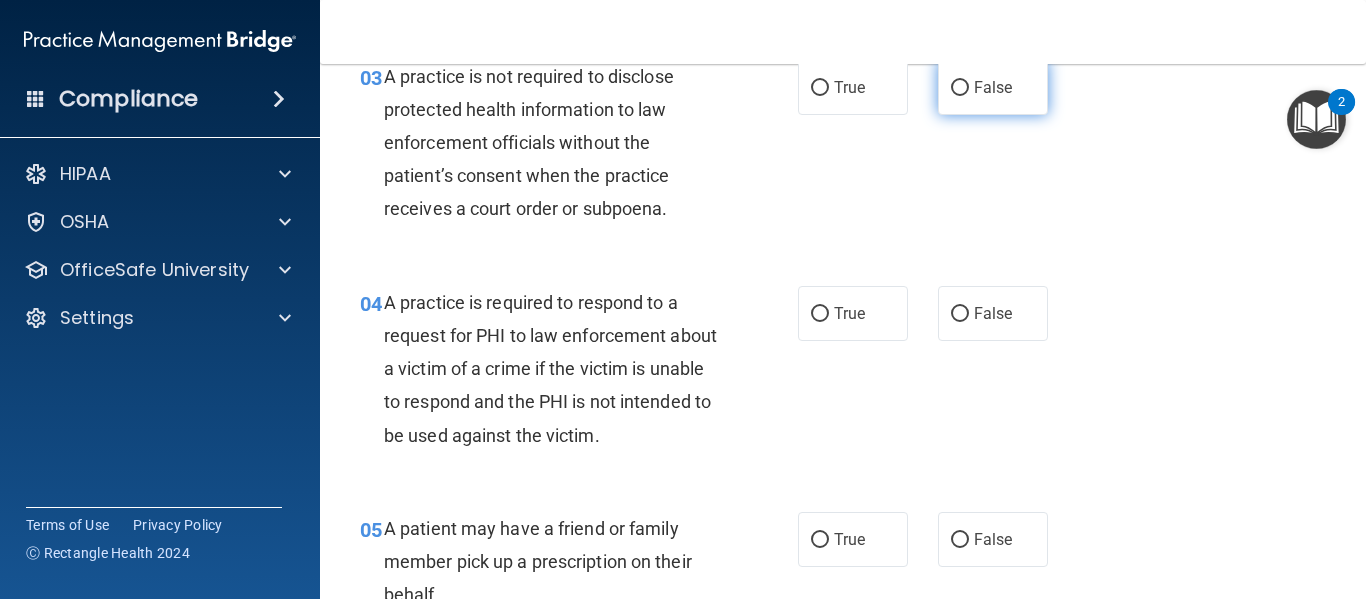 click on "False" at bounding box center (993, 87) 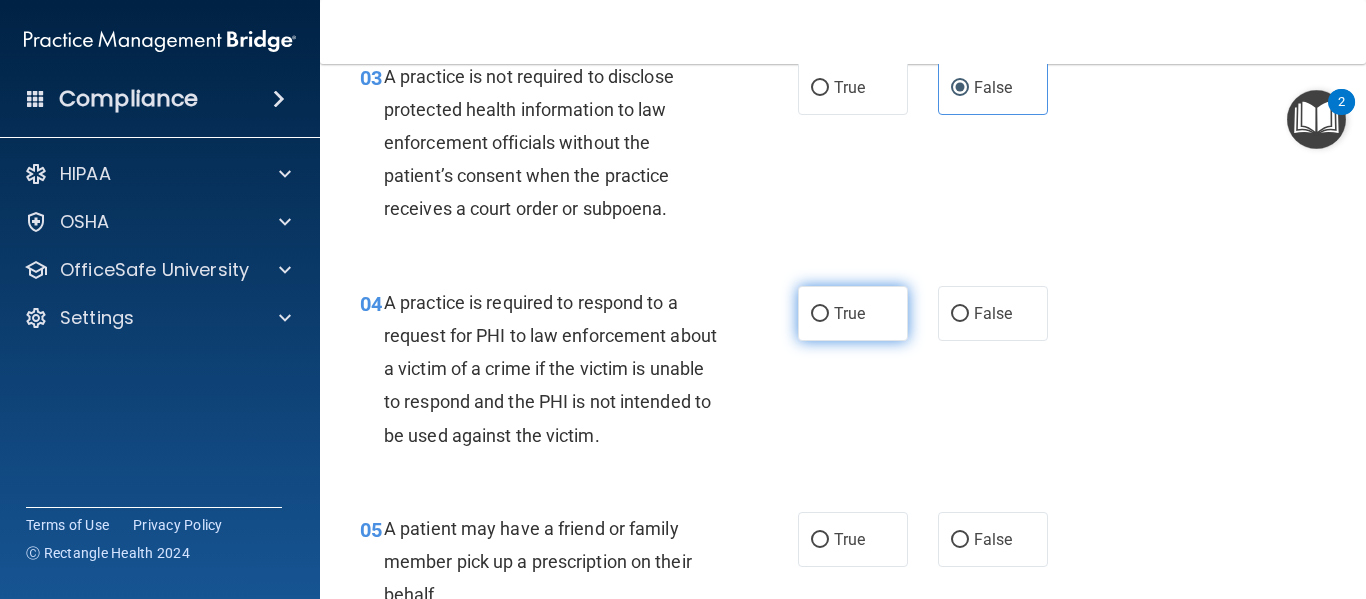 click on "True" at bounding box center [820, 314] 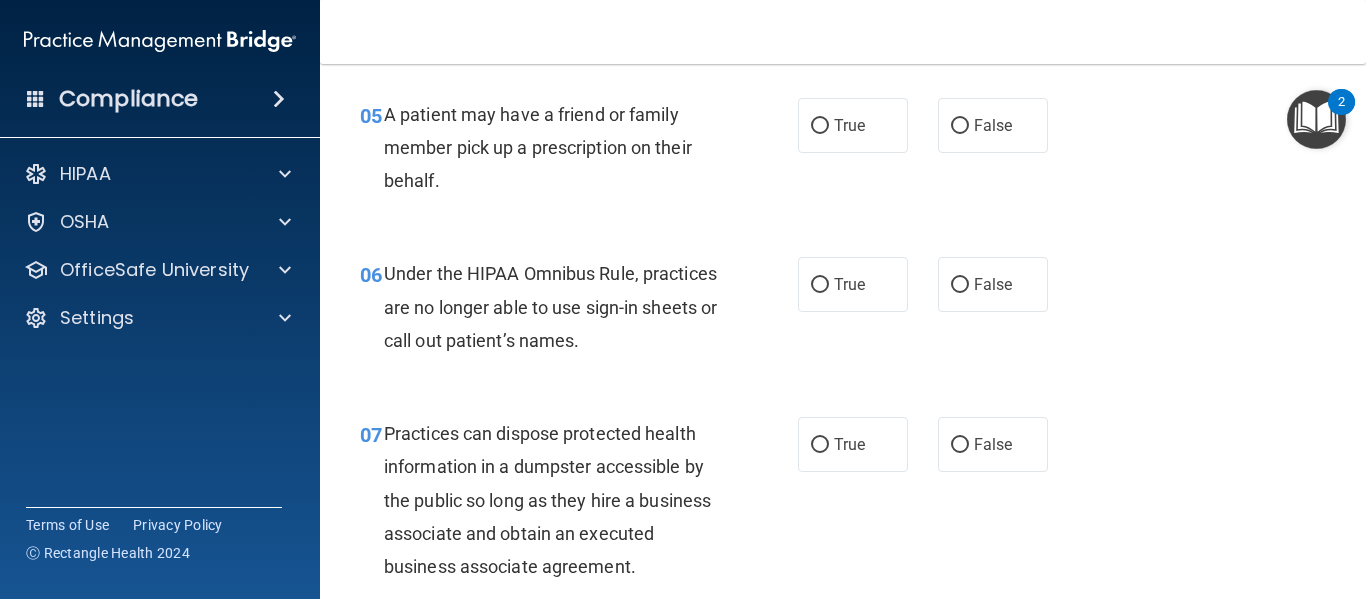 scroll, scrollTop: 977, scrollLeft: 0, axis: vertical 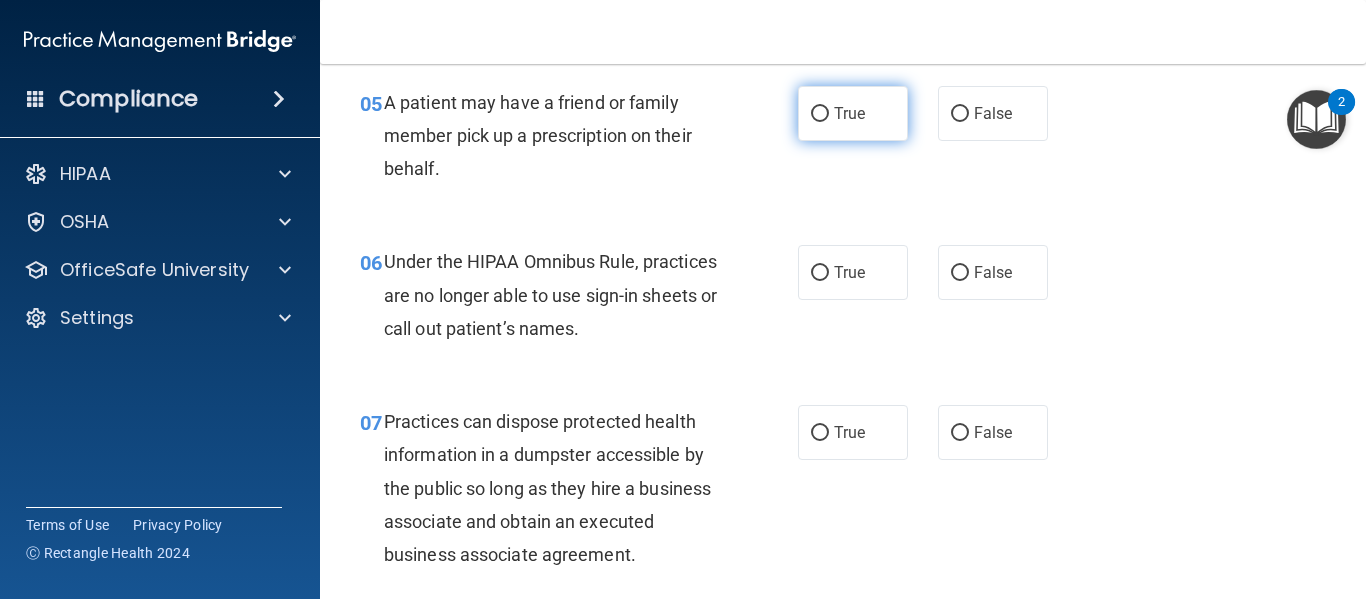 click on "True" at bounding box center (853, 113) 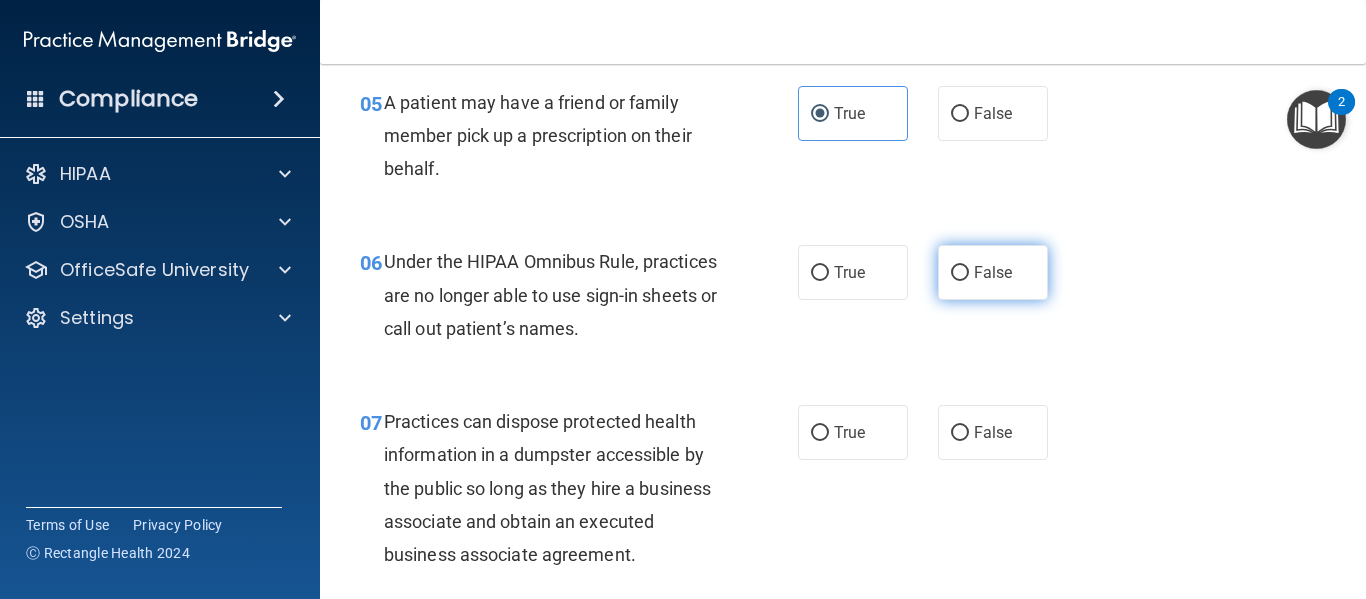 click on "False" at bounding box center (993, 272) 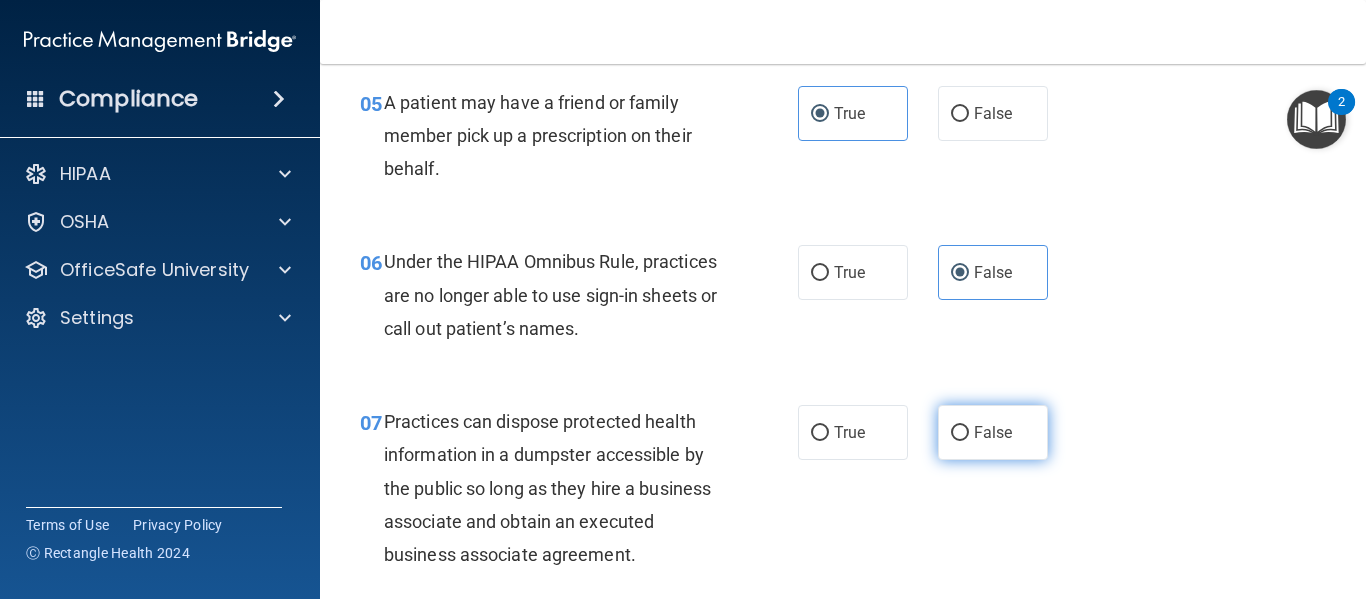 click on "False" at bounding box center [960, 433] 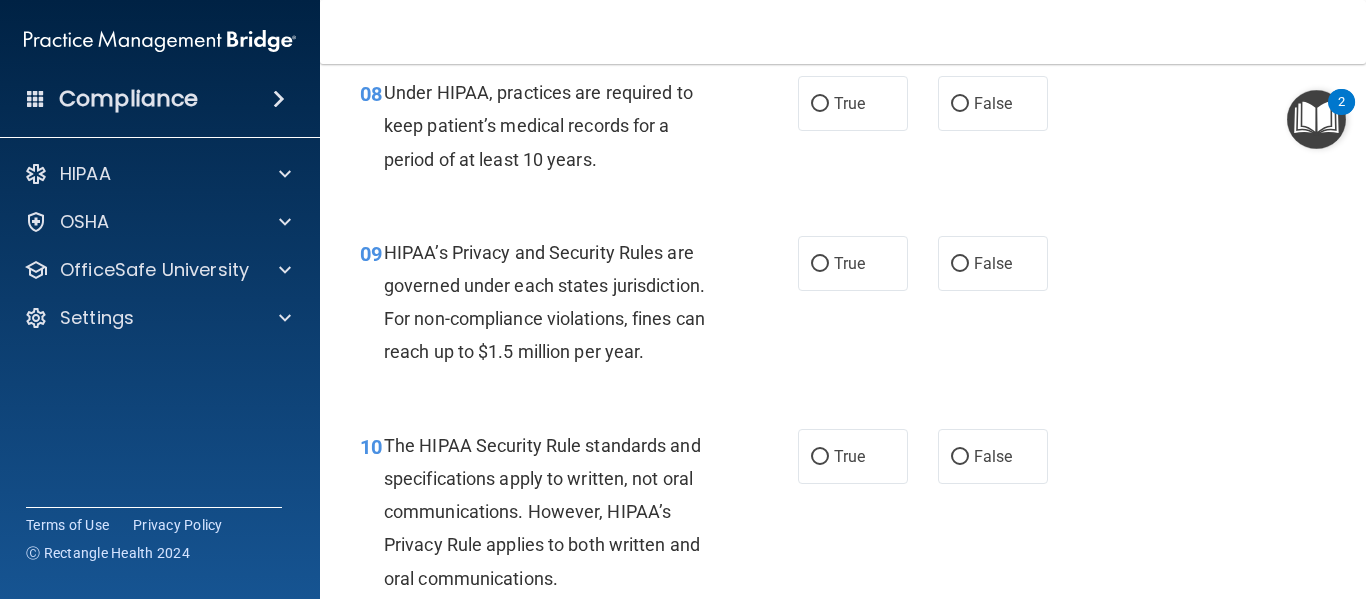 scroll, scrollTop: 1539, scrollLeft: 0, axis: vertical 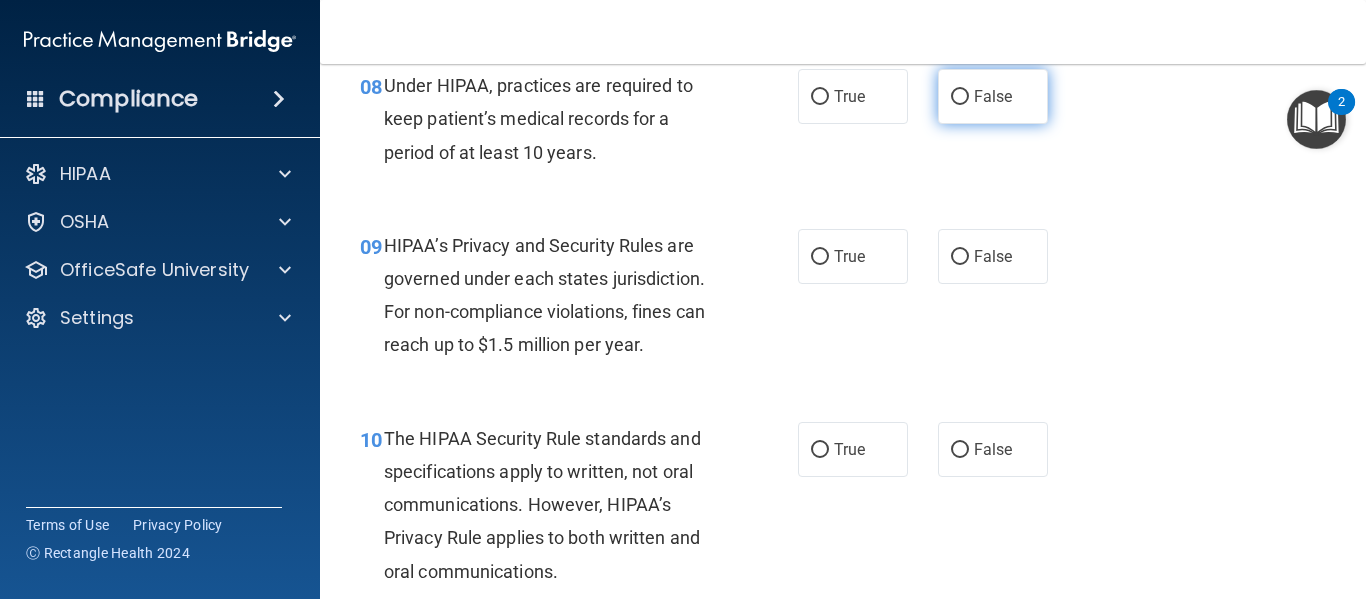 click on "False" at bounding box center [993, 96] 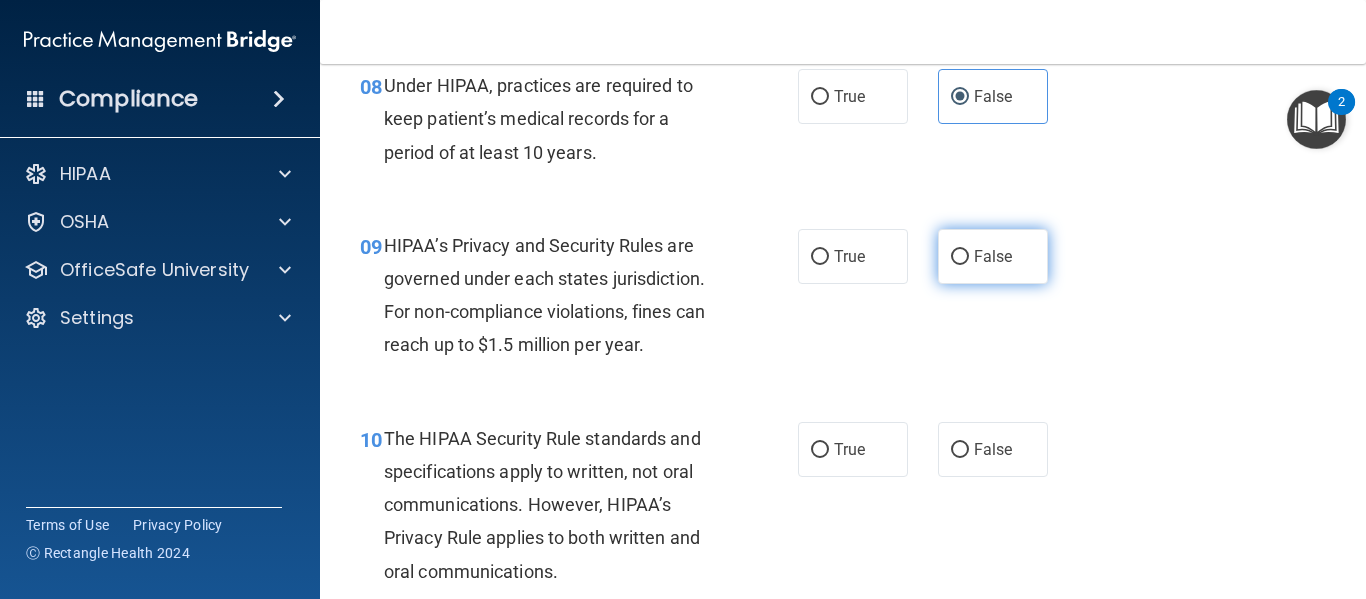 click on "False" at bounding box center (993, 256) 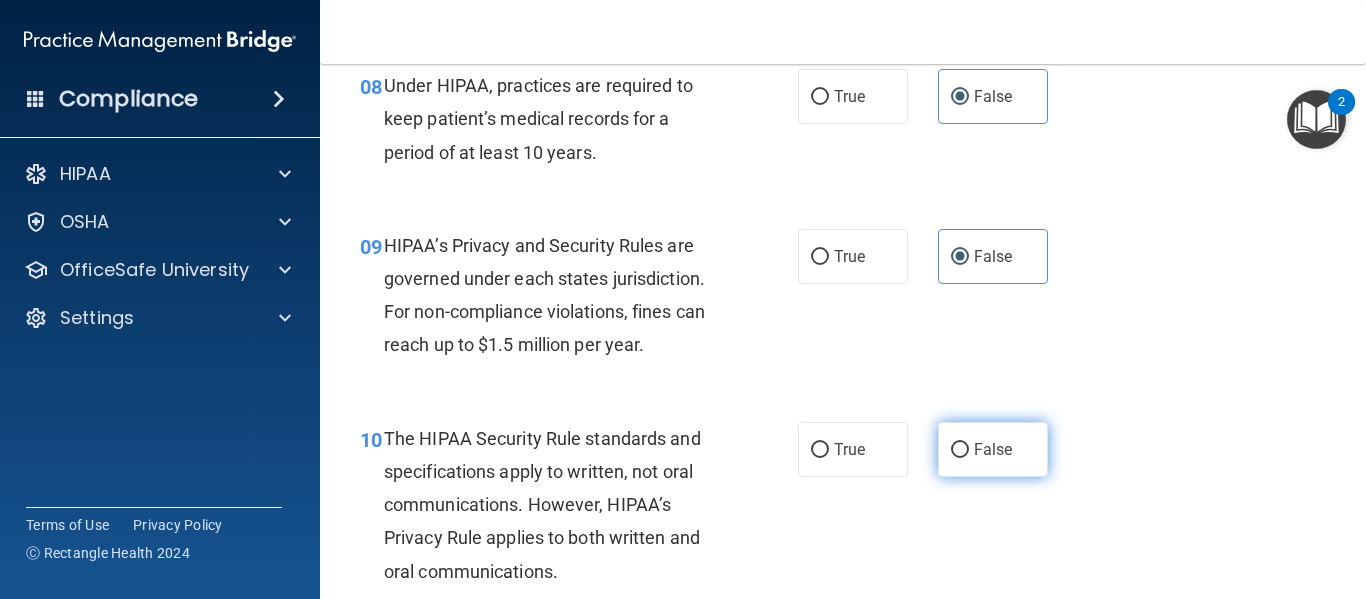 click on "False" at bounding box center [993, 449] 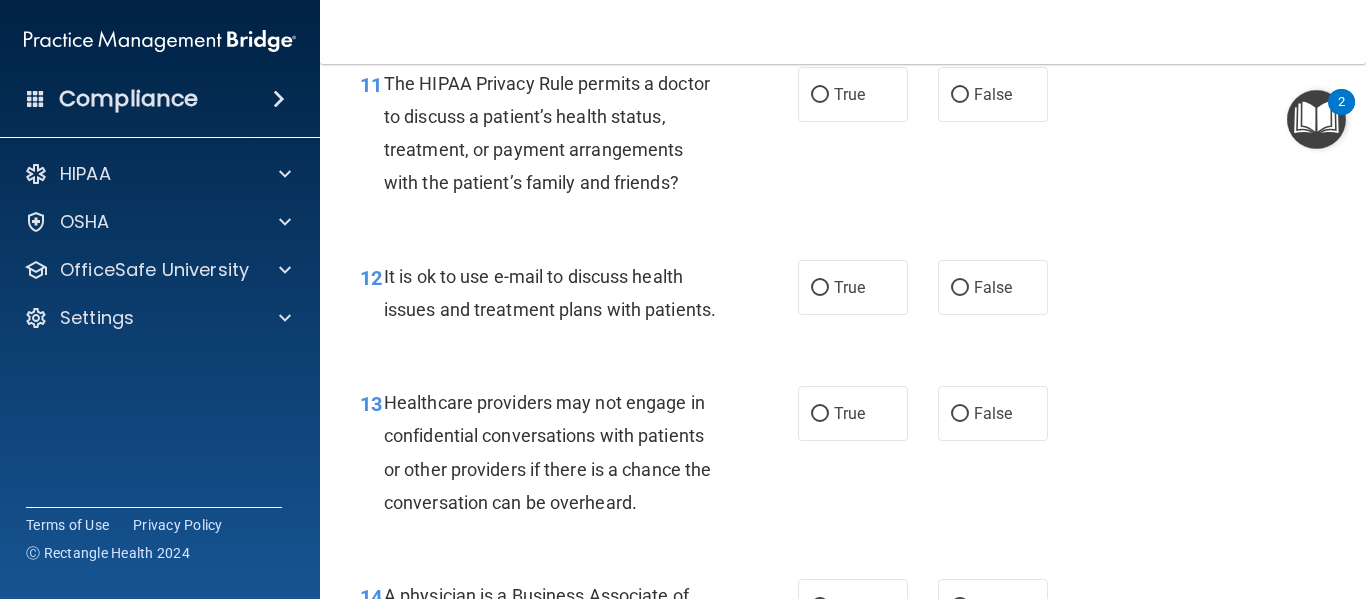 scroll, scrollTop: 2114, scrollLeft: 0, axis: vertical 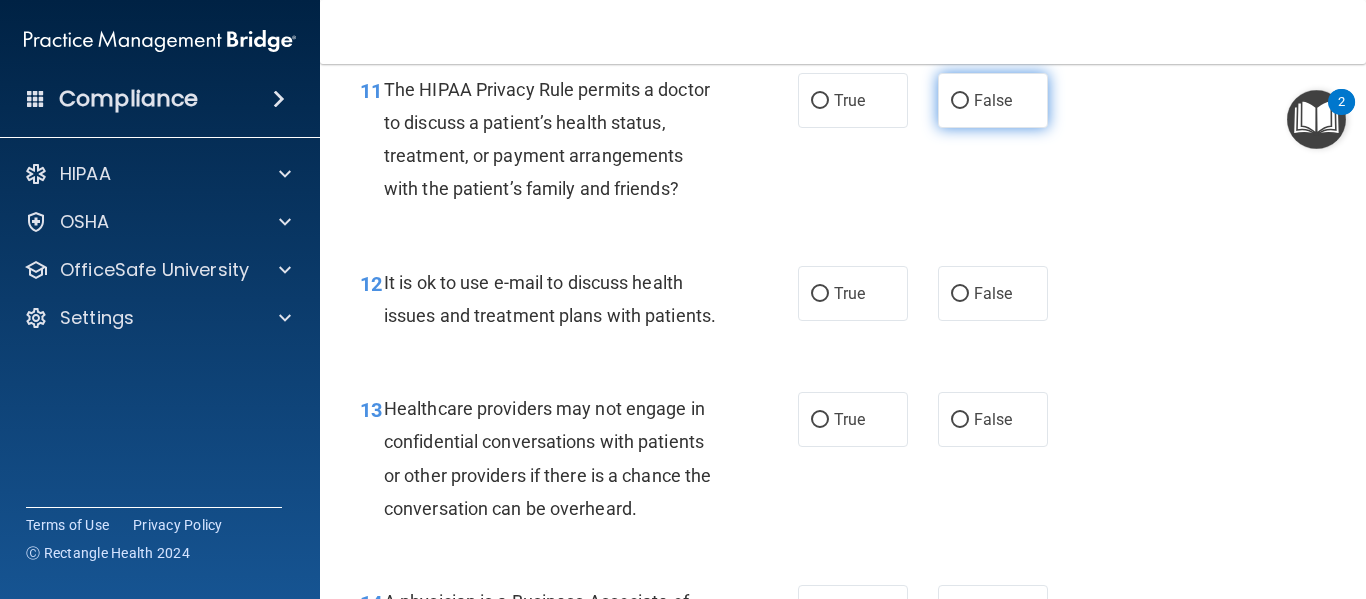 click on "False" at bounding box center [993, 100] 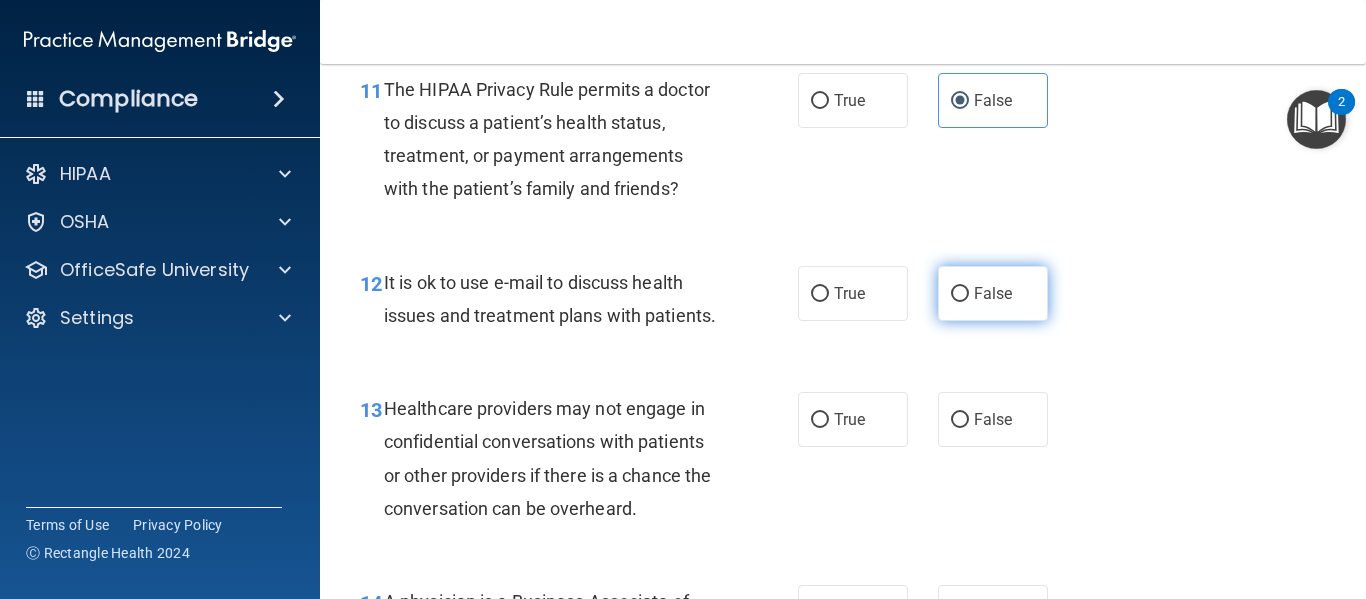 click on "False" at bounding box center [993, 293] 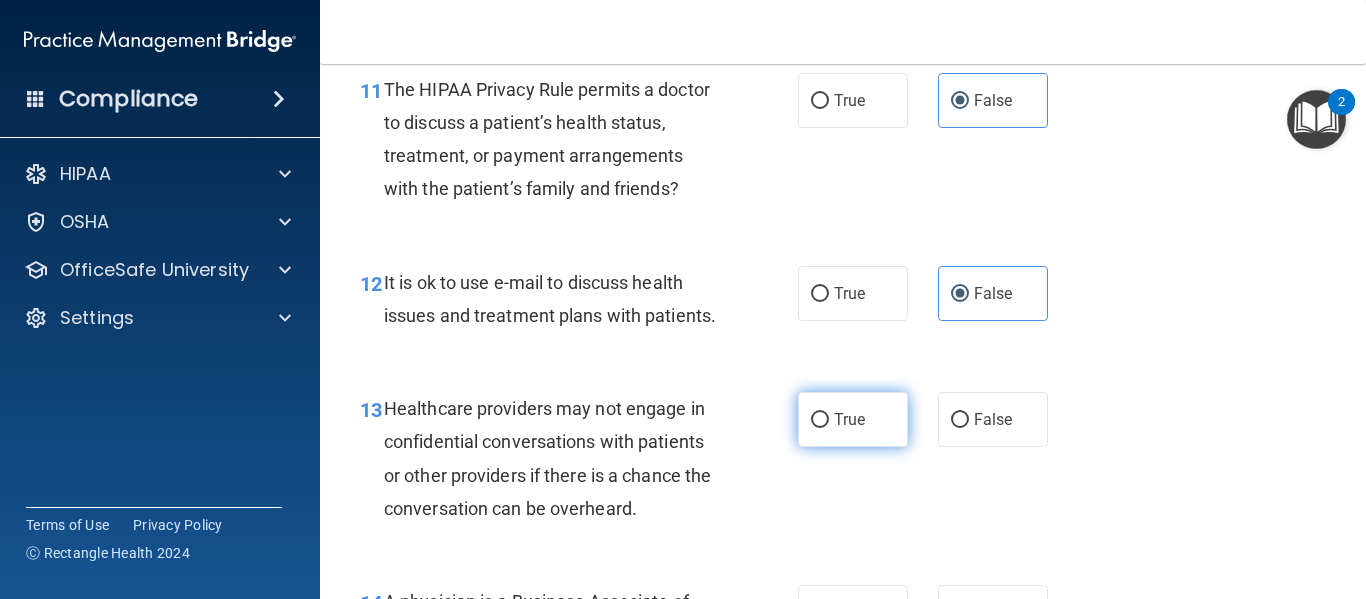 click on "True" at bounding box center (853, 419) 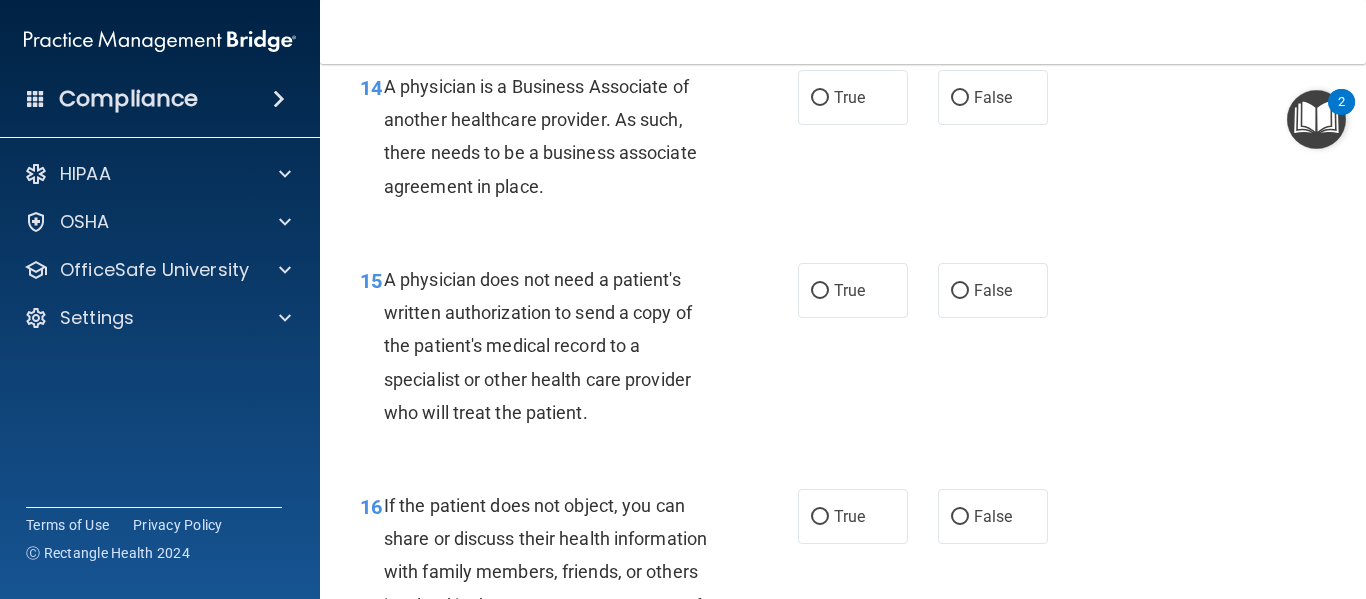 scroll, scrollTop: 2632, scrollLeft: 0, axis: vertical 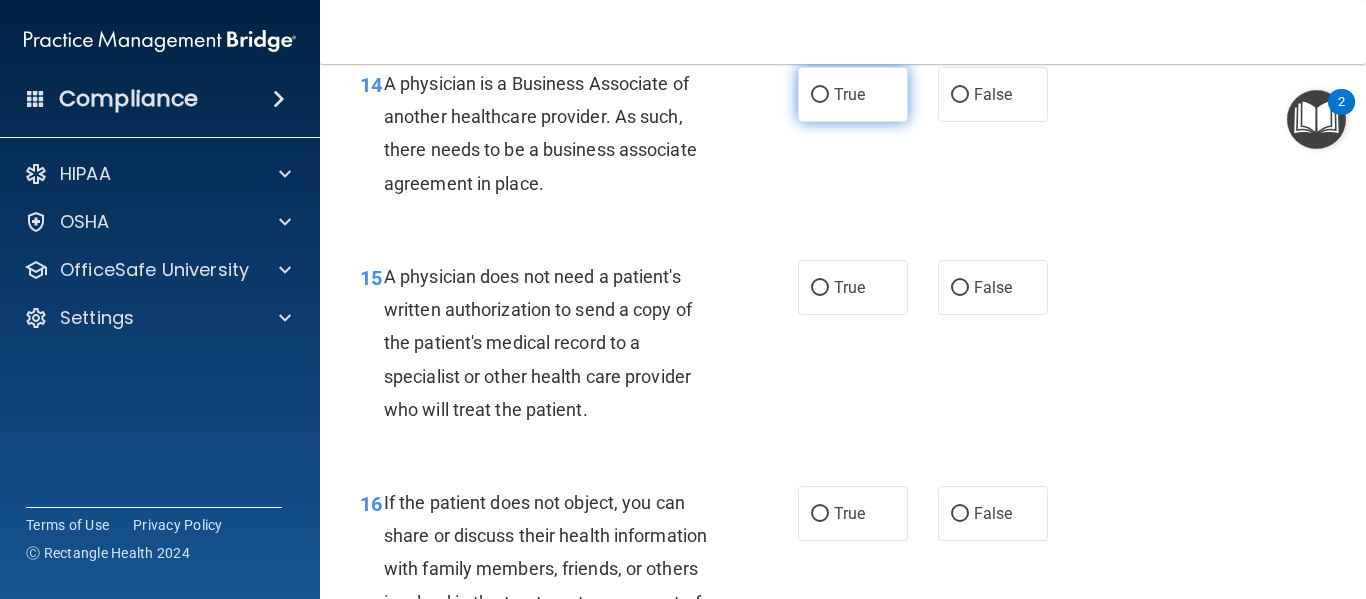 click on "True" at bounding box center (820, 95) 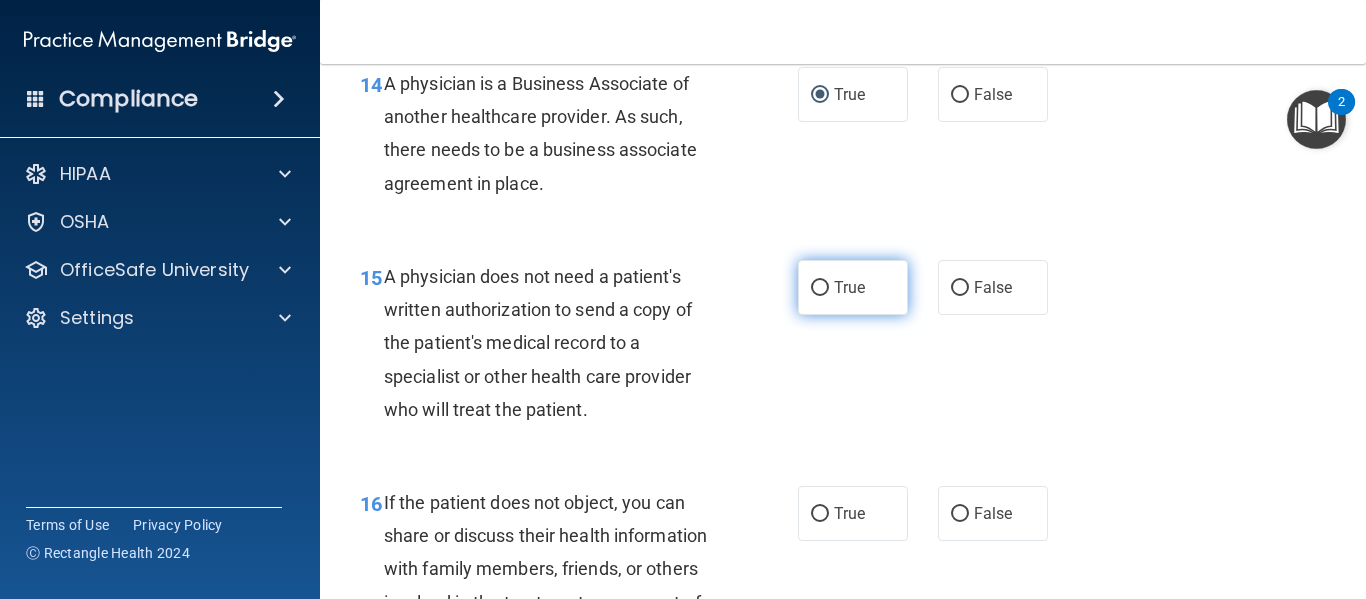 click on "True" at bounding box center [853, 287] 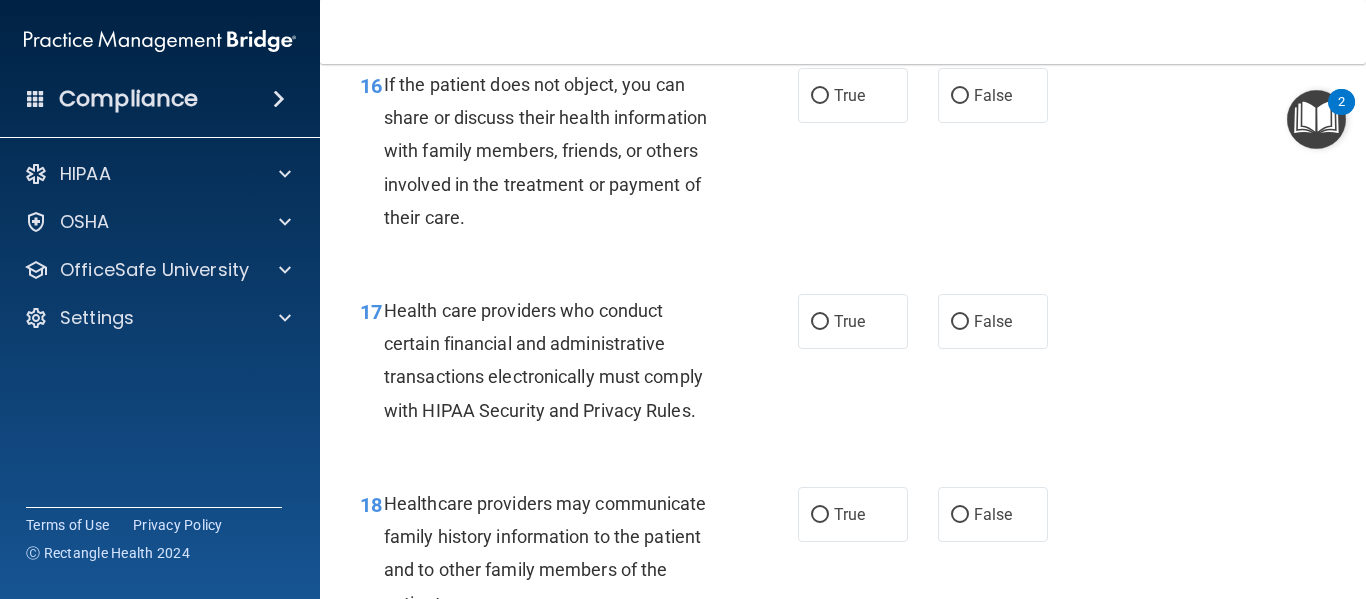 scroll, scrollTop: 3060, scrollLeft: 0, axis: vertical 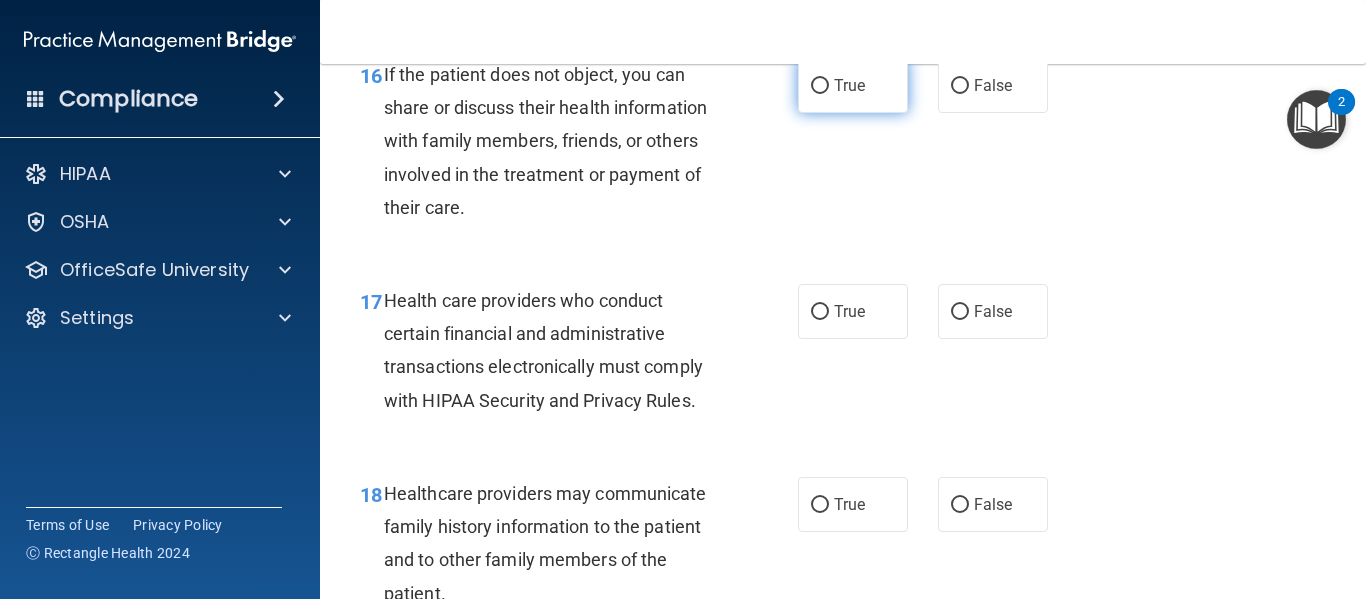 click on "True" at bounding box center [849, 85] 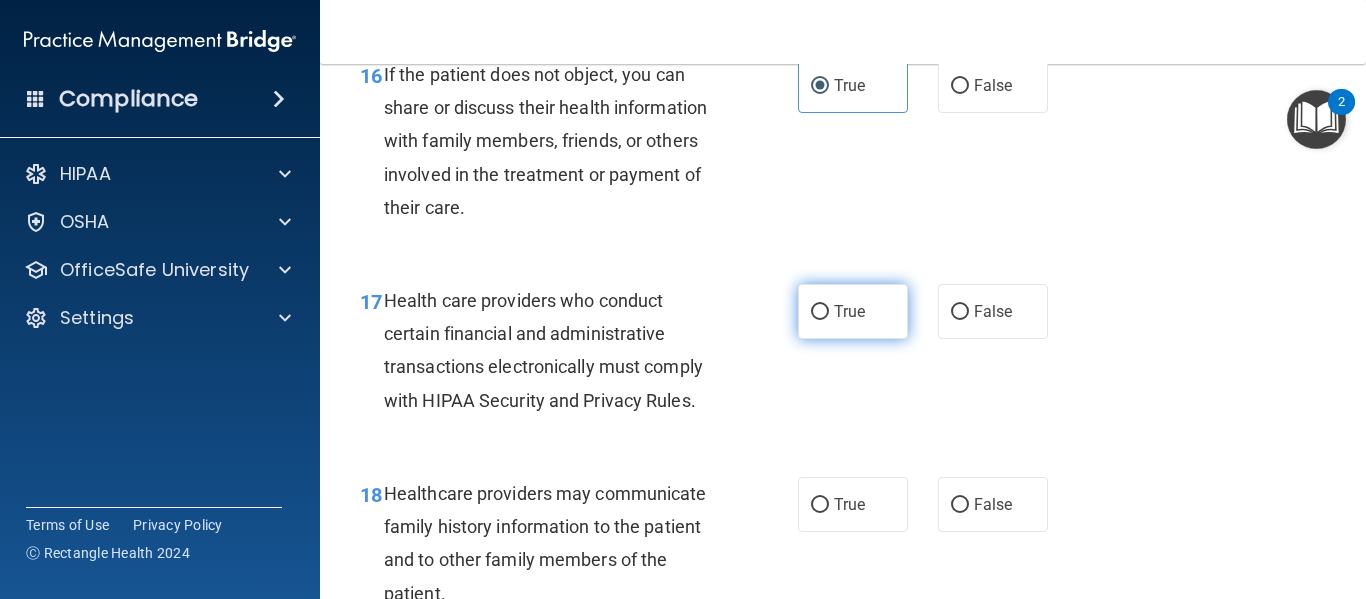 click on "True" at bounding box center [853, 311] 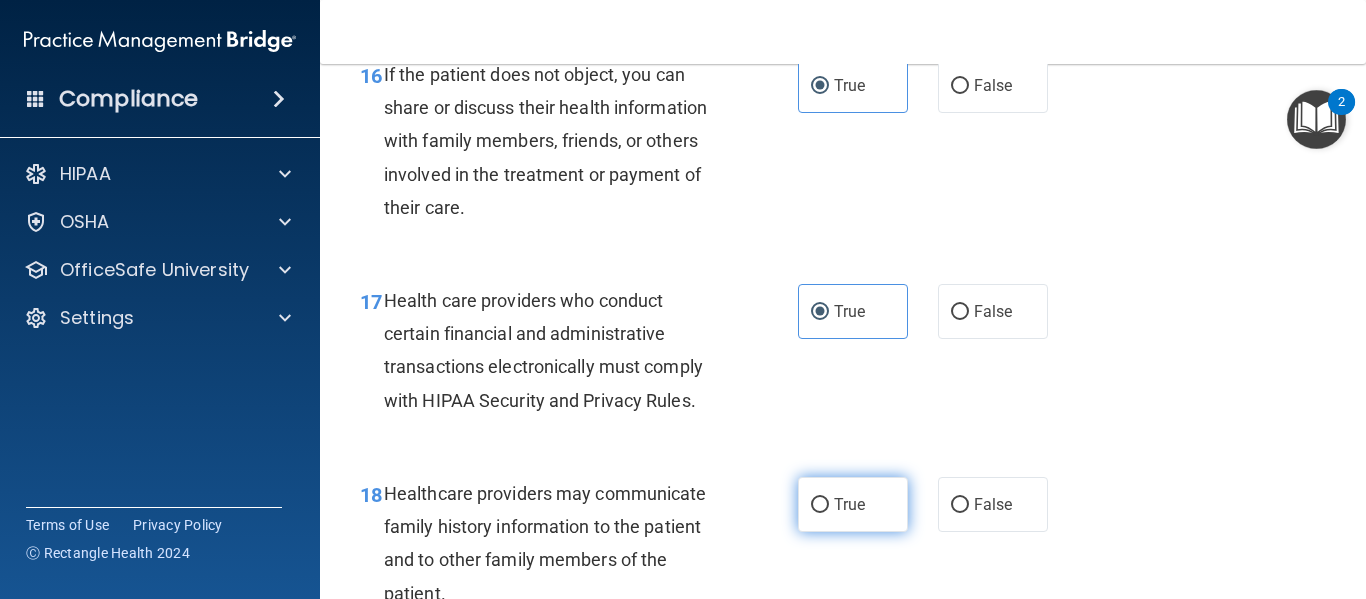 click on "True" at bounding box center [853, 504] 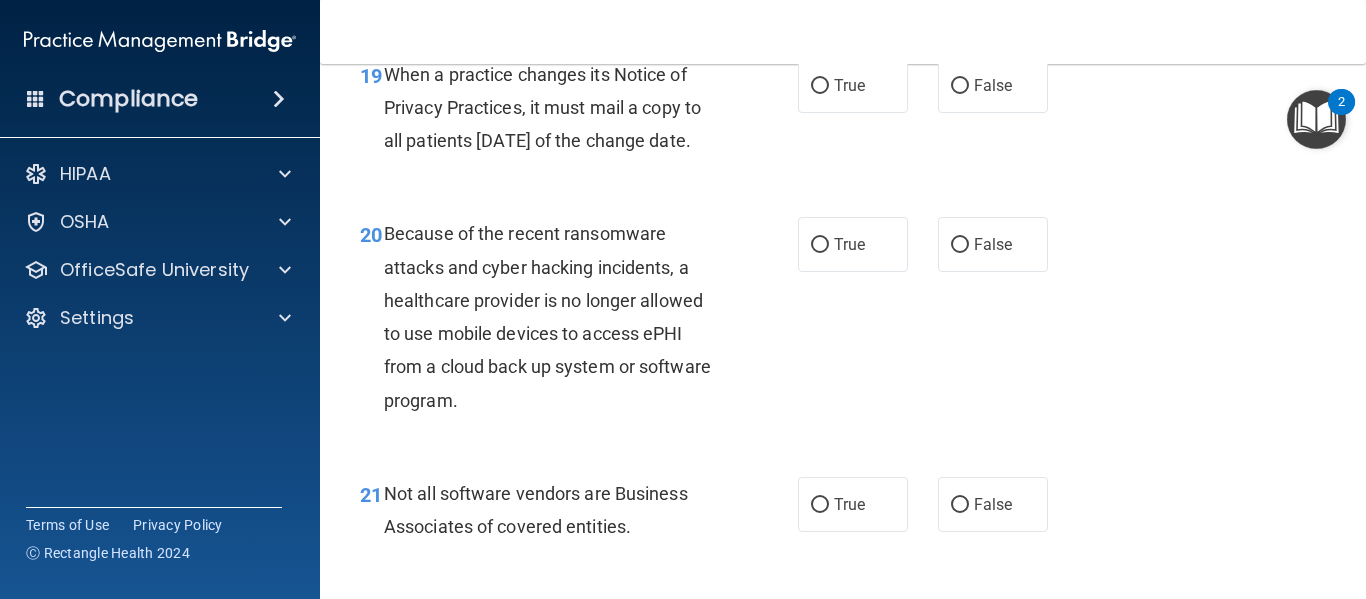 scroll, scrollTop: 3679, scrollLeft: 0, axis: vertical 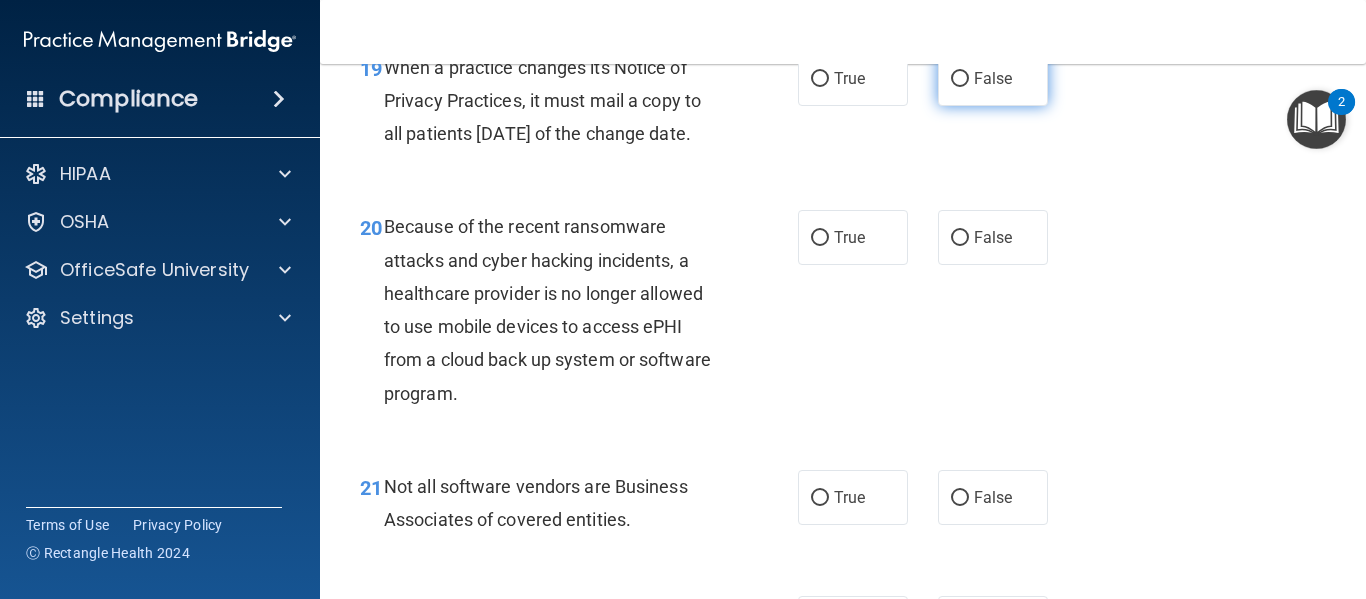 click on "False" at bounding box center [993, 78] 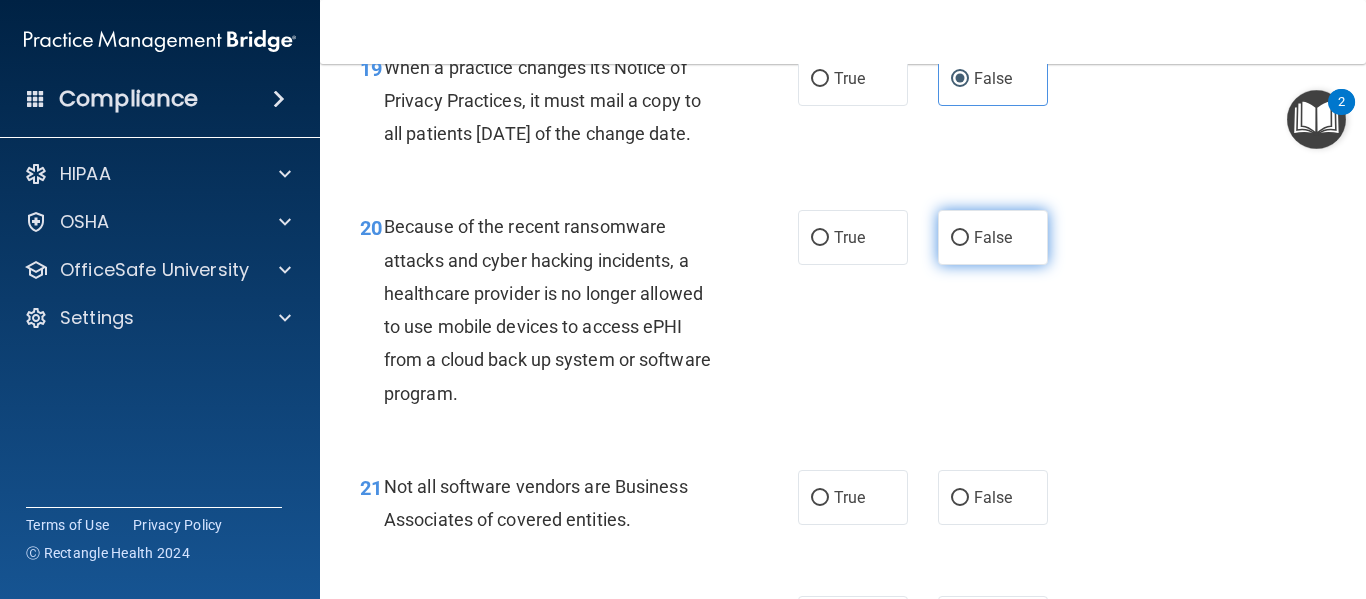 click on "False" at bounding box center (993, 237) 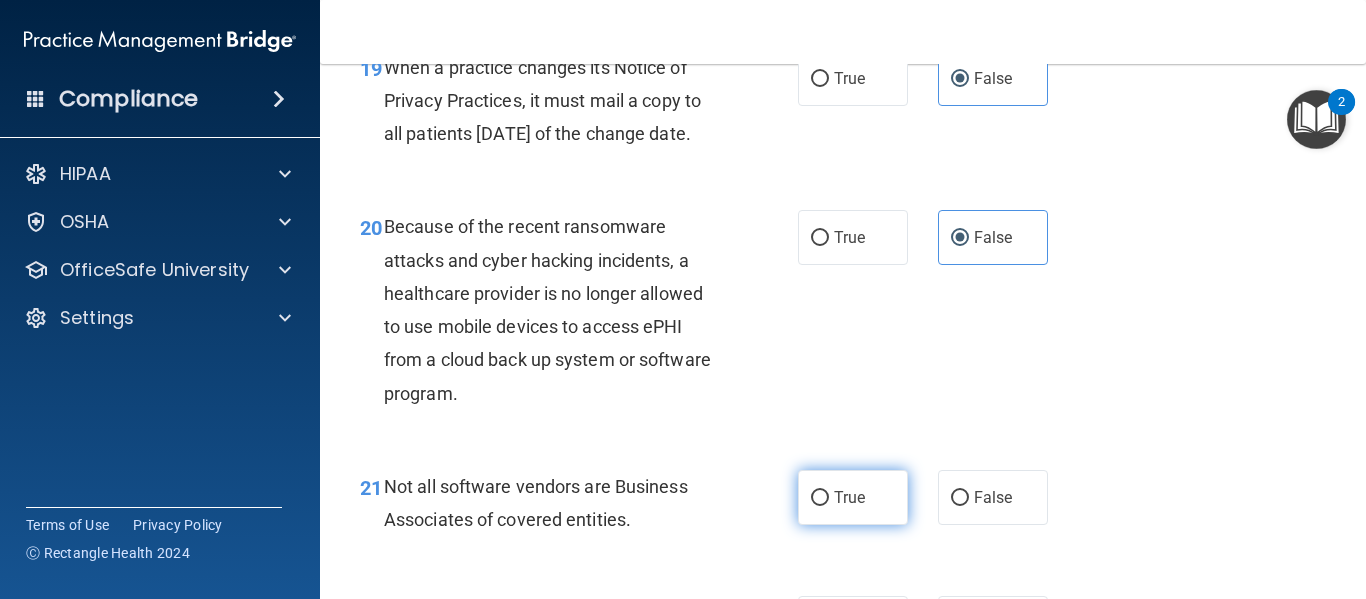 click on "True" at bounding box center (853, 497) 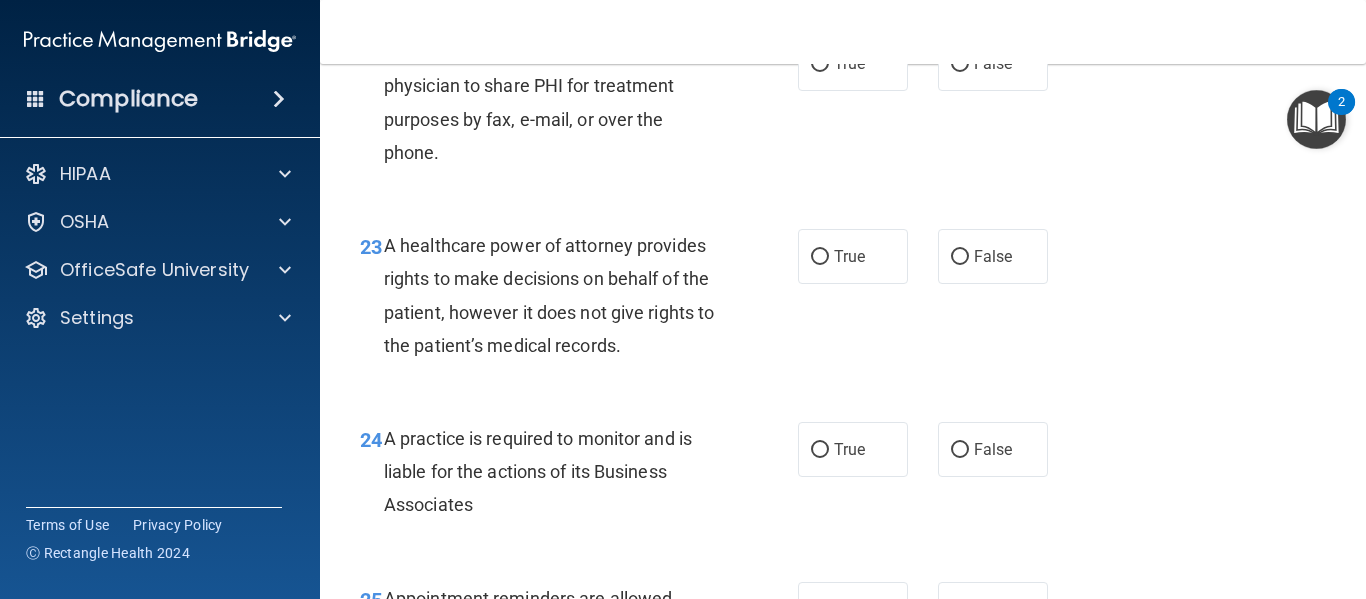 scroll, scrollTop: 4241, scrollLeft: 0, axis: vertical 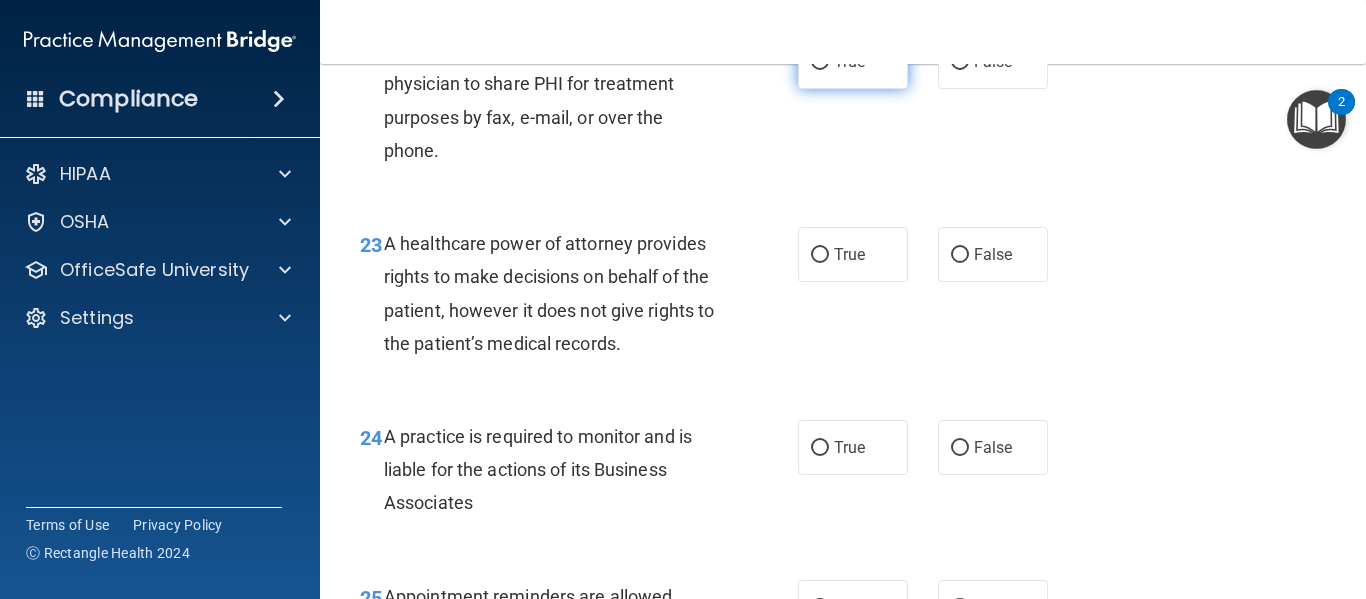 click on "True" at bounding box center (853, 61) 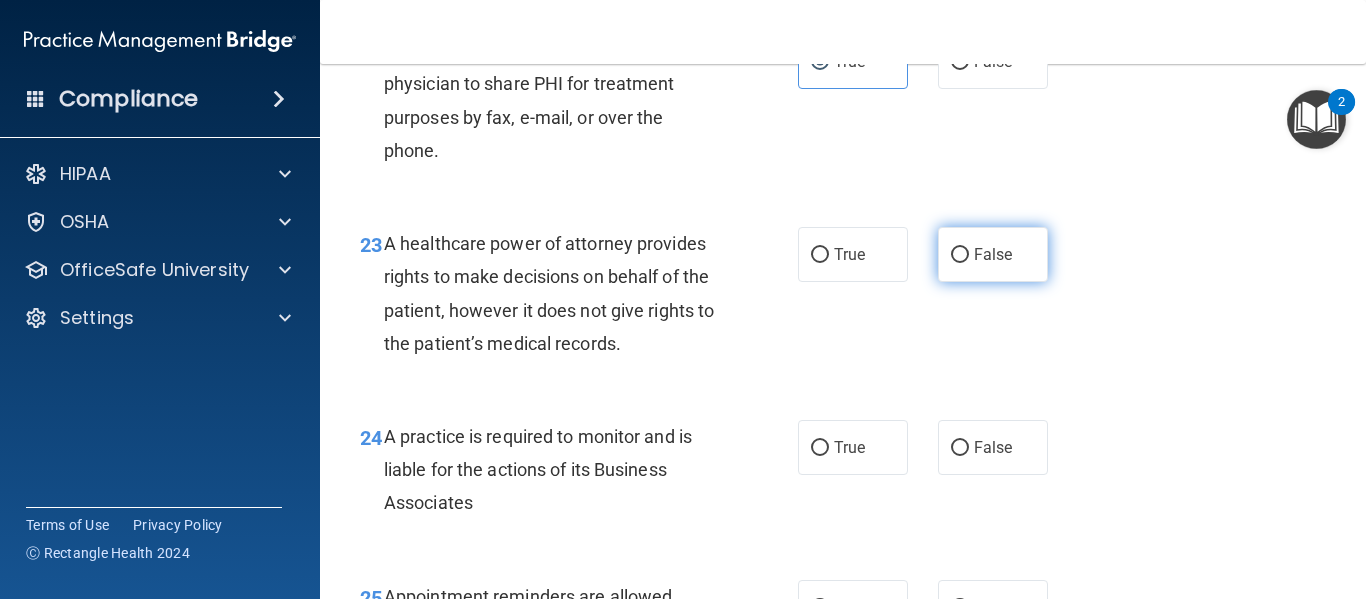 click on "False" at bounding box center [960, 255] 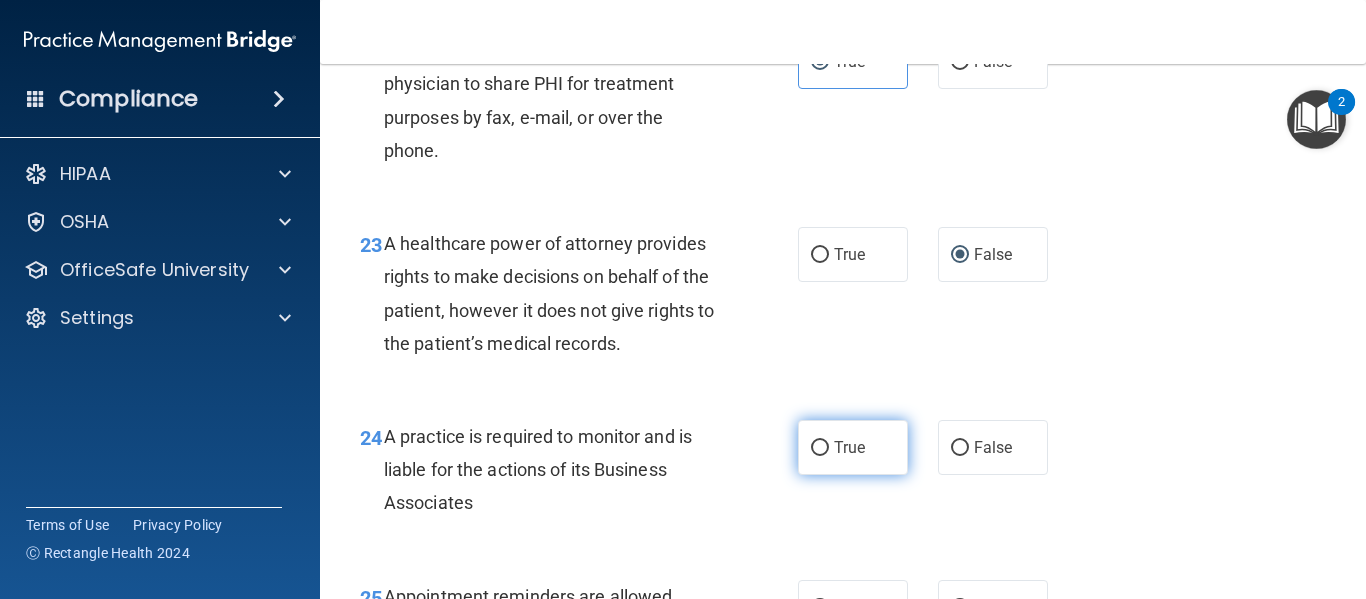 click on "True" at bounding box center (853, 447) 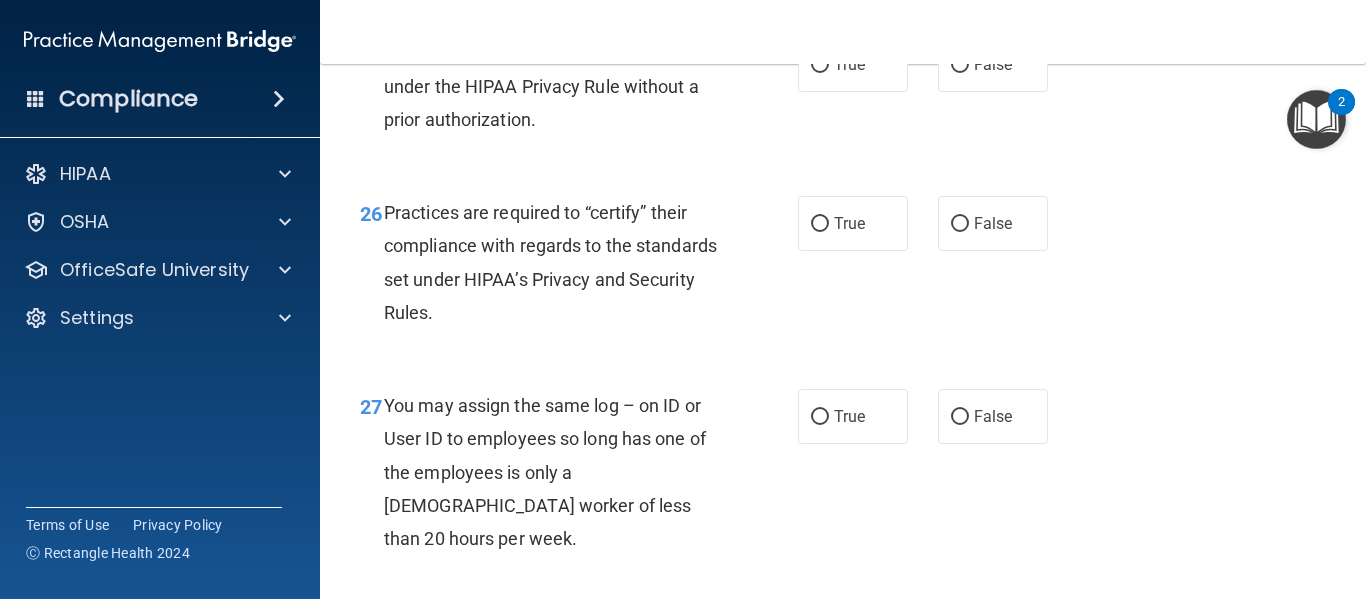 scroll, scrollTop: 4785, scrollLeft: 0, axis: vertical 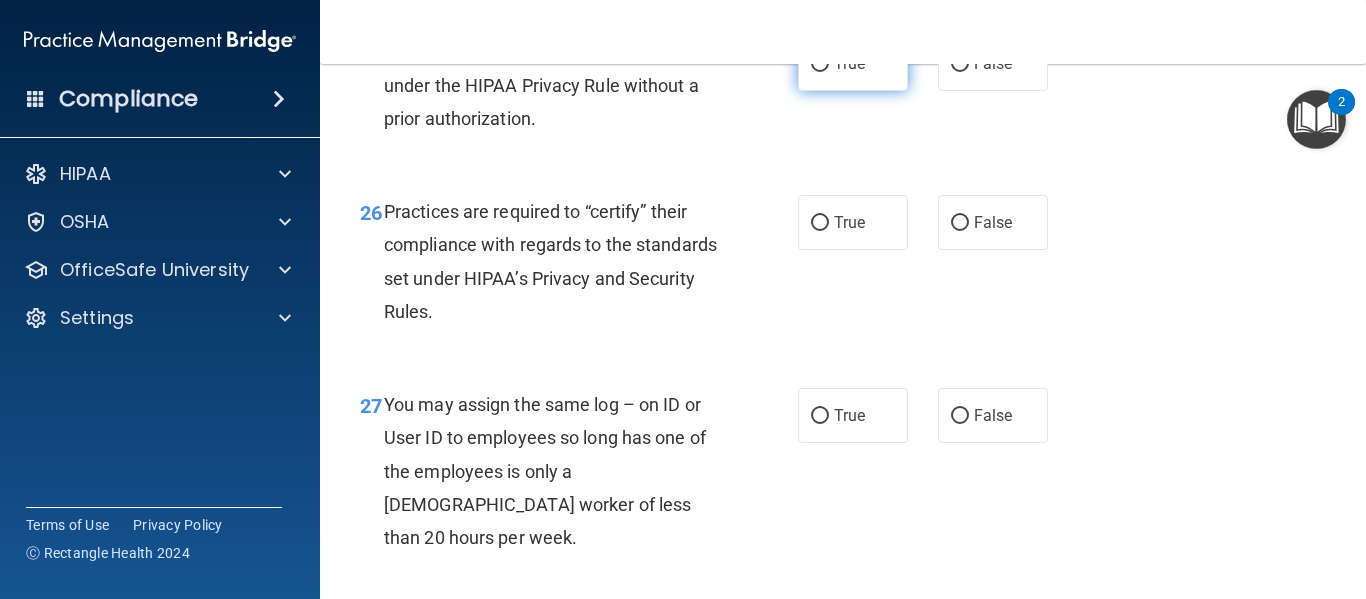 click on "True" at bounding box center (853, 63) 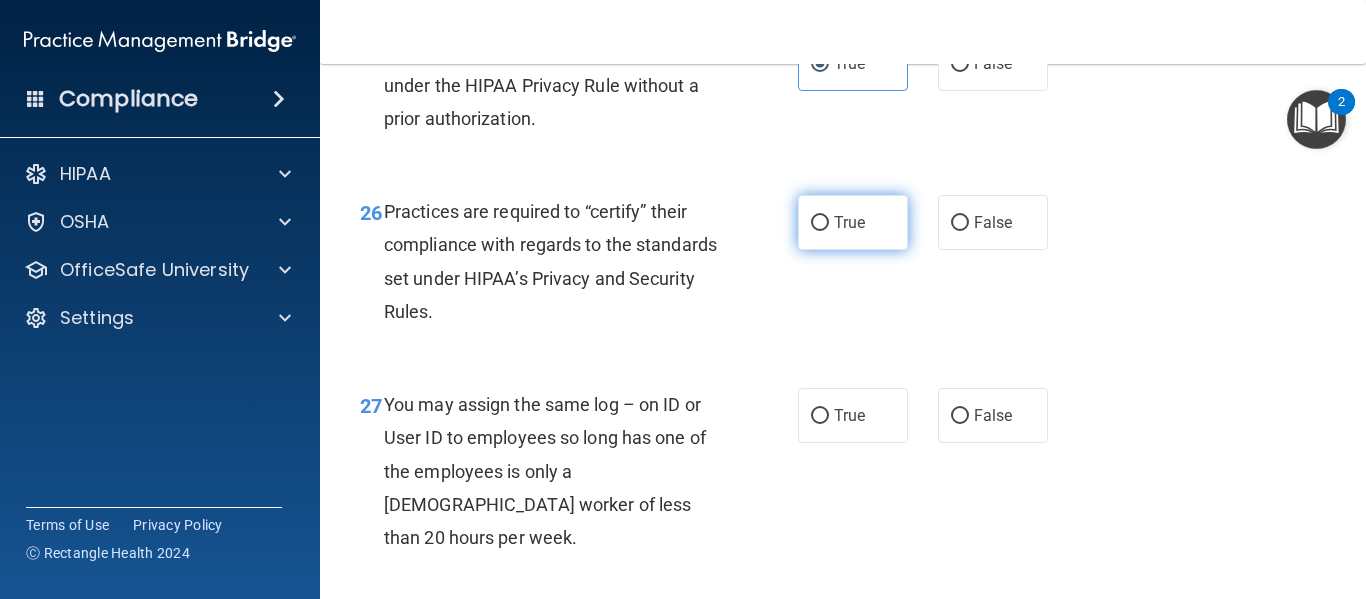 click on "True" at bounding box center (853, 222) 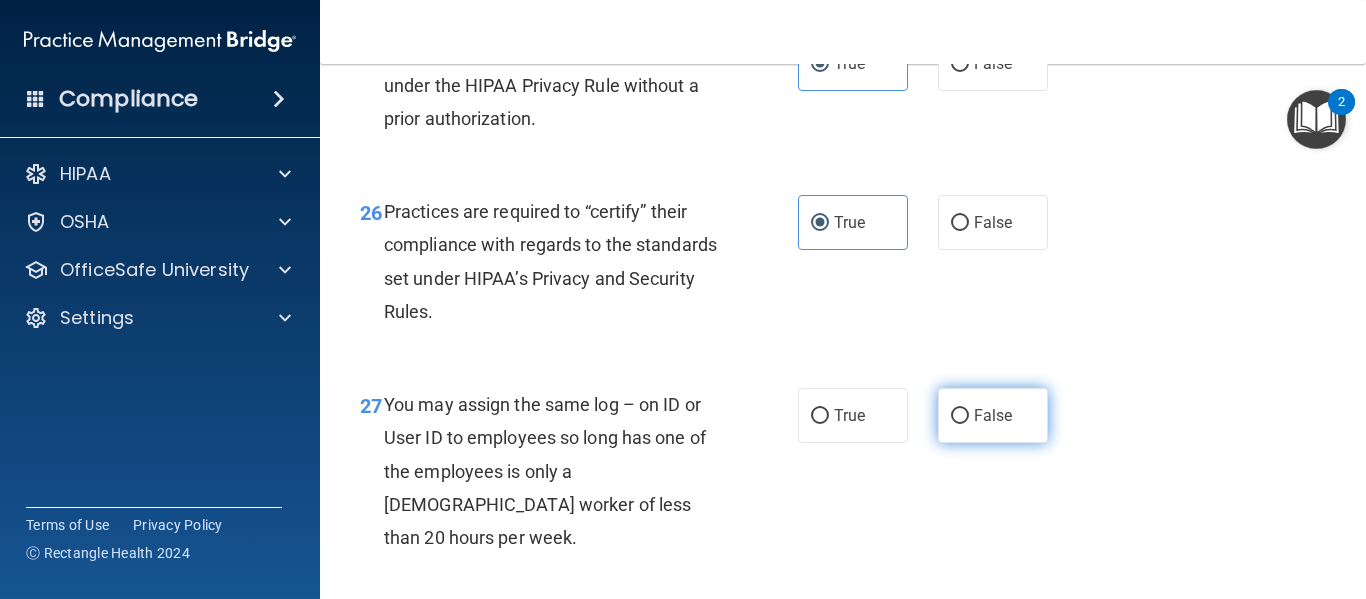 click on "False" at bounding box center [993, 415] 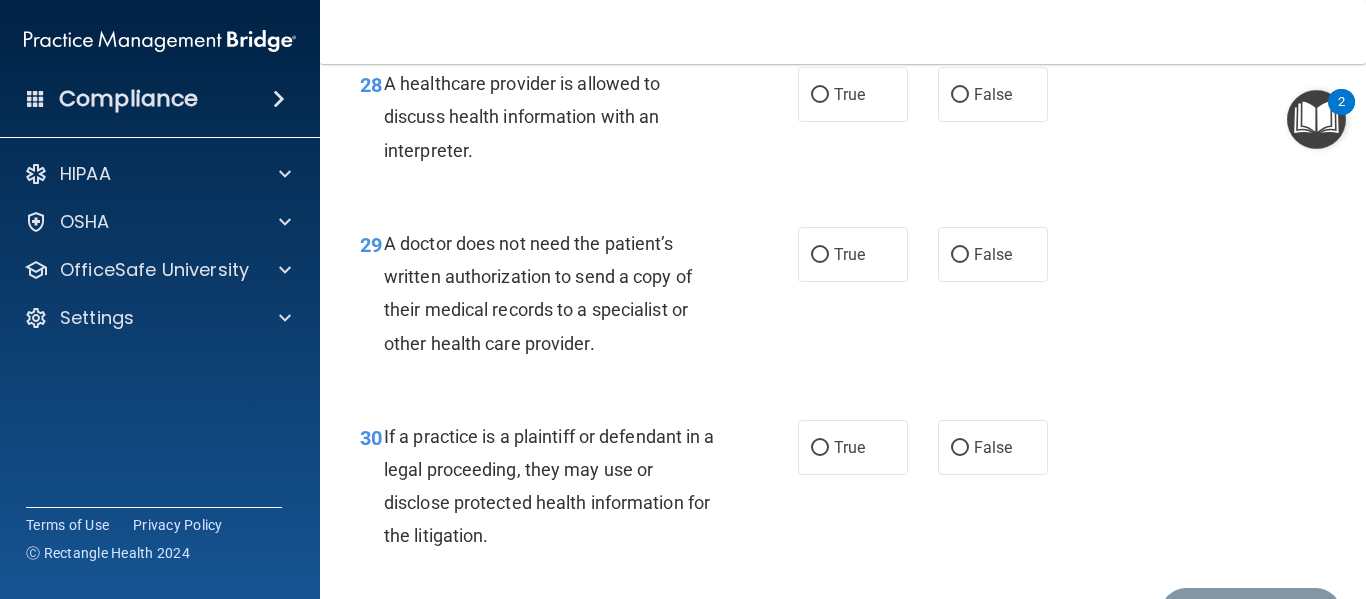 scroll, scrollTop: 5333, scrollLeft: 0, axis: vertical 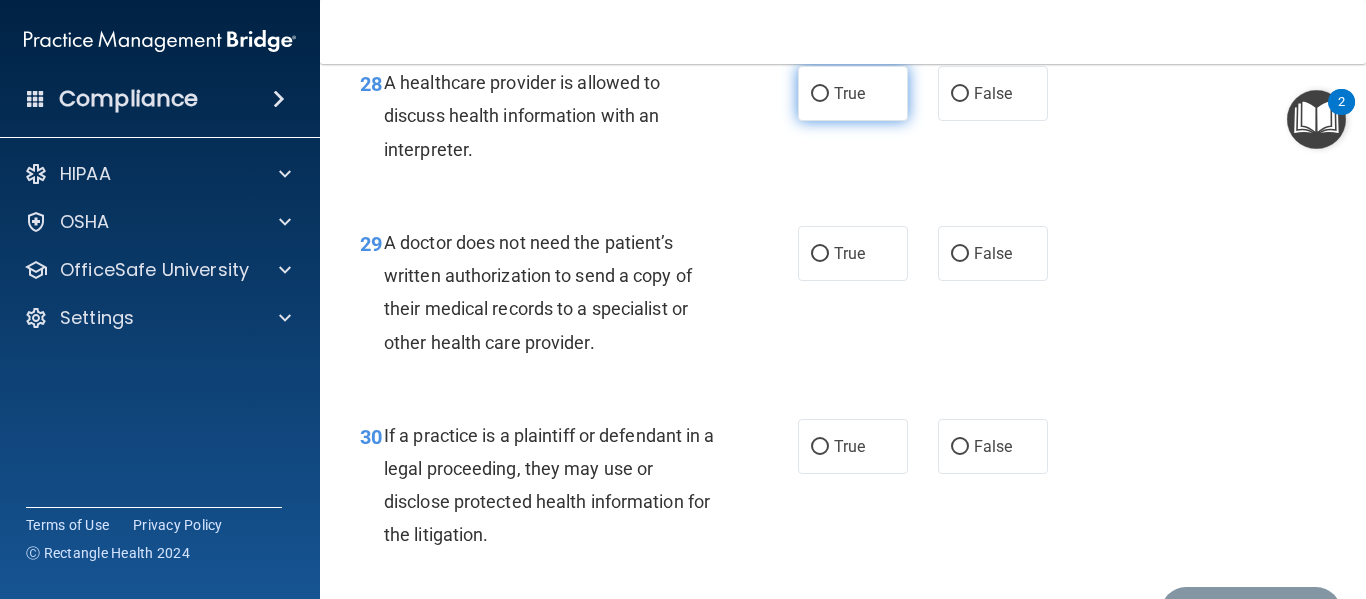 click on "True" at bounding box center [849, 93] 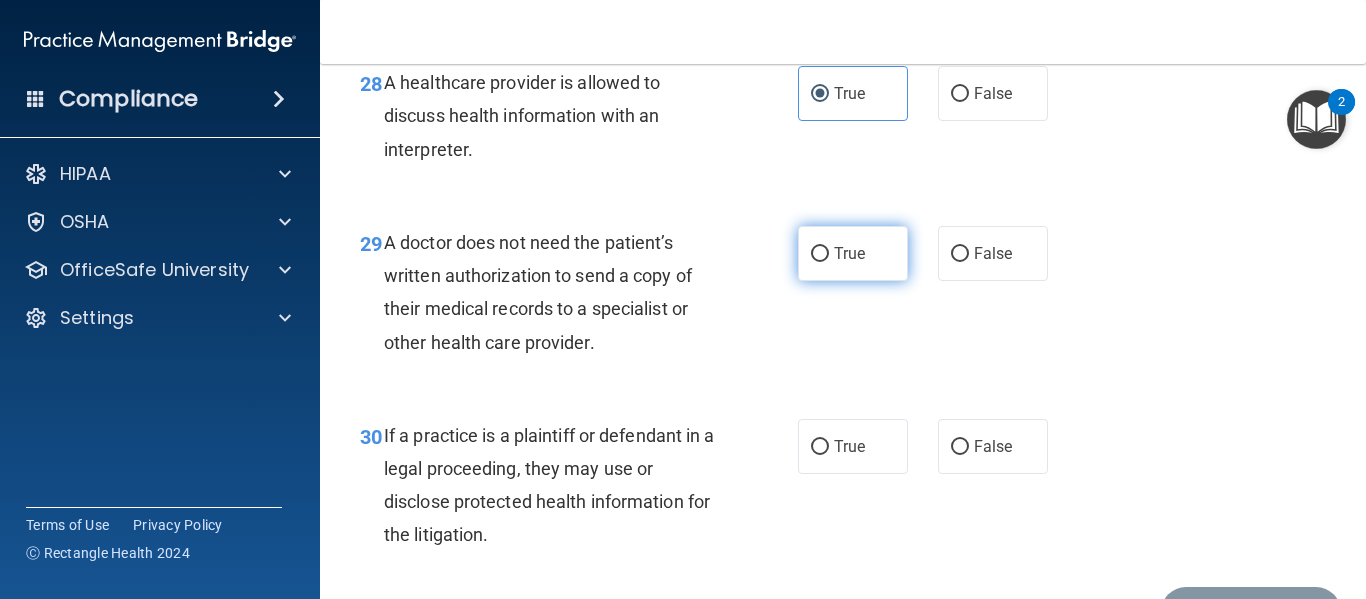 click on "True" at bounding box center (820, 254) 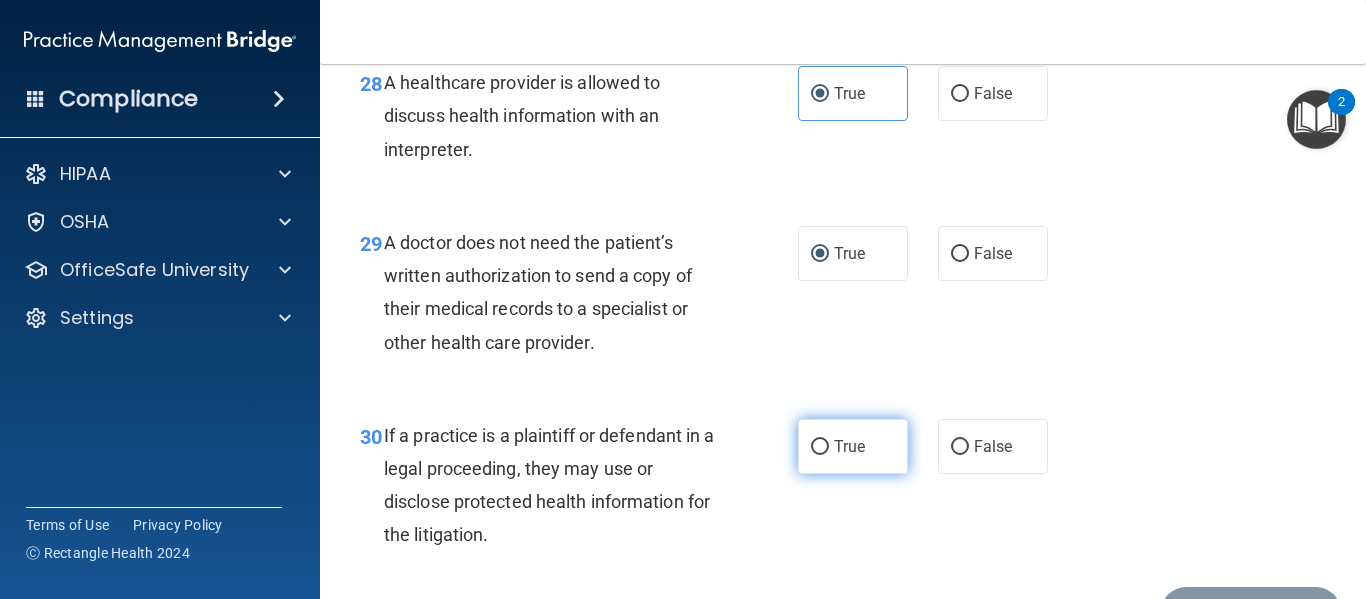 click on "True" at bounding box center (820, 447) 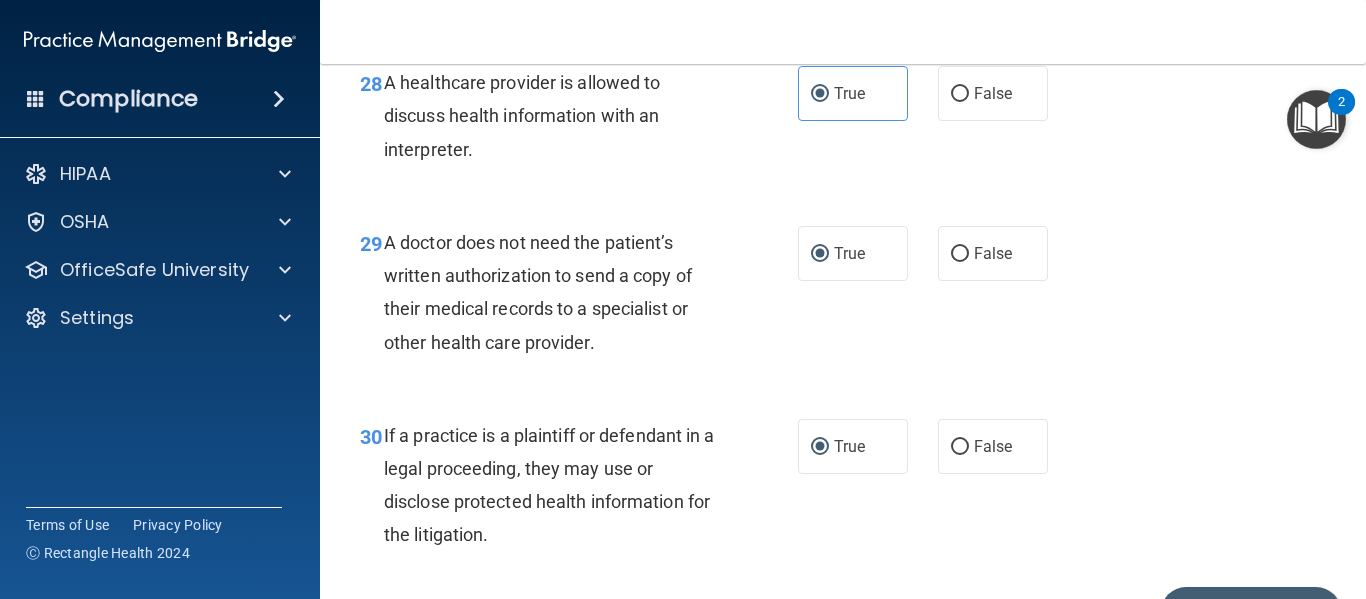 scroll, scrollTop: 5451, scrollLeft: 0, axis: vertical 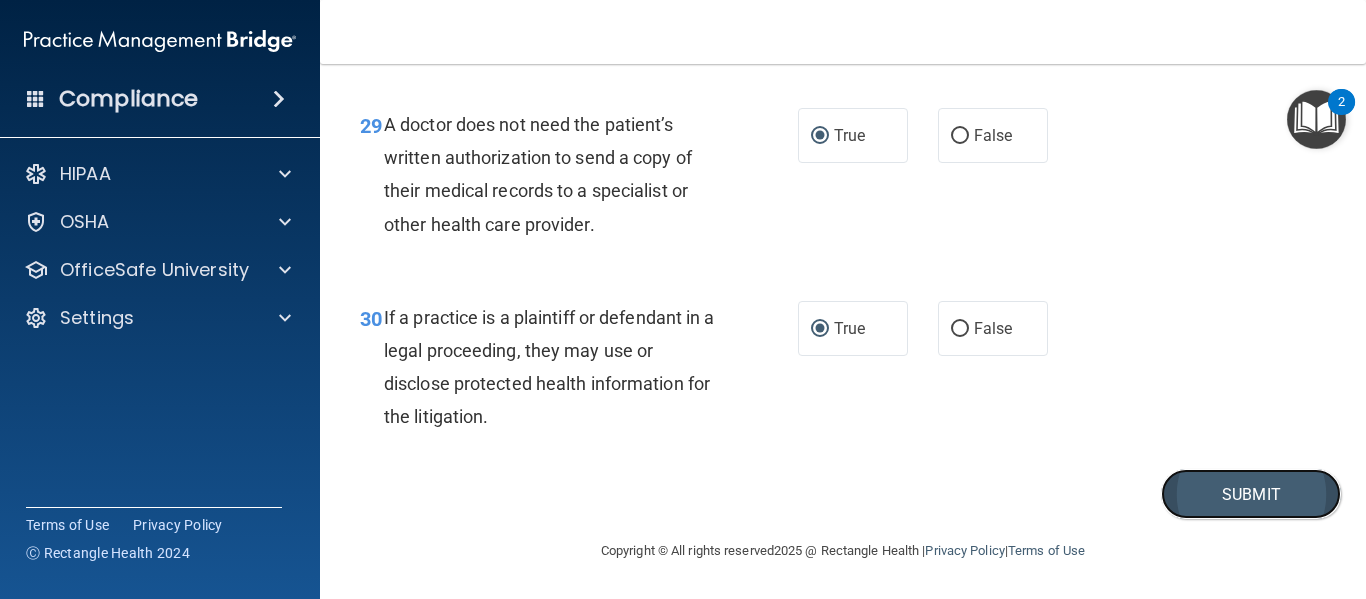 click on "Submit" at bounding box center (1251, 494) 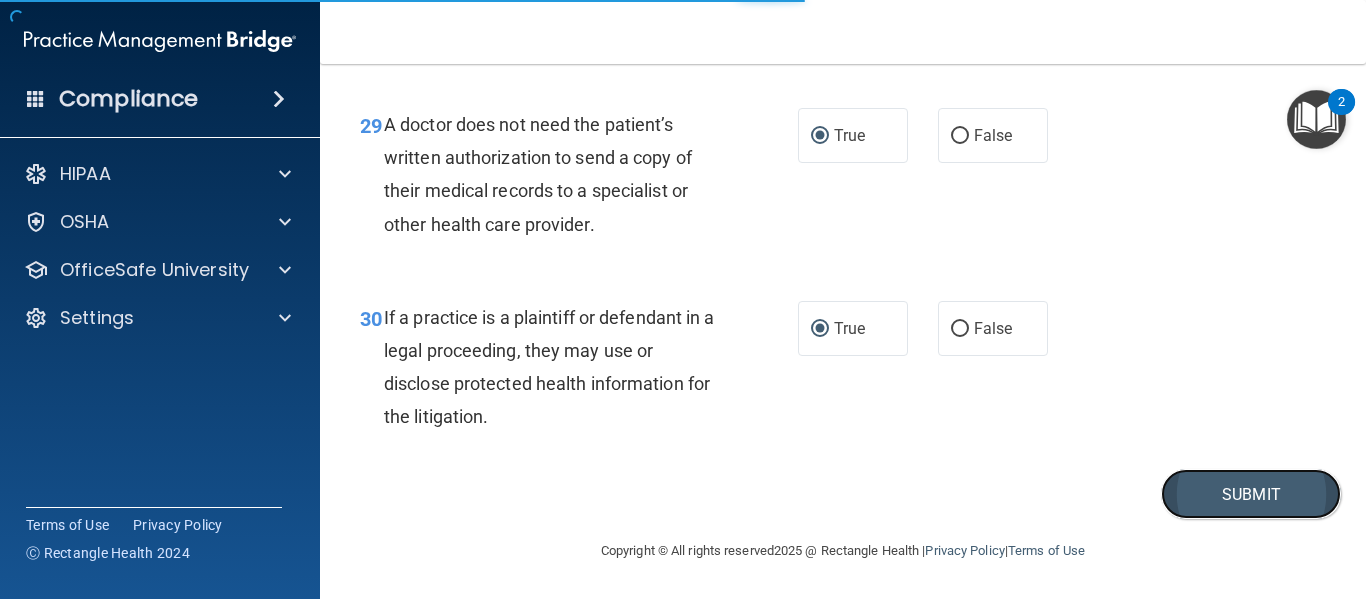 click on "Submit" at bounding box center (1251, 494) 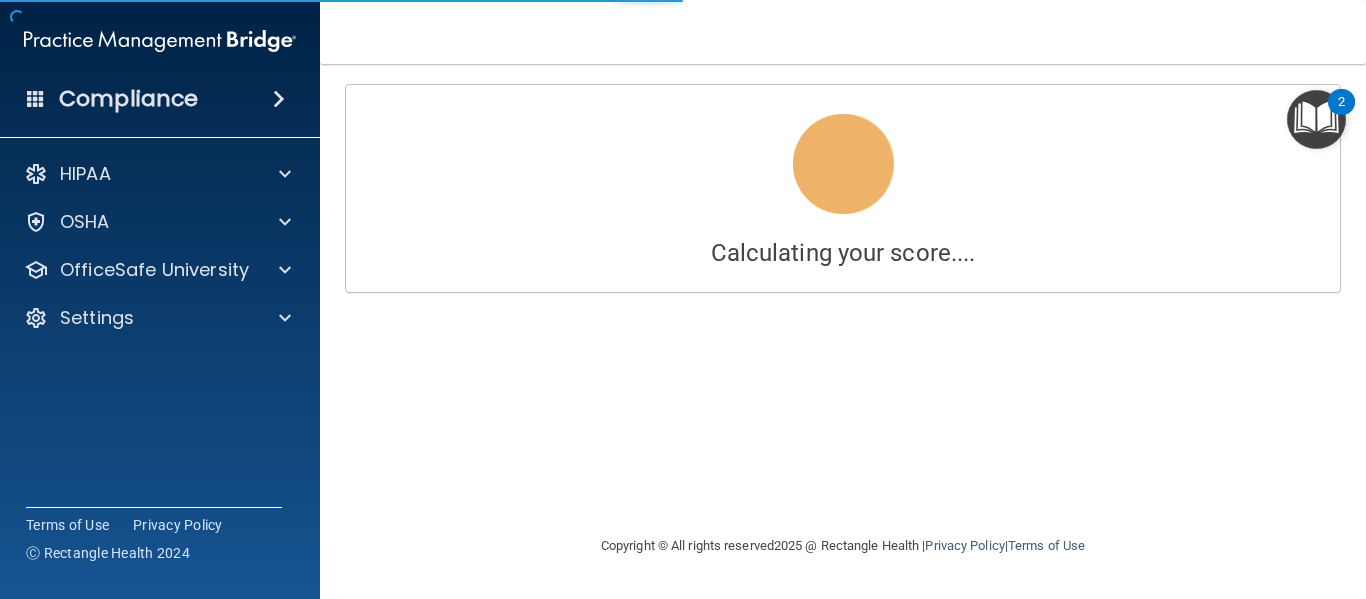 scroll, scrollTop: 0, scrollLeft: 0, axis: both 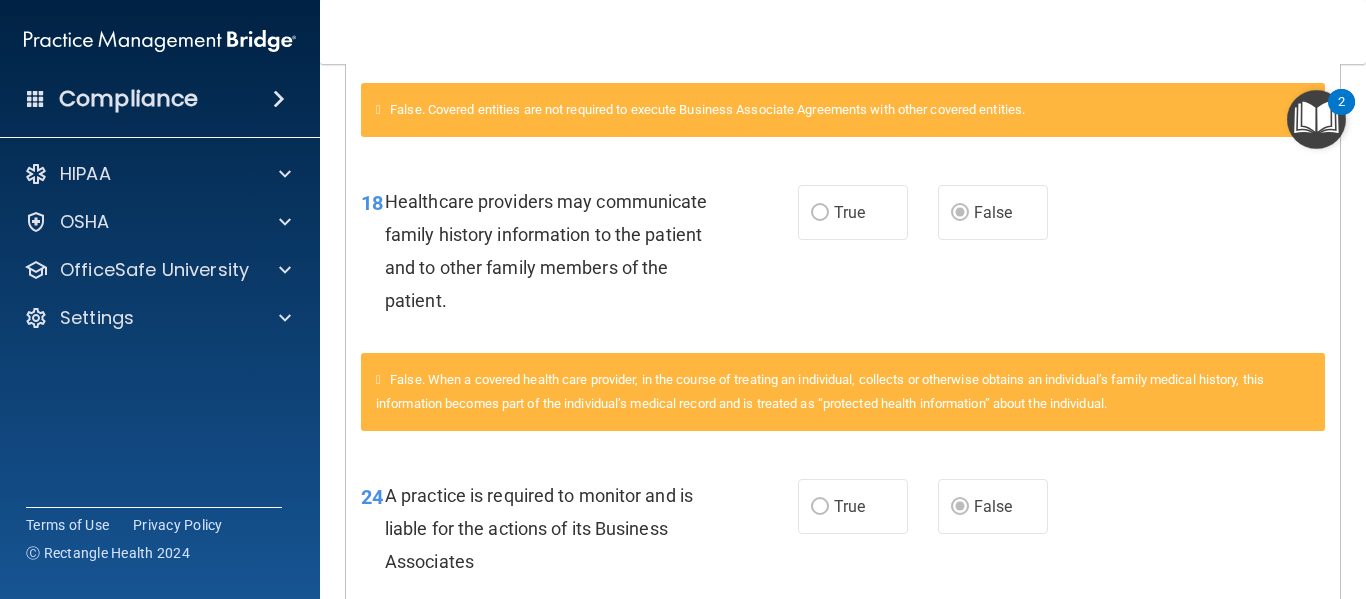 click on "Compliance
HIPAA
Documents and Policies                 Report an Incident               Business Associates               Emergency Planning               Resources                 HIPAA Risk Assessment
OSHA
Documents               Safety Data Sheets               Self-Assessment                Injury and Illness Report                Resources
PCI
PCI Compliance                Merchant Savings Calculator
OfficeSafe University
HIPAA Training                   OSHA Training                   Continuing Education
Settings
My Account               My Users" at bounding box center (160, 299) 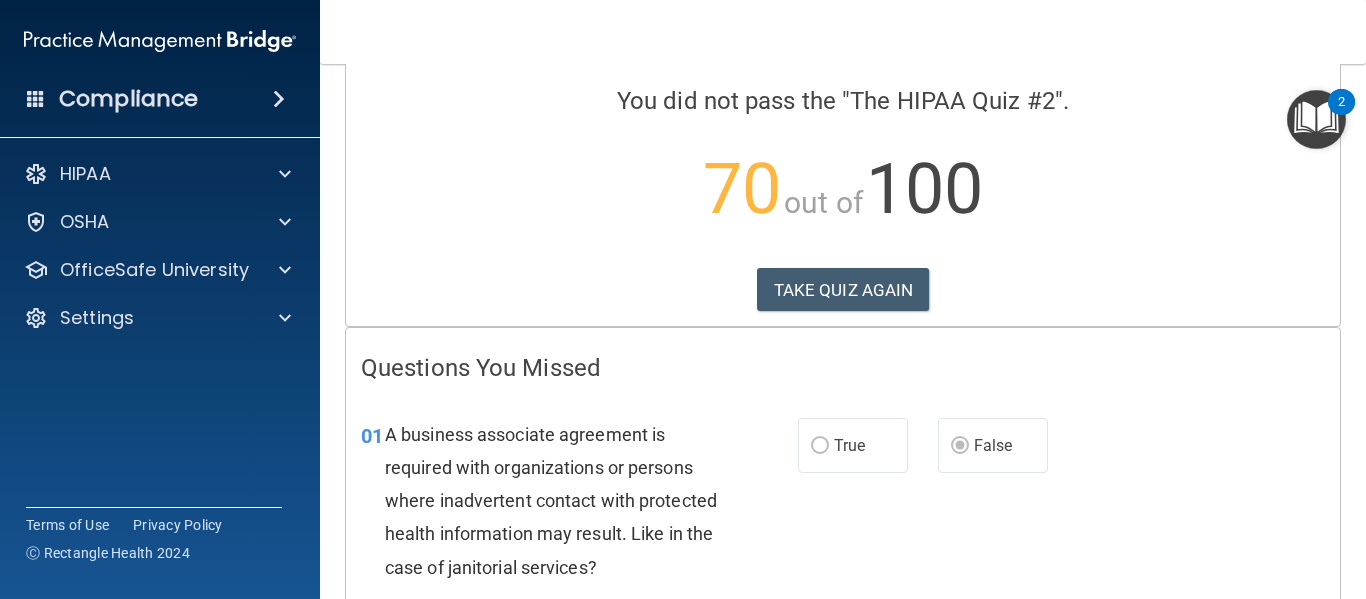 scroll, scrollTop: 0, scrollLeft: 0, axis: both 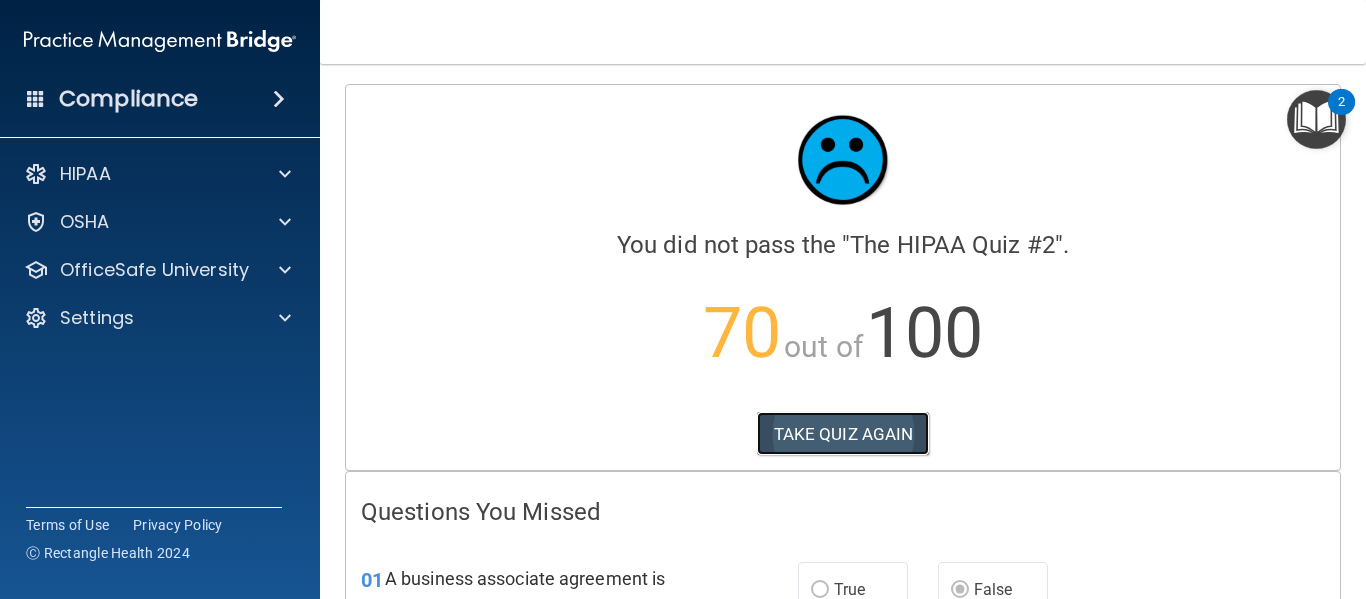 click on "TAKE QUIZ AGAIN" at bounding box center [843, 434] 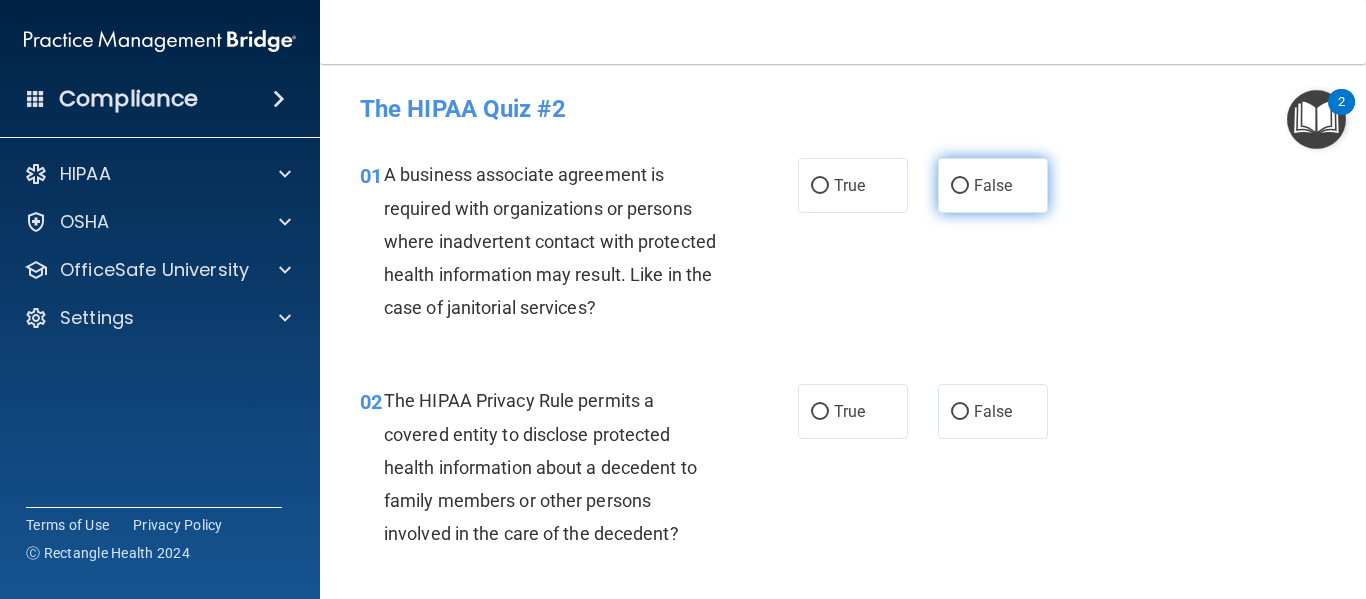 click on "False" at bounding box center [993, 185] 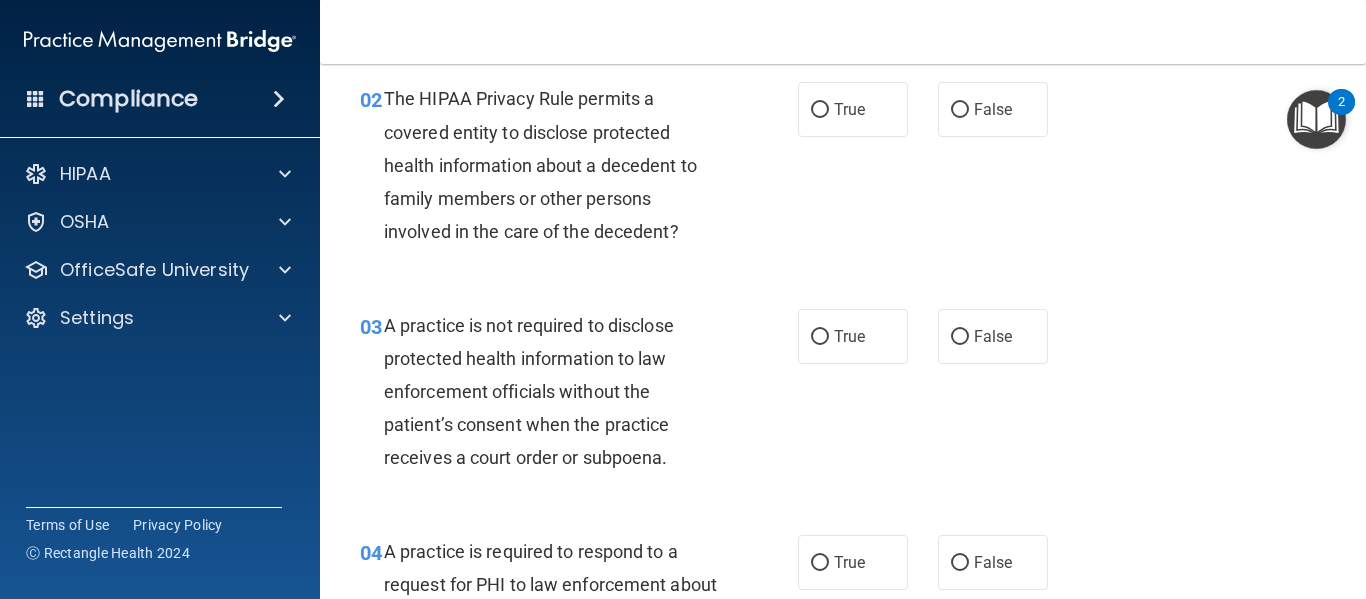 scroll, scrollTop: 307, scrollLeft: 0, axis: vertical 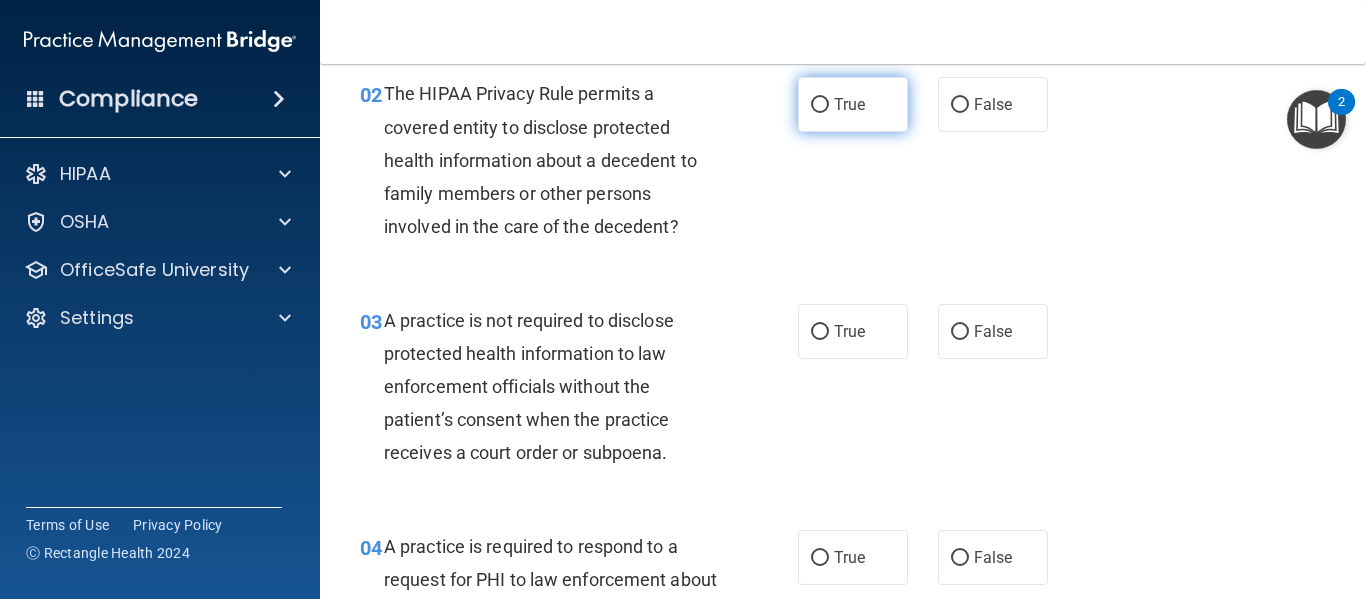 click on "True" at bounding box center (853, 104) 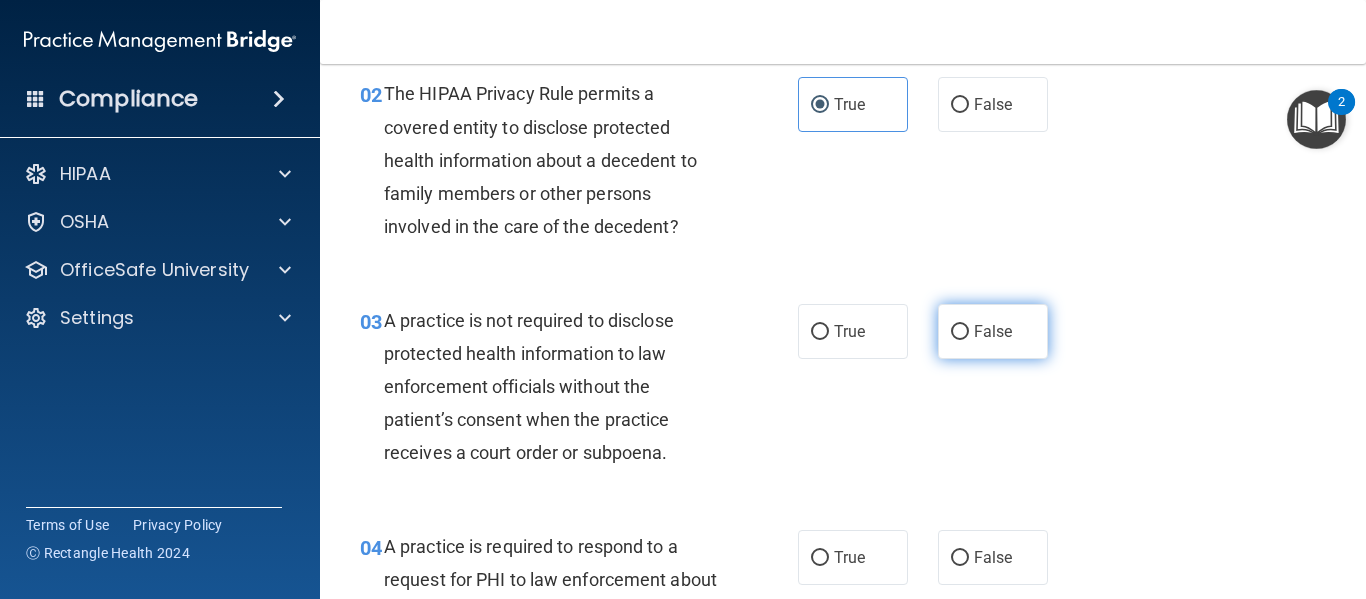 click on "False" at bounding box center (993, 331) 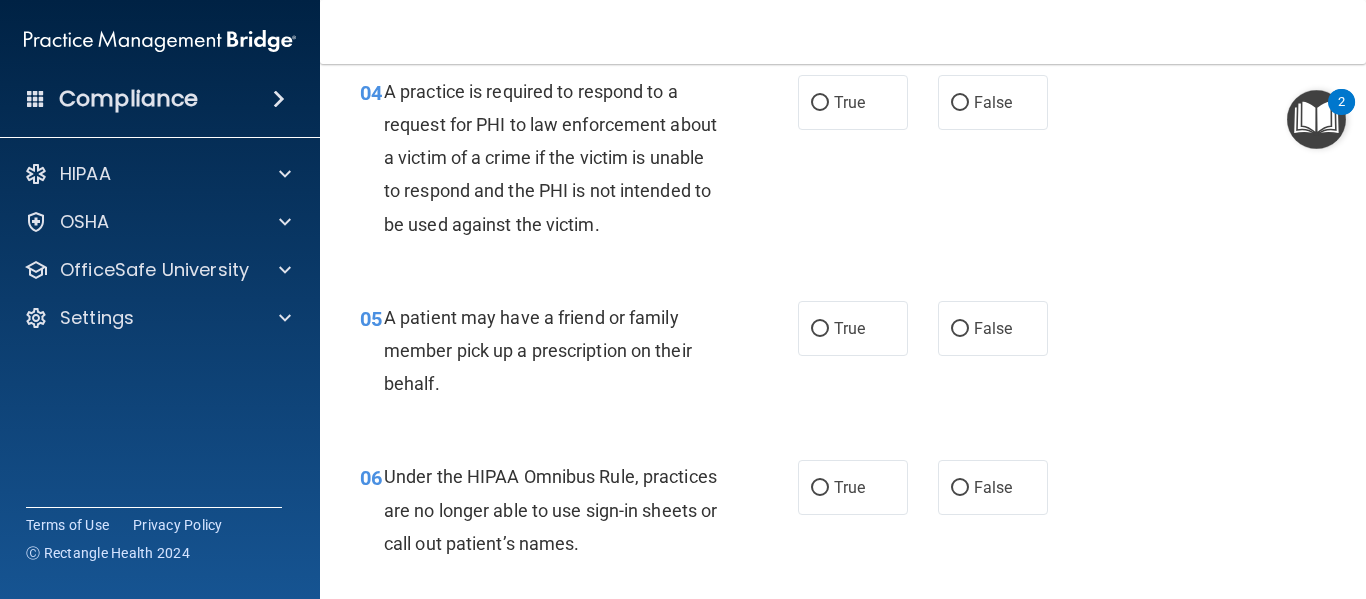scroll, scrollTop: 766, scrollLeft: 0, axis: vertical 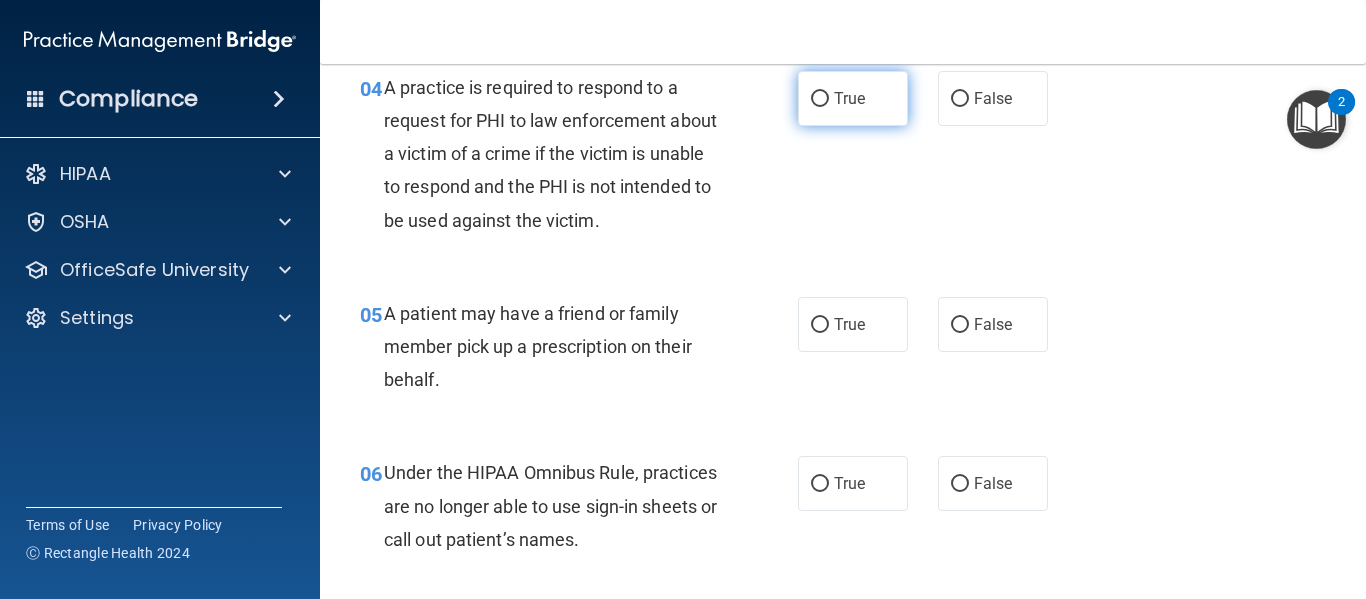 click on "True" at bounding box center (853, 98) 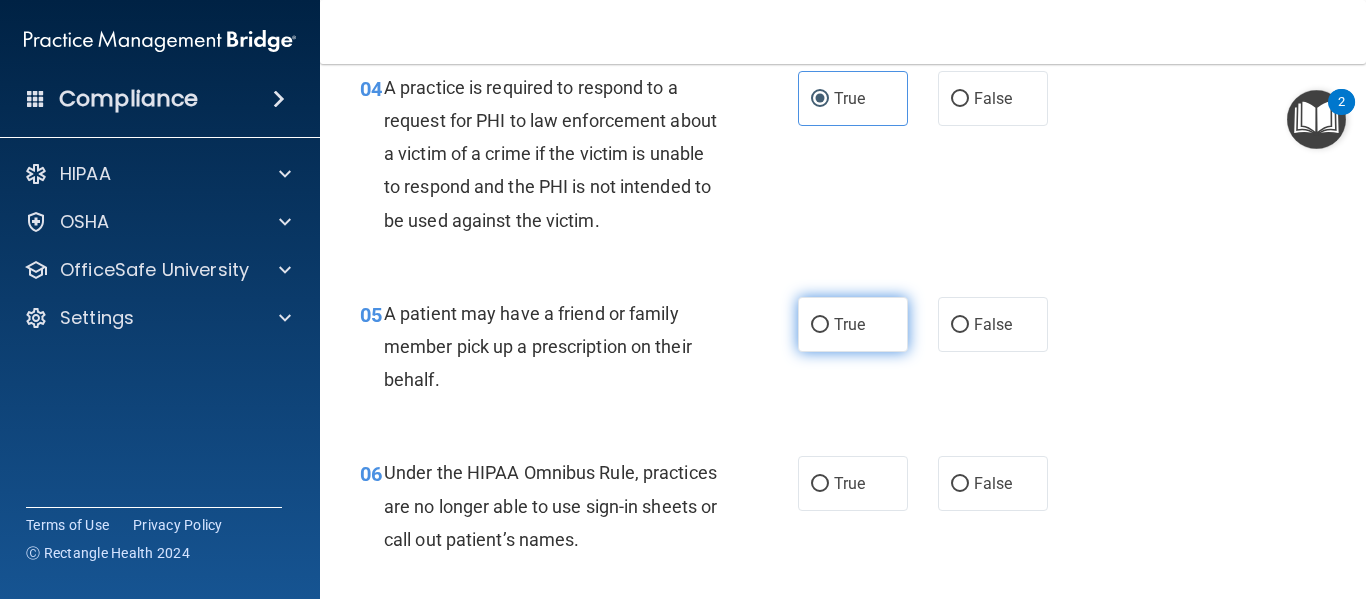 click on "True" at bounding box center [853, 324] 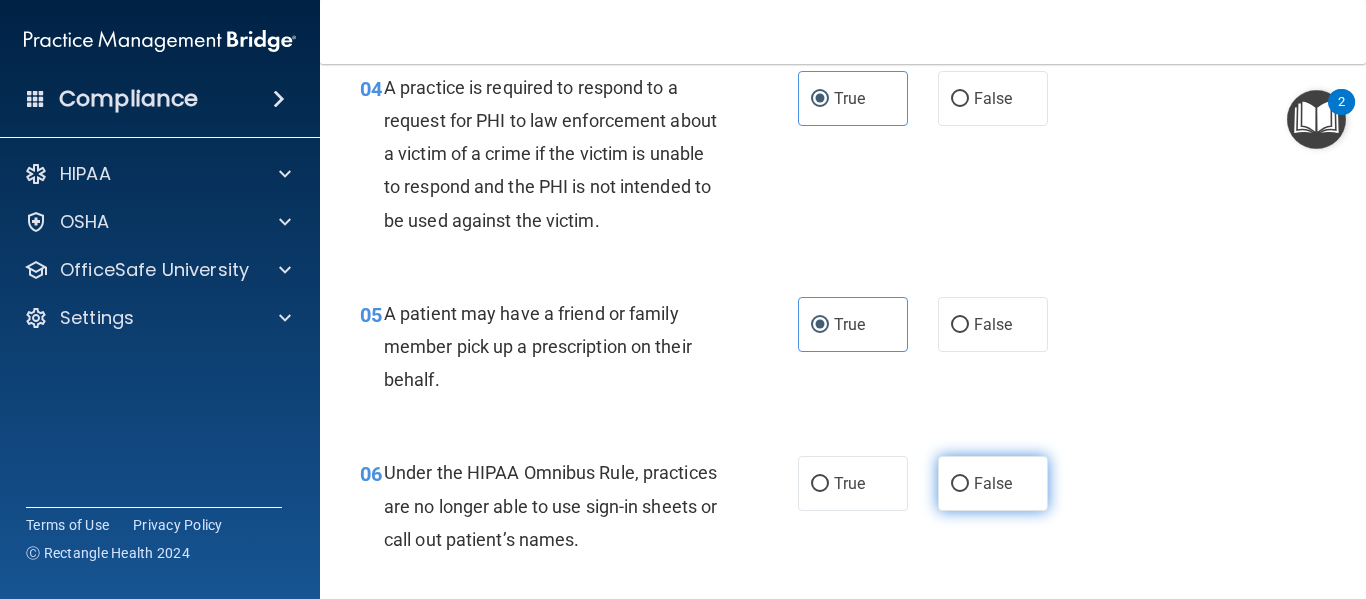 click on "False" at bounding box center [993, 483] 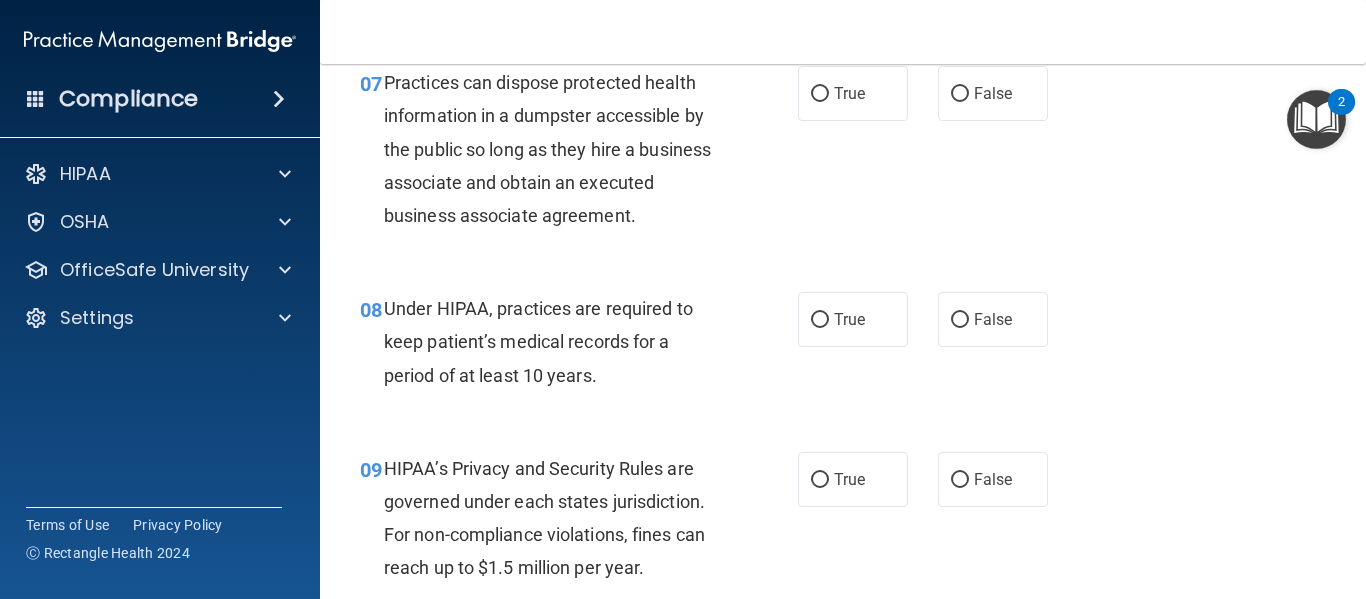 scroll, scrollTop: 1318, scrollLeft: 0, axis: vertical 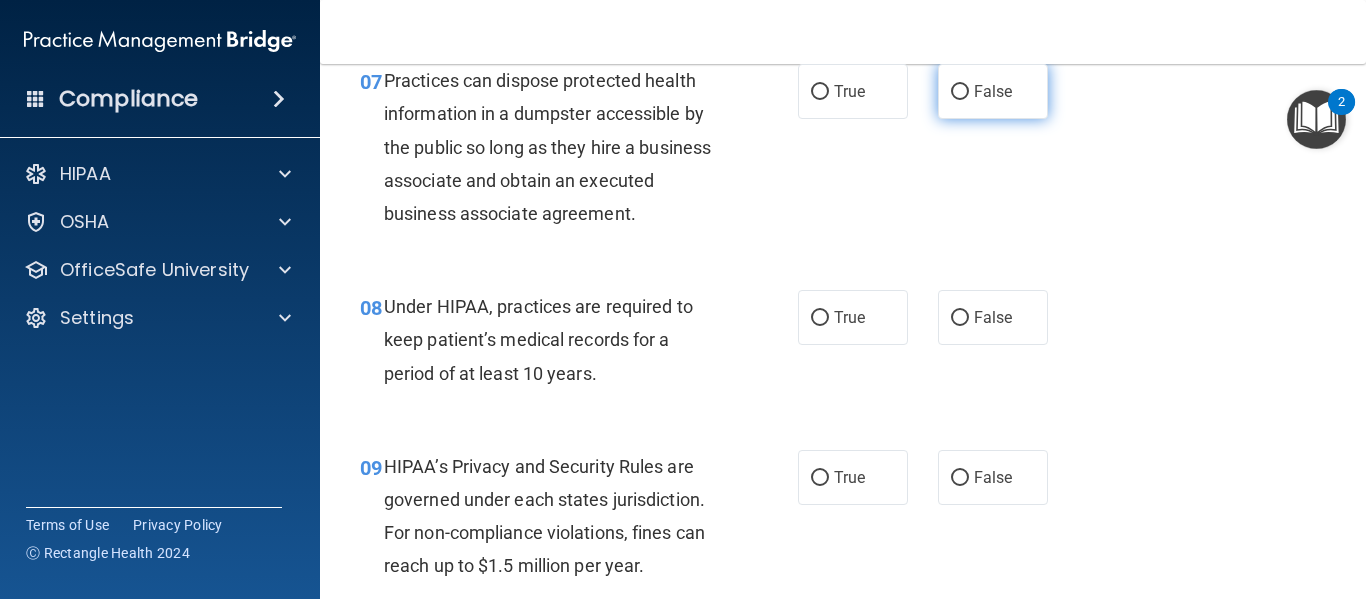 click on "False" at bounding box center [993, 91] 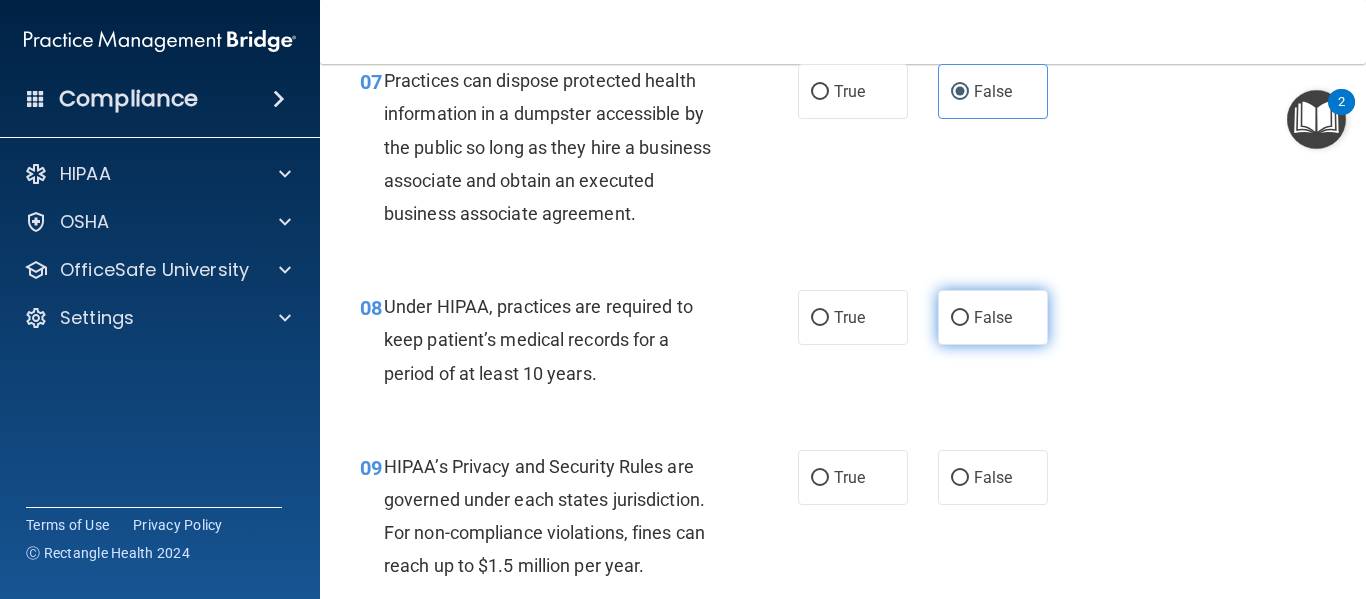 click on "False" at bounding box center (960, 318) 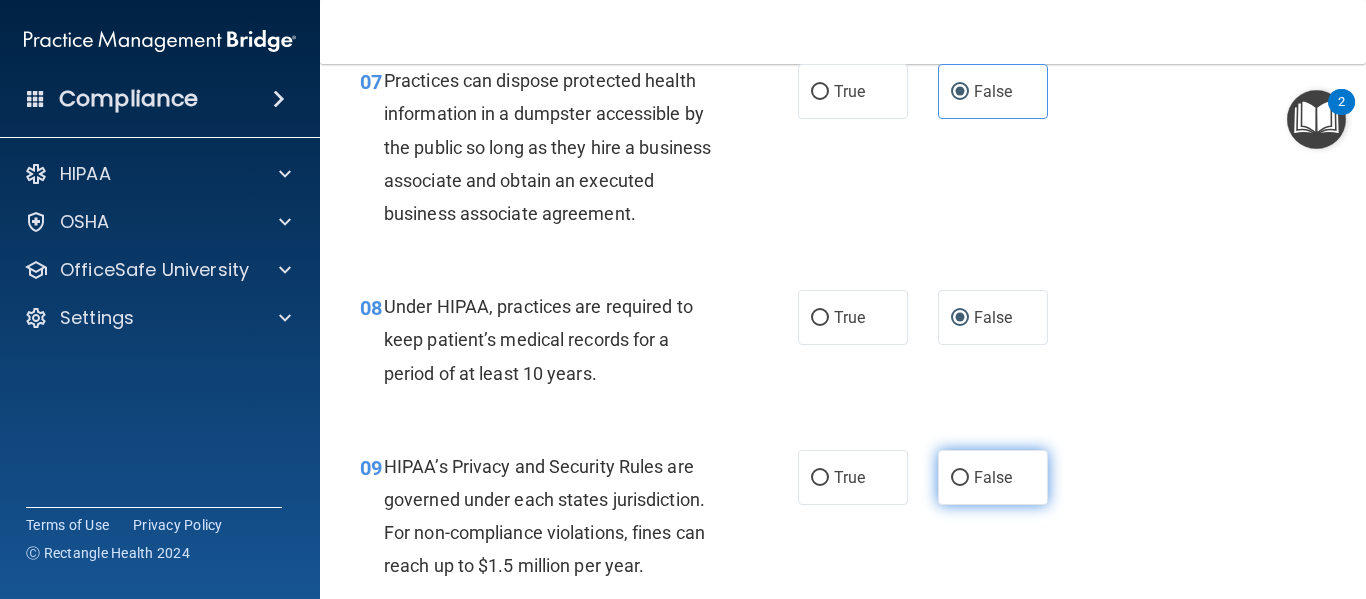 click on "False" at bounding box center [993, 477] 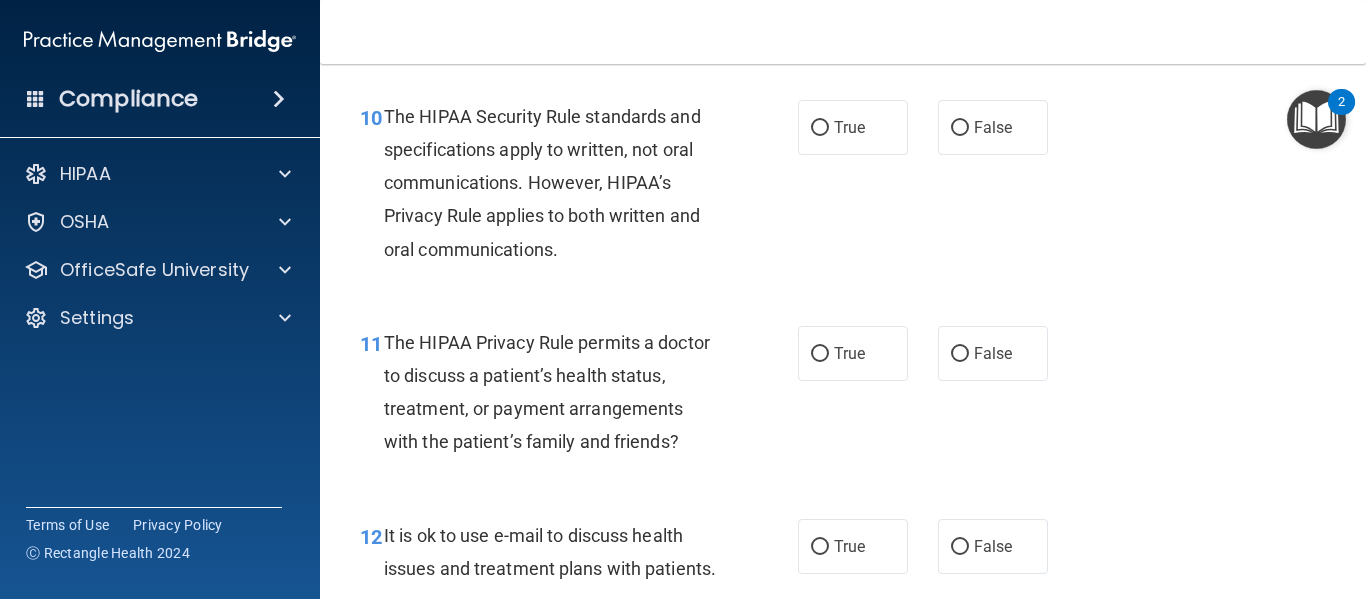scroll, scrollTop: 1862, scrollLeft: 0, axis: vertical 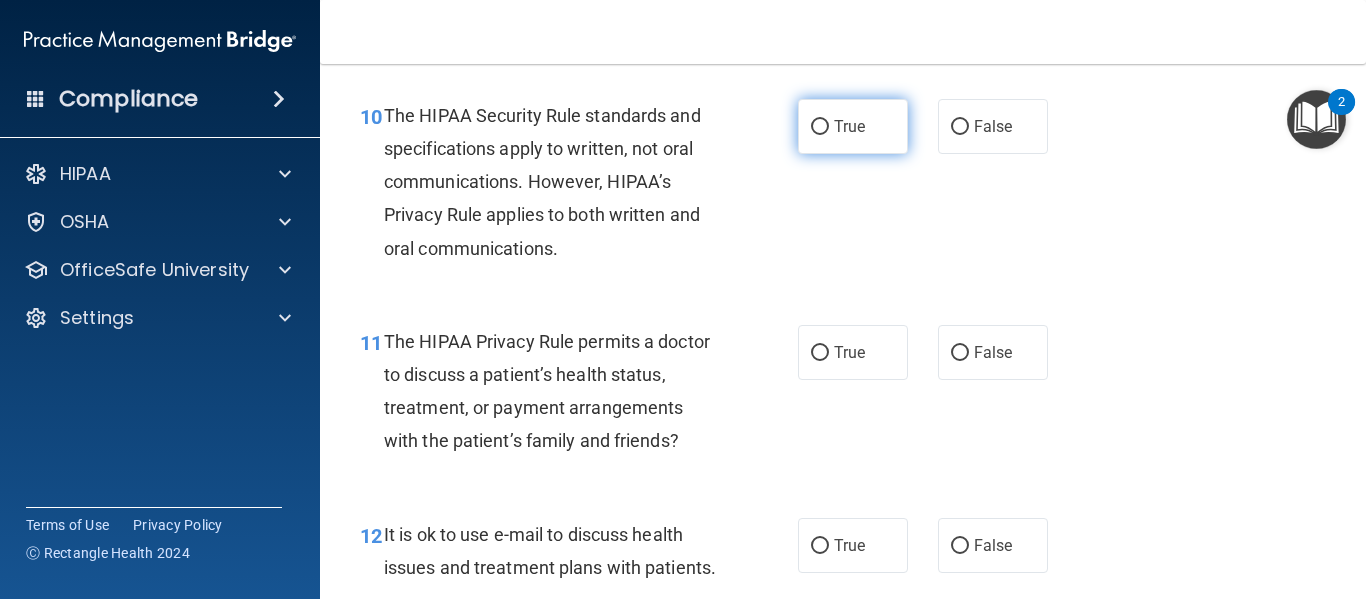 click on "True" at bounding box center [849, 126] 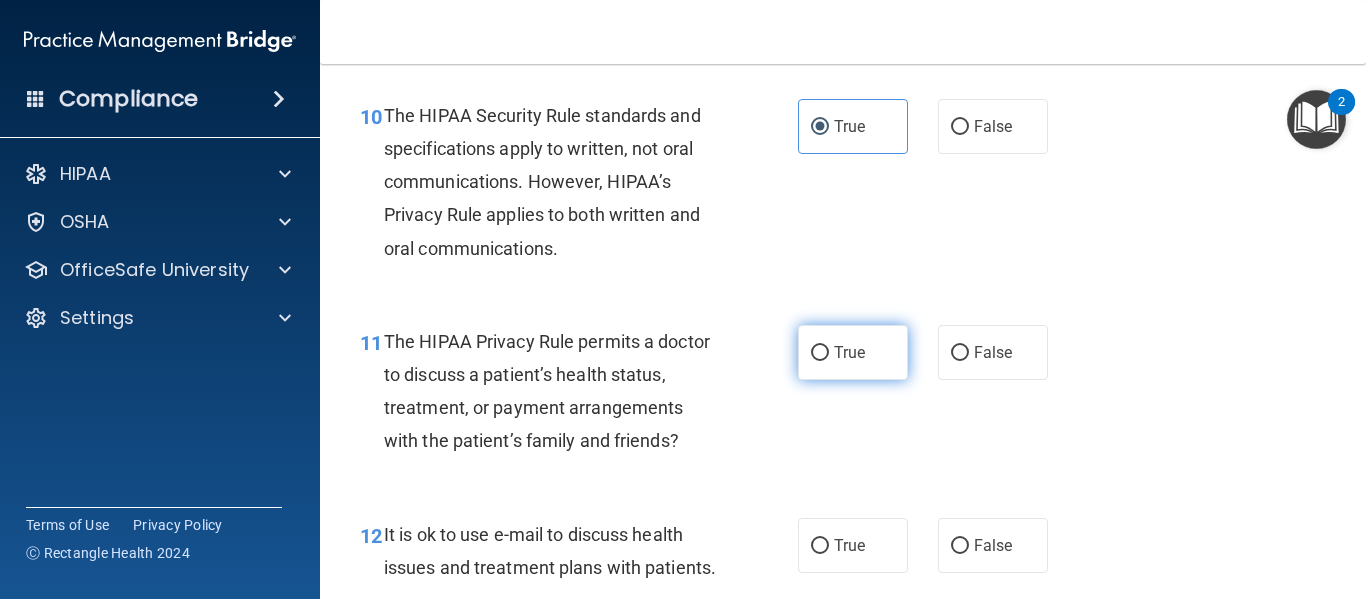 click on "True" at bounding box center [849, 352] 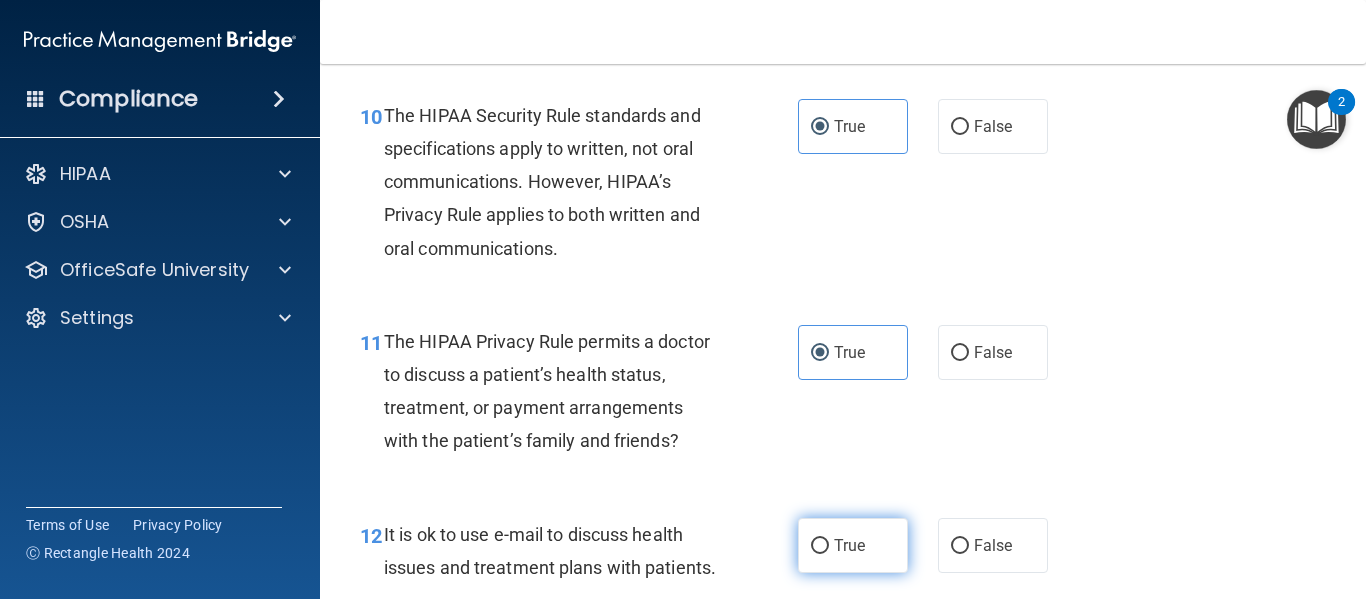 click on "True" at bounding box center [853, 545] 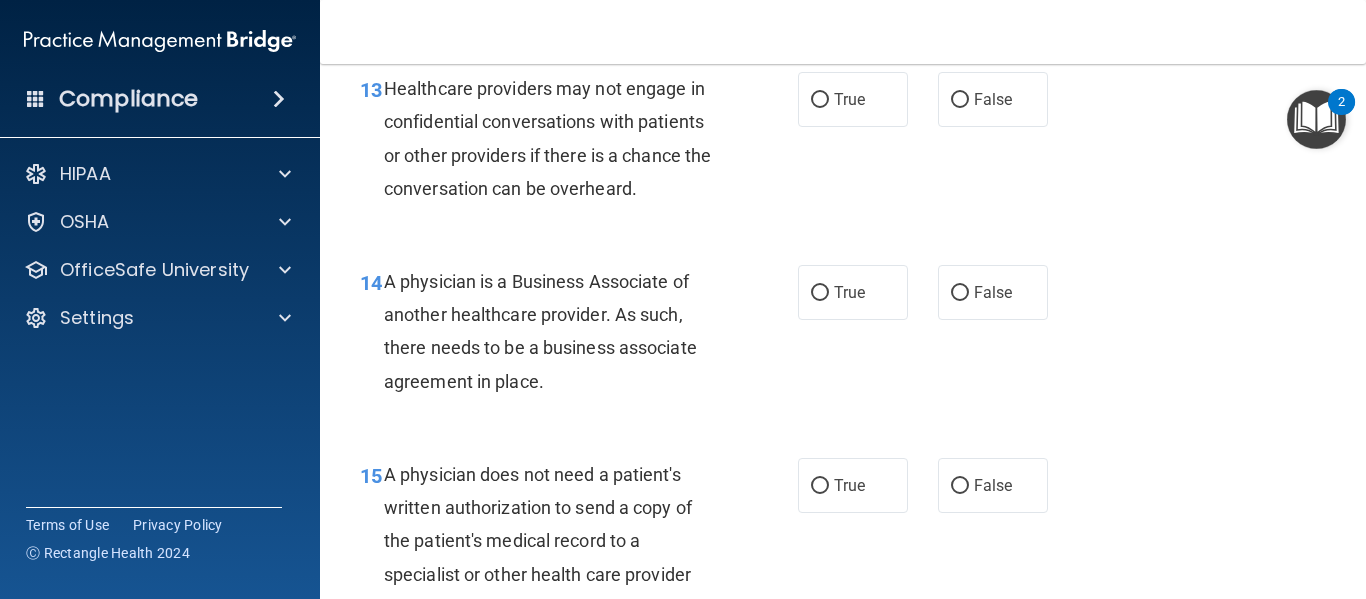 scroll, scrollTop: 2438, scrollLeft: 0, axis: vertical 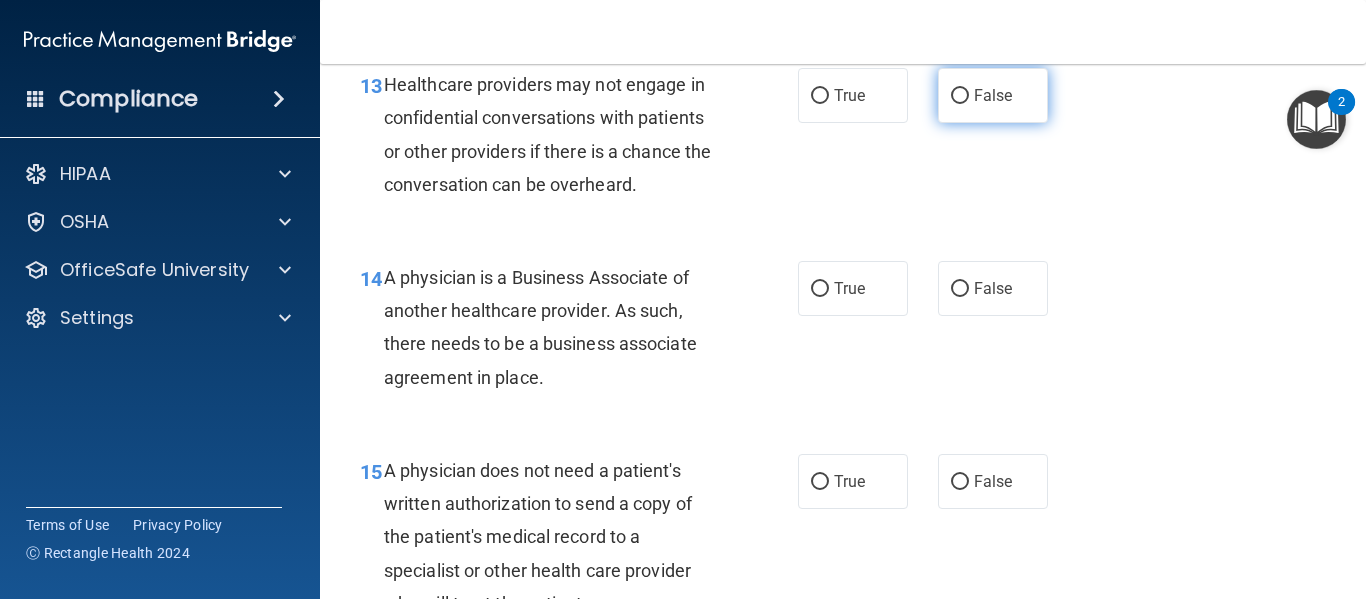 click on "False" at bounding box center [960, 96] 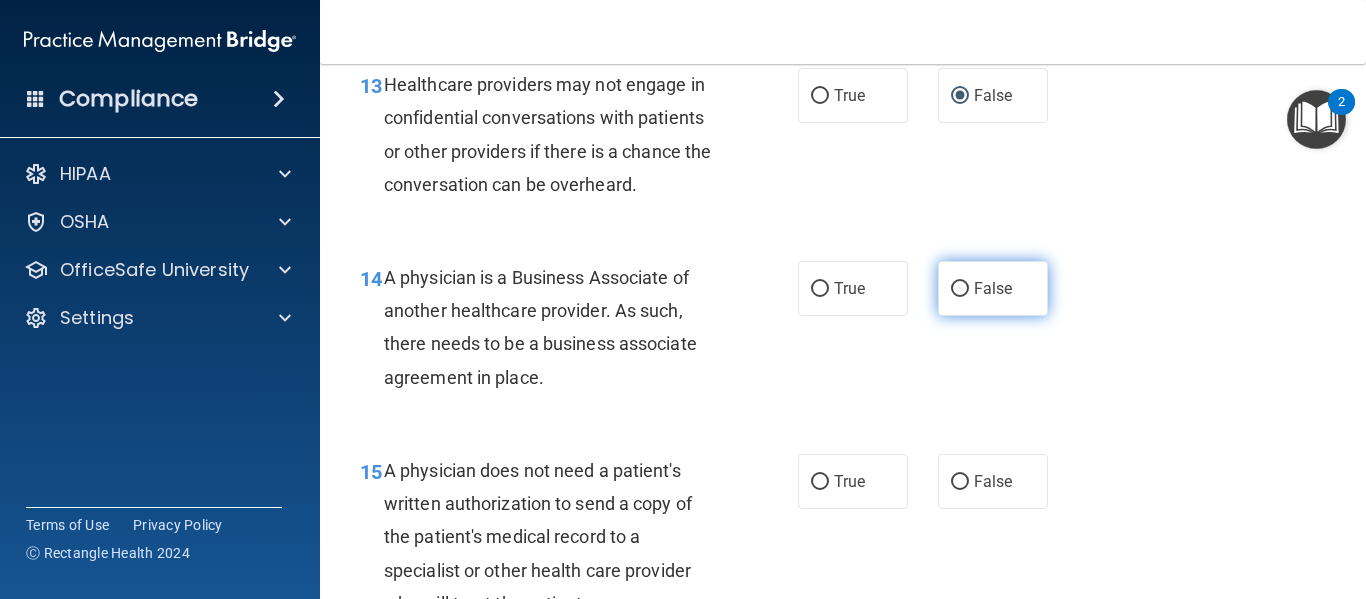 click on "False" at bounding box center [993, 288] 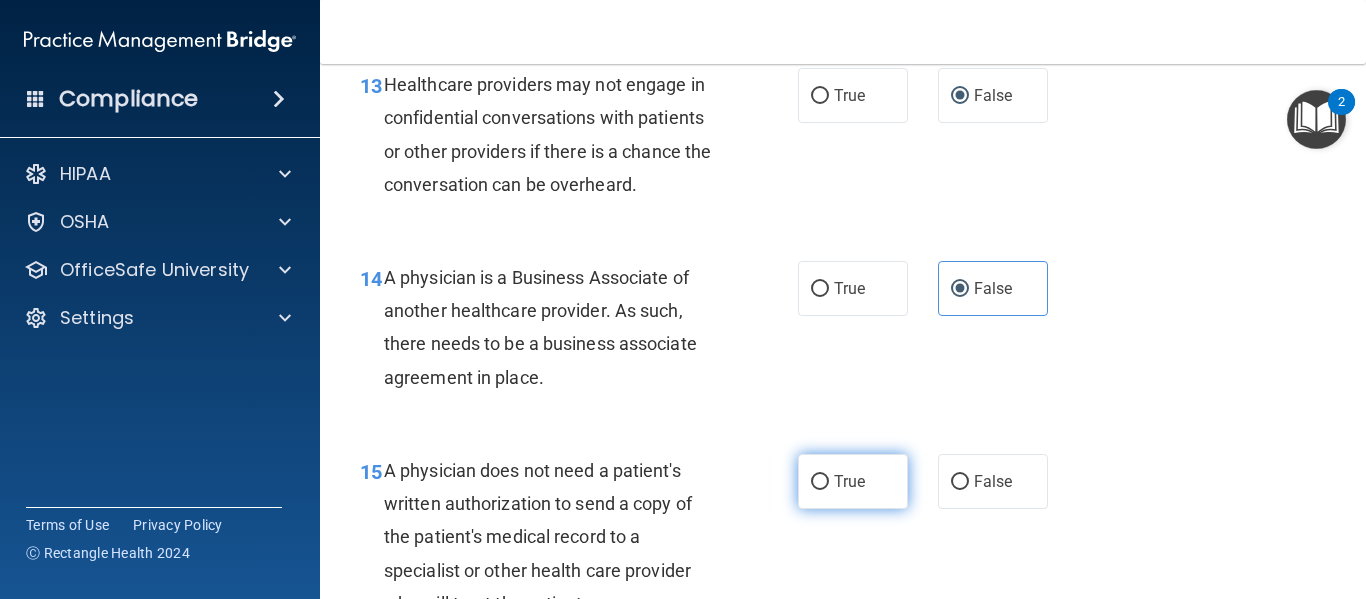 click on "True" at bounding box center (853, 481) 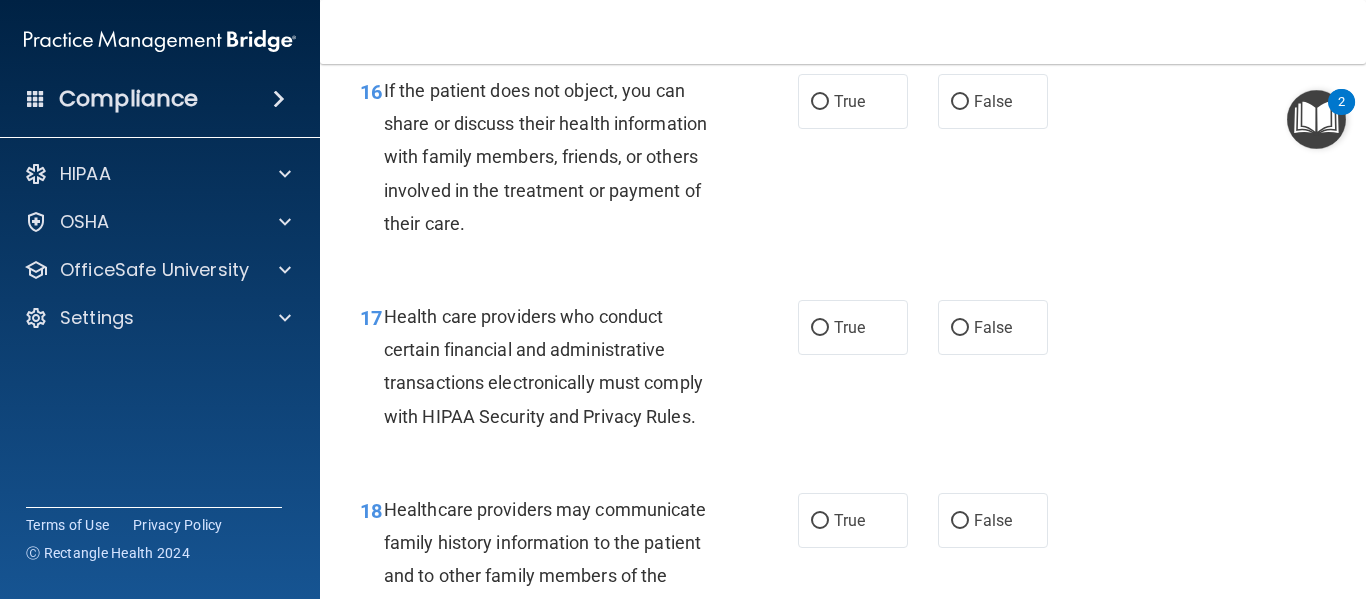 scroll, scrollTop: 3045, scrollLeft: 0, axis: vertical 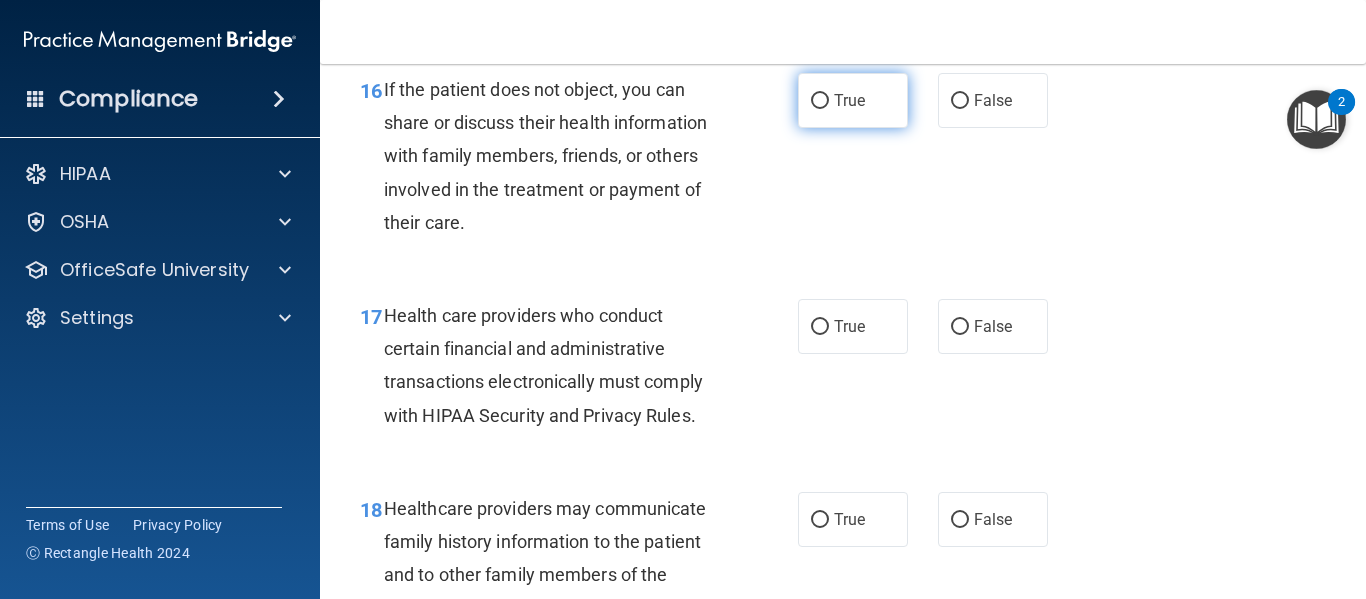 click on "True" at bounding box center (853, 100) 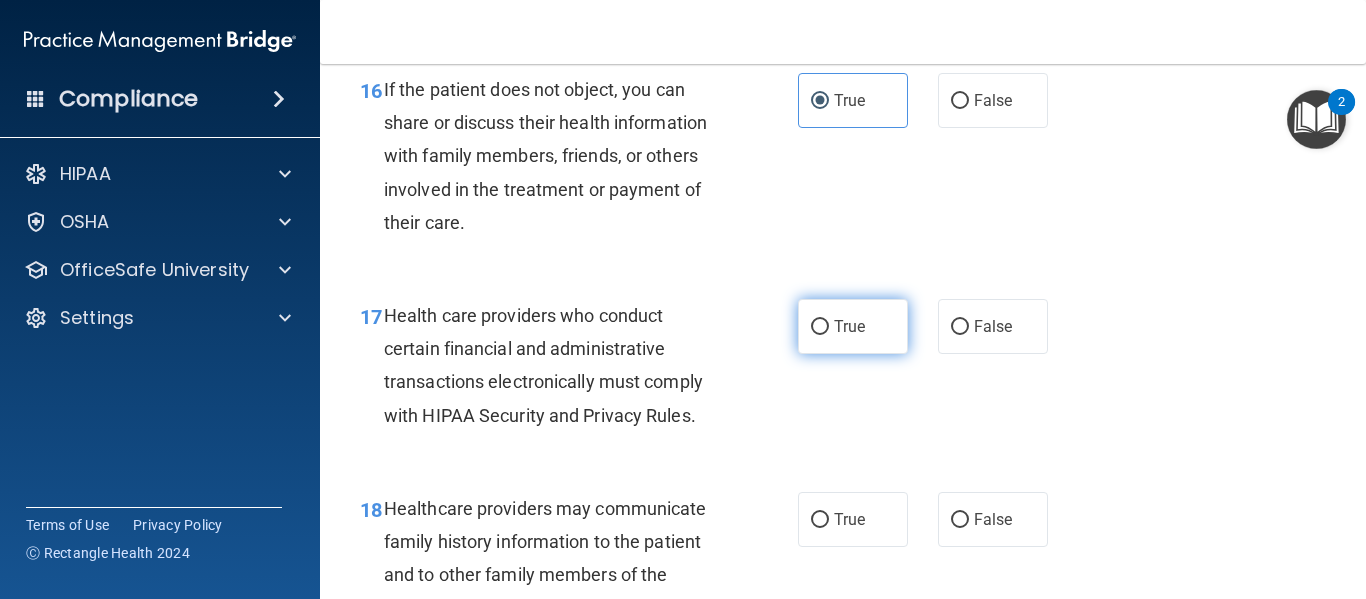 click on "True" at bounding box center (853, 326) 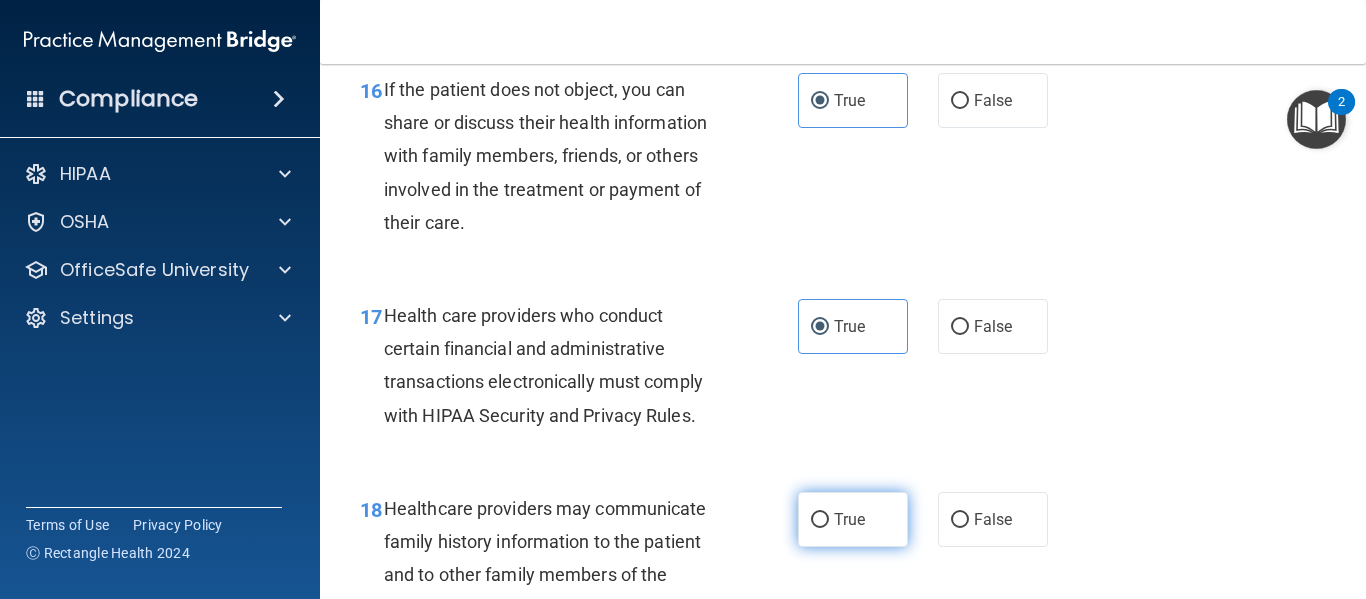 click on "True" at bounding box center [853, 519] 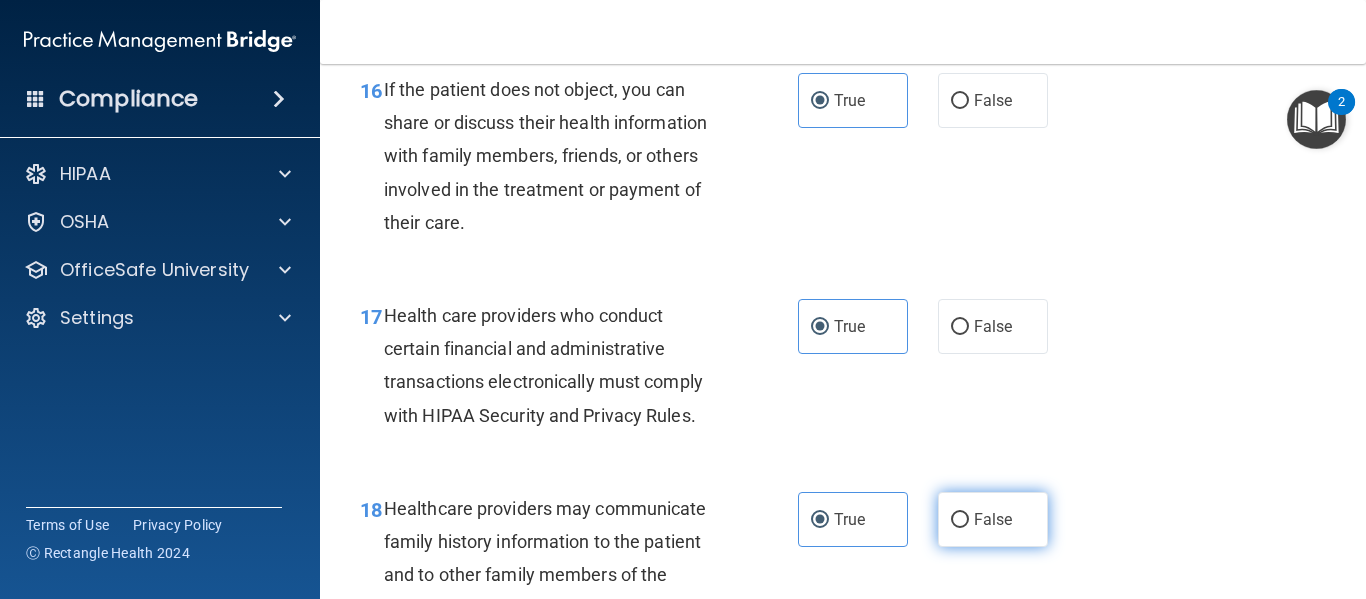 click on "False" at bounding box center [960, 520] 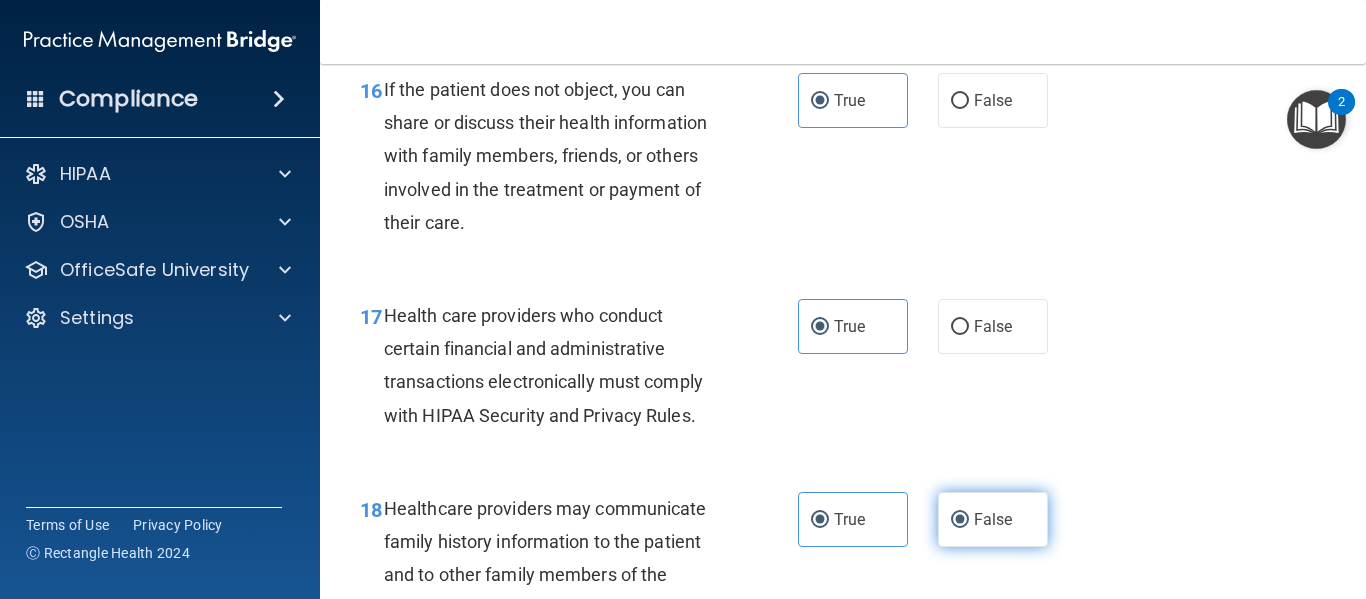 radio on "false" 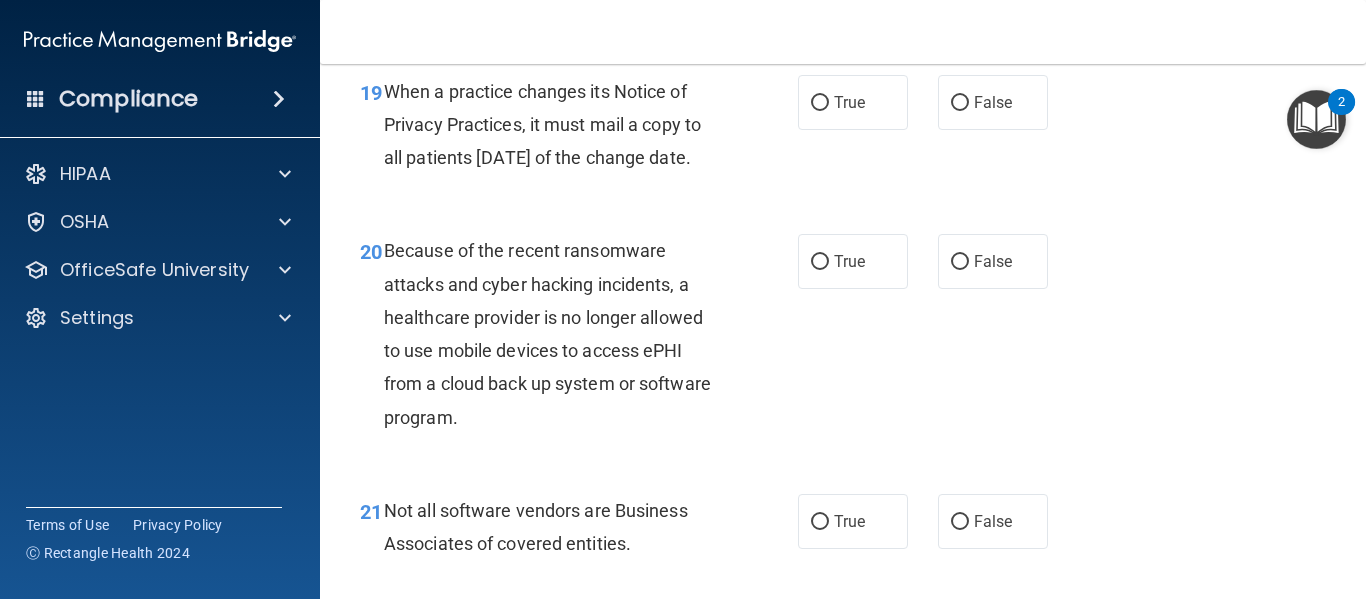 scroll, scrollTop: 3656, scrollLeft: 0, axis: vertical 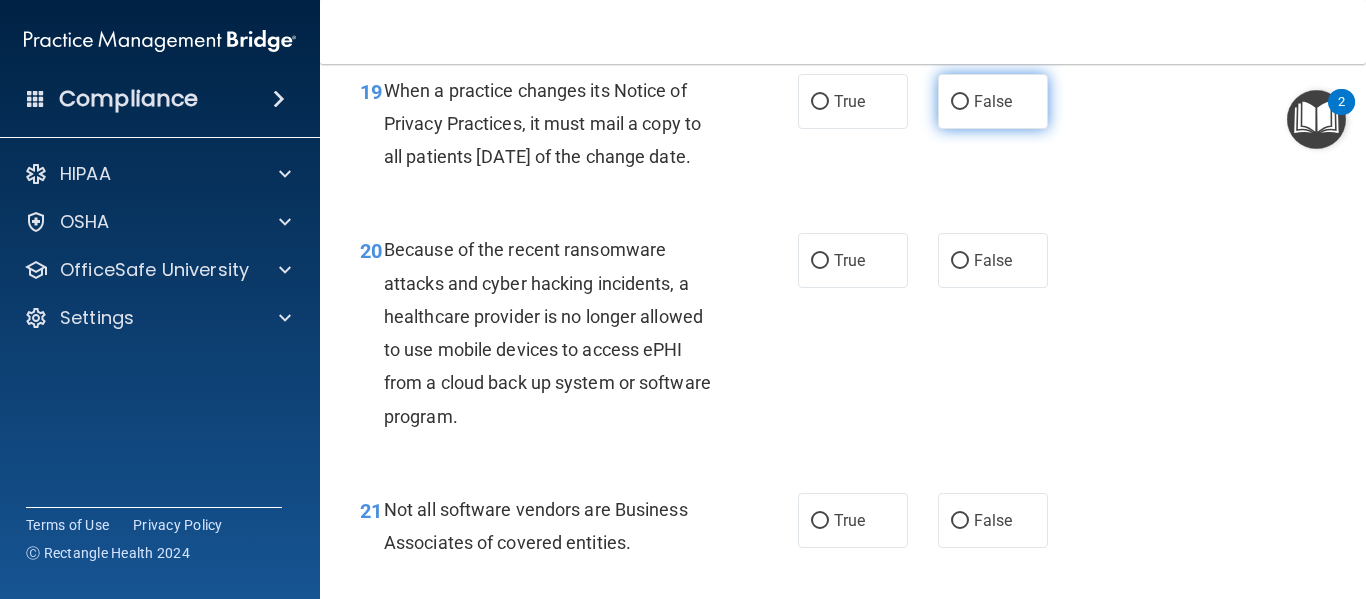 click on "False" at bounding box center (993, 101) 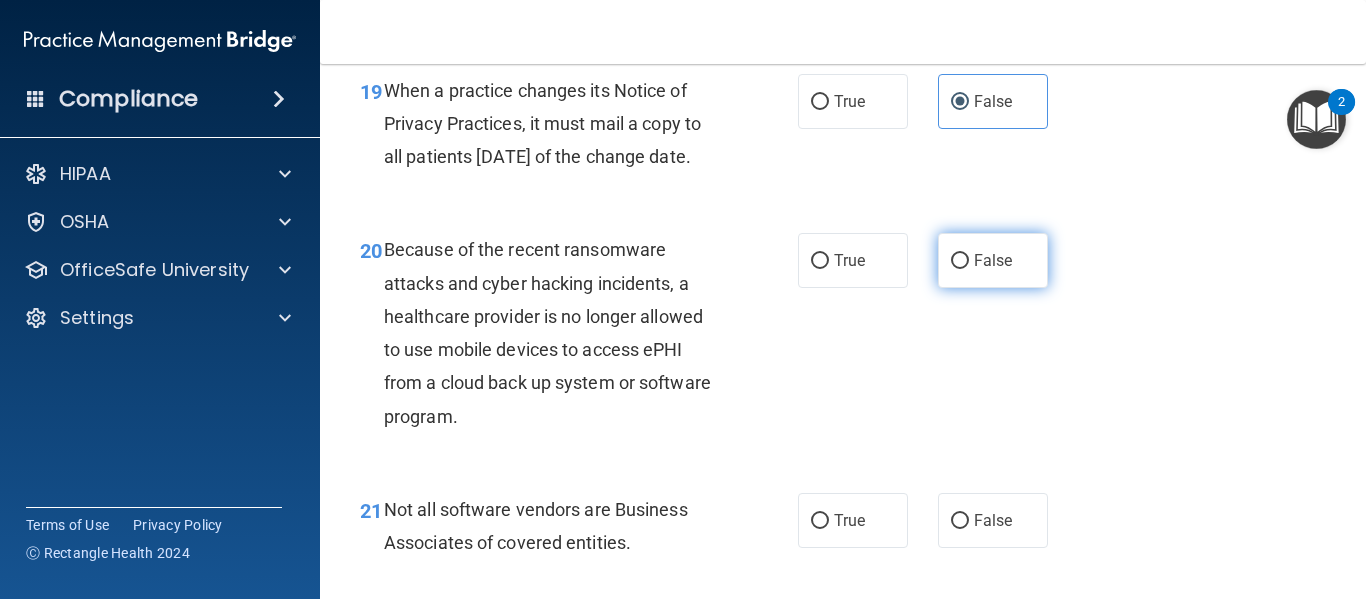 click on "False" at bounding box center [993, 260] 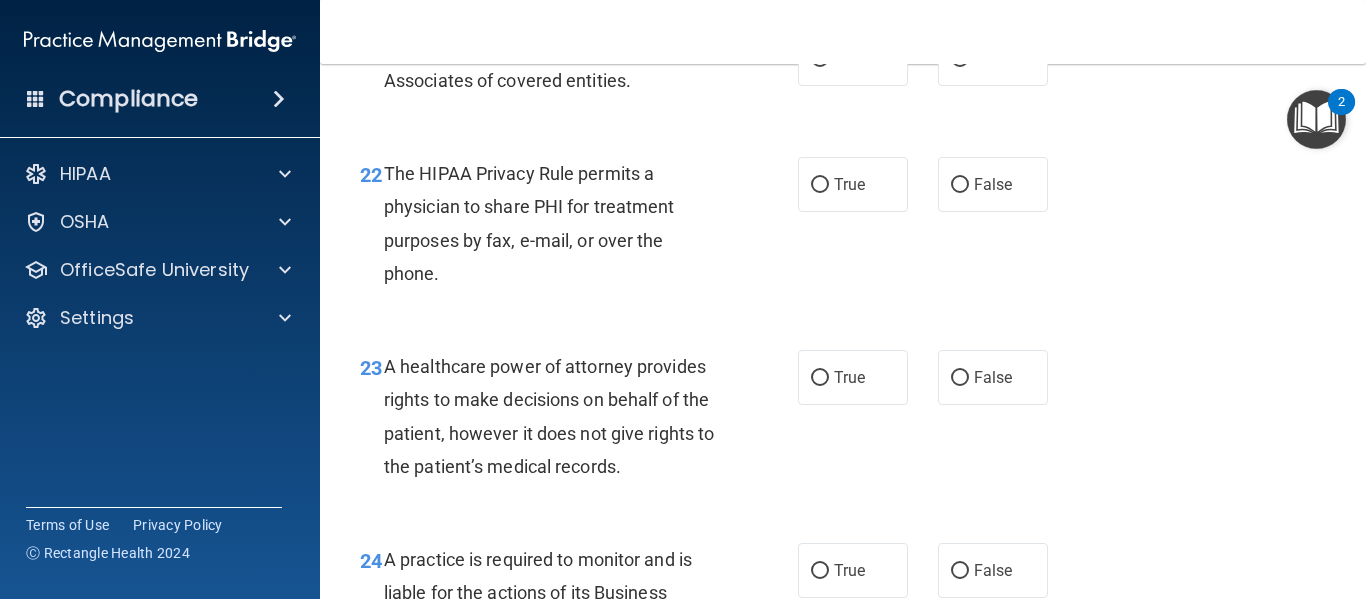 scroll, scrollTop: 4121, scrollLeft: 0, axis: vertical 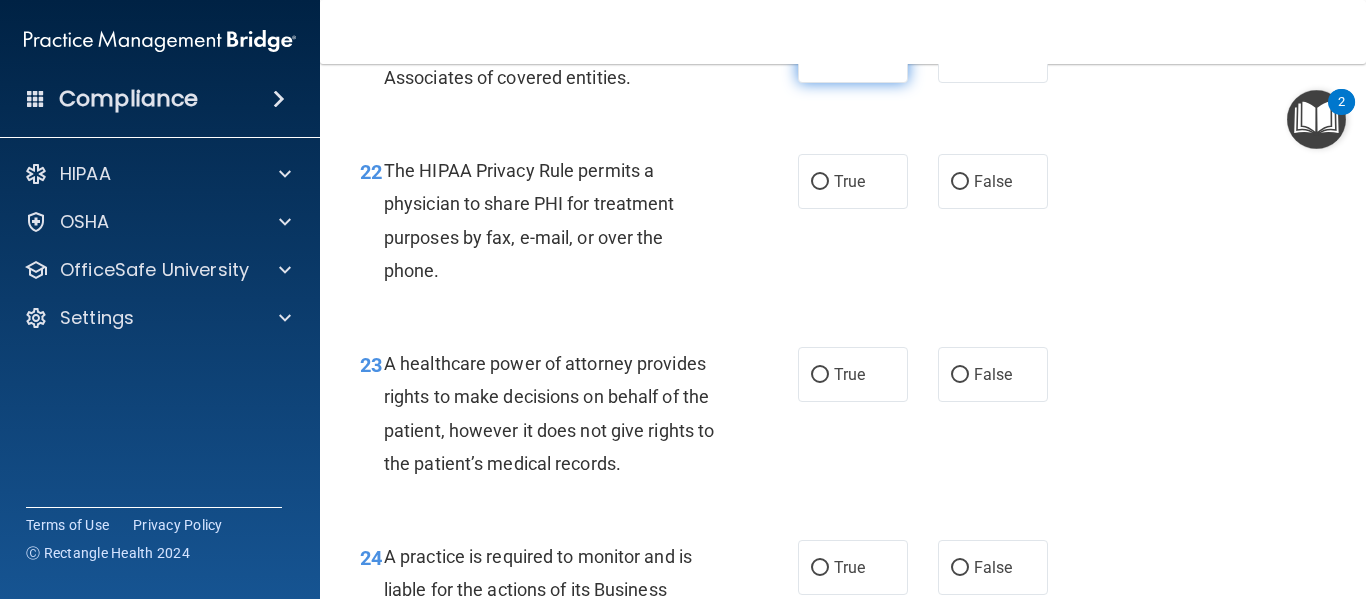 click on "True" at bounding box center [853, 55] 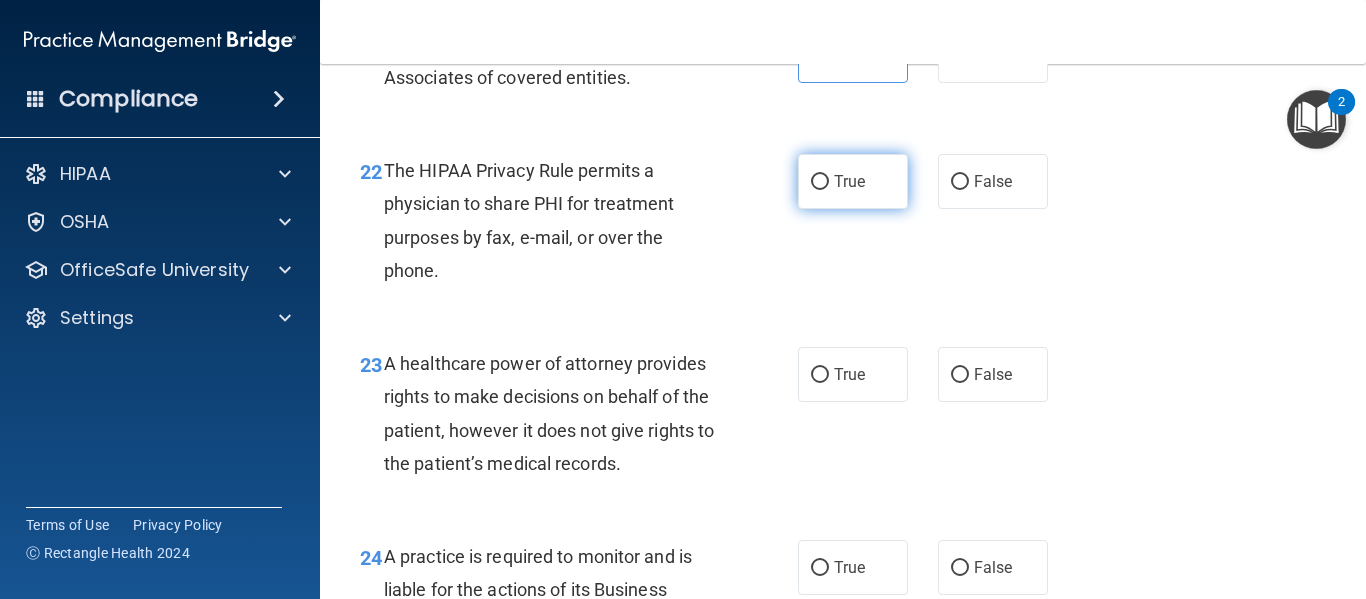 click on "True" at bounding box center [853, 181] 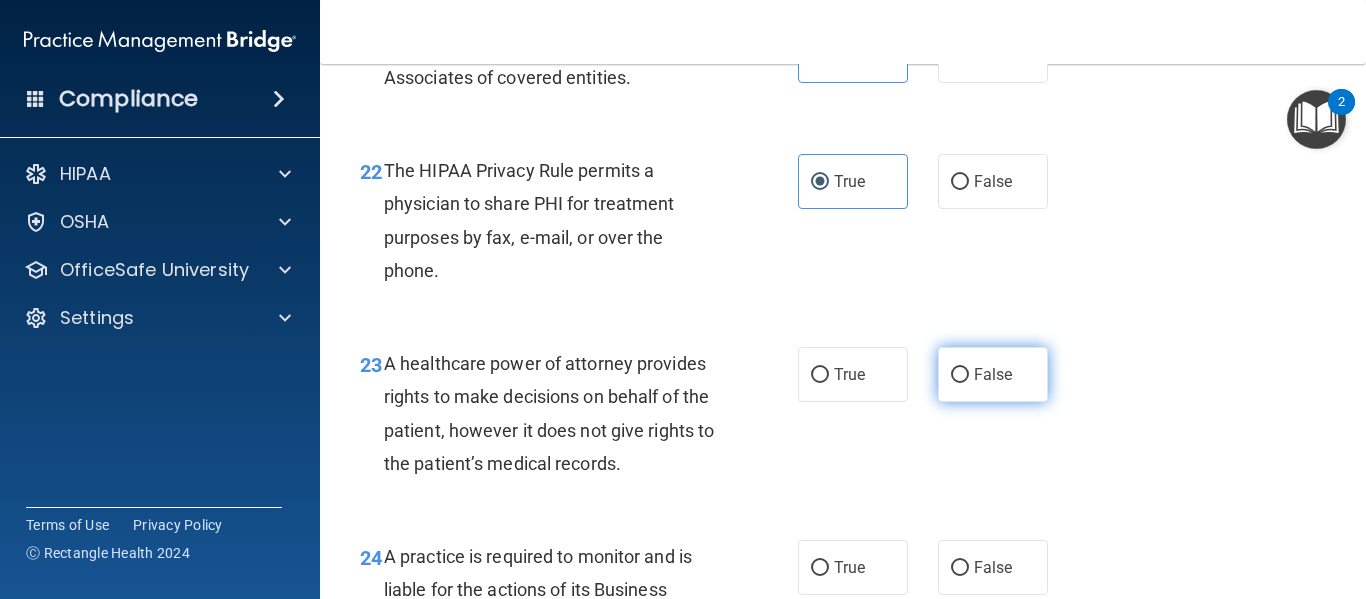 click on "False" at bounding box center (993, 374) 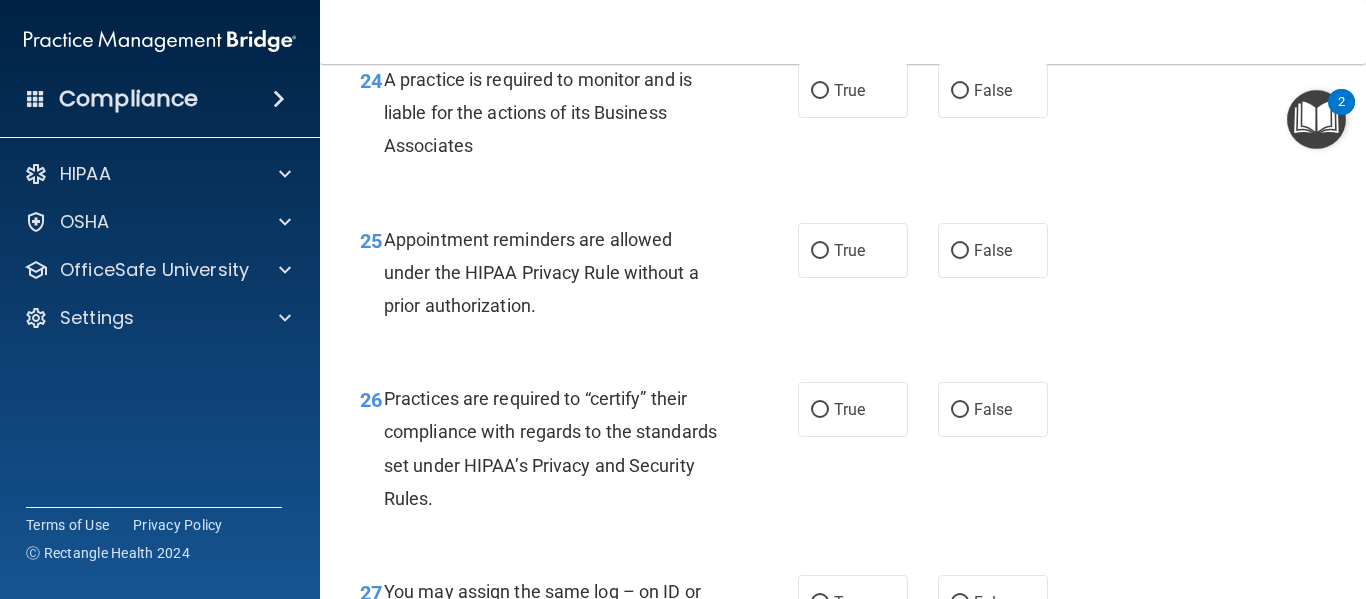 scroll, scrollTop: 4602, scrollLeft: 0, axis: vertical 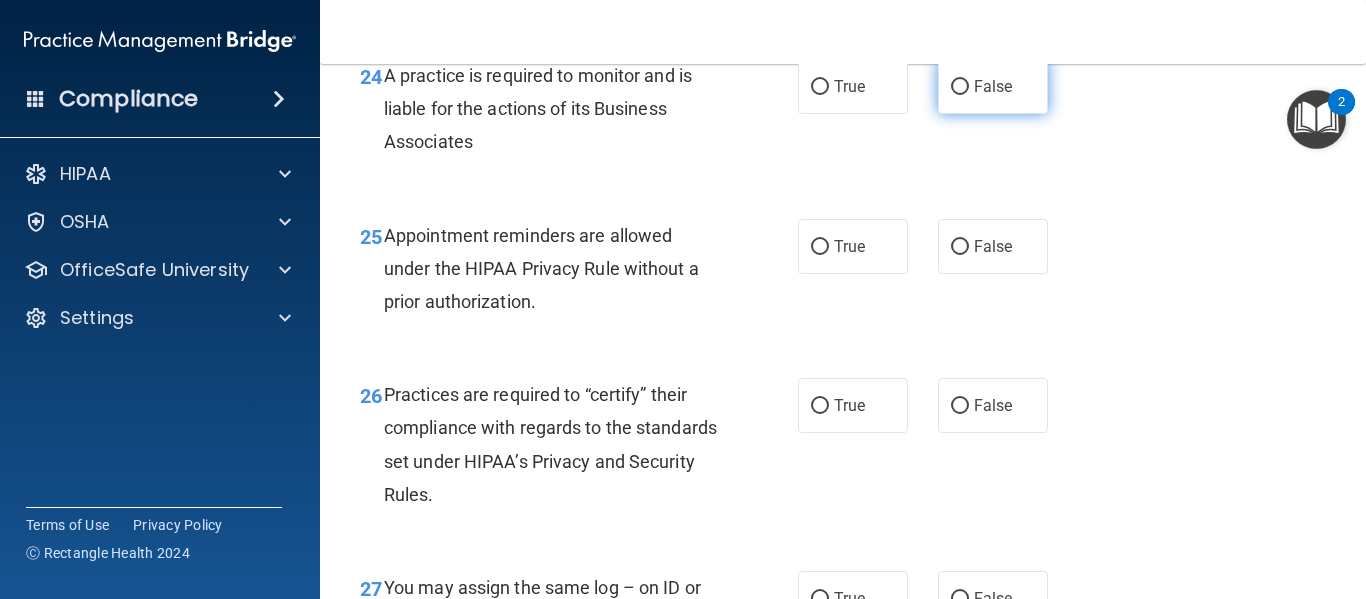 click on "False" at bounding box center [993, 86] 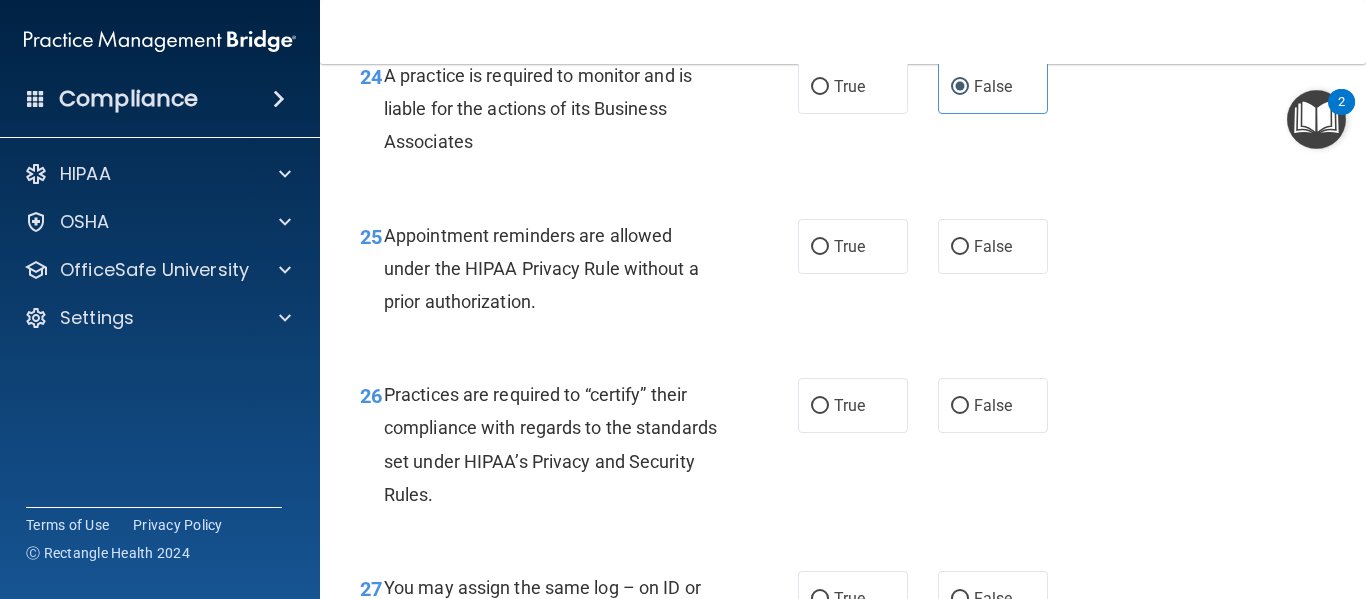 click on "26       Practices are required to “certify” their compliance with regards to the standards set under HIPAA’s Privacy and Security Rules.                 True           False" at bounding box center [843, 449] 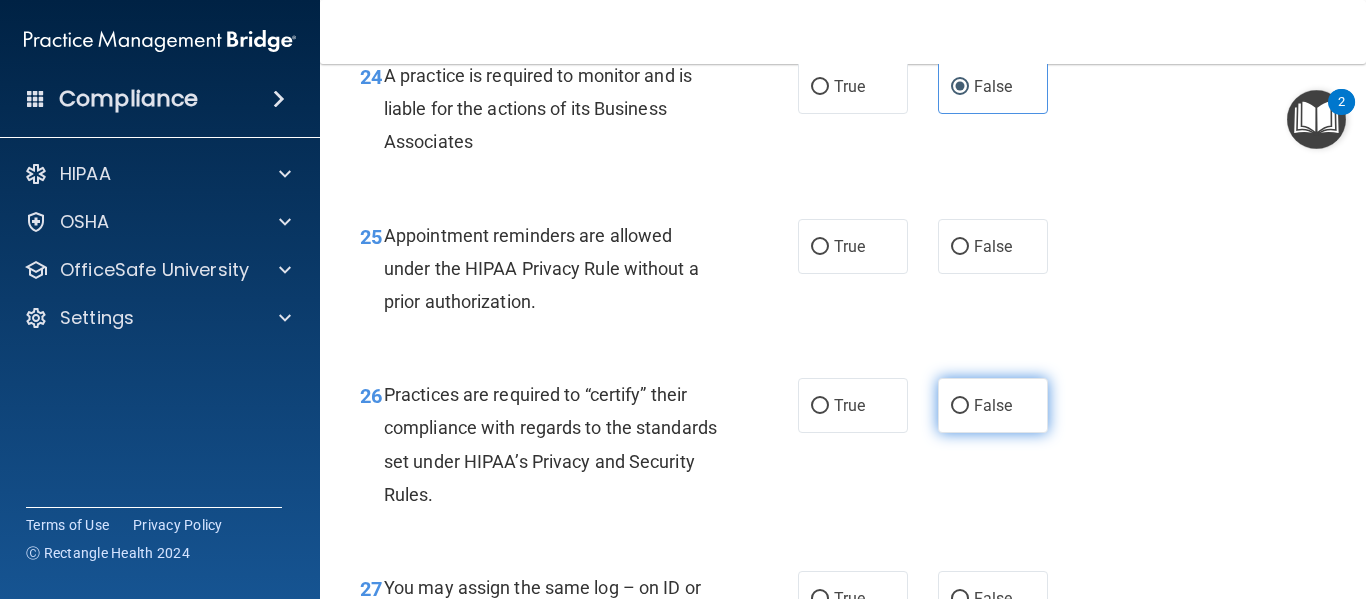 click on "False" at bounding box center [993, 405] 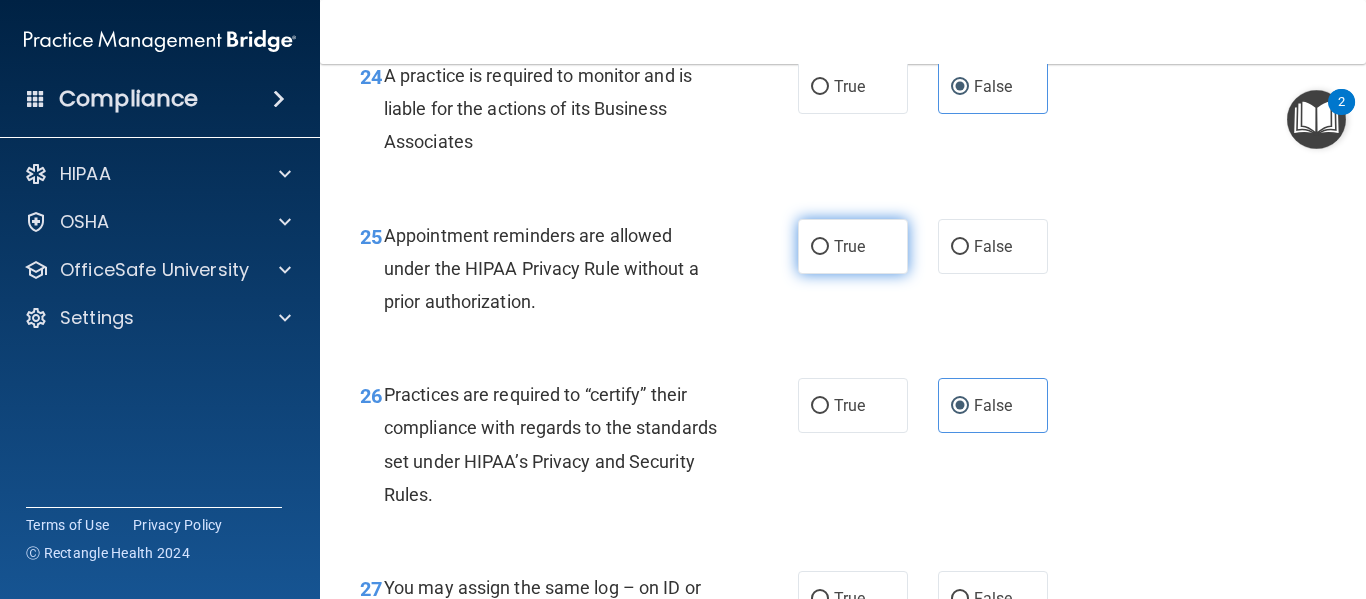 click on "True" at bounding box center [853, 246] 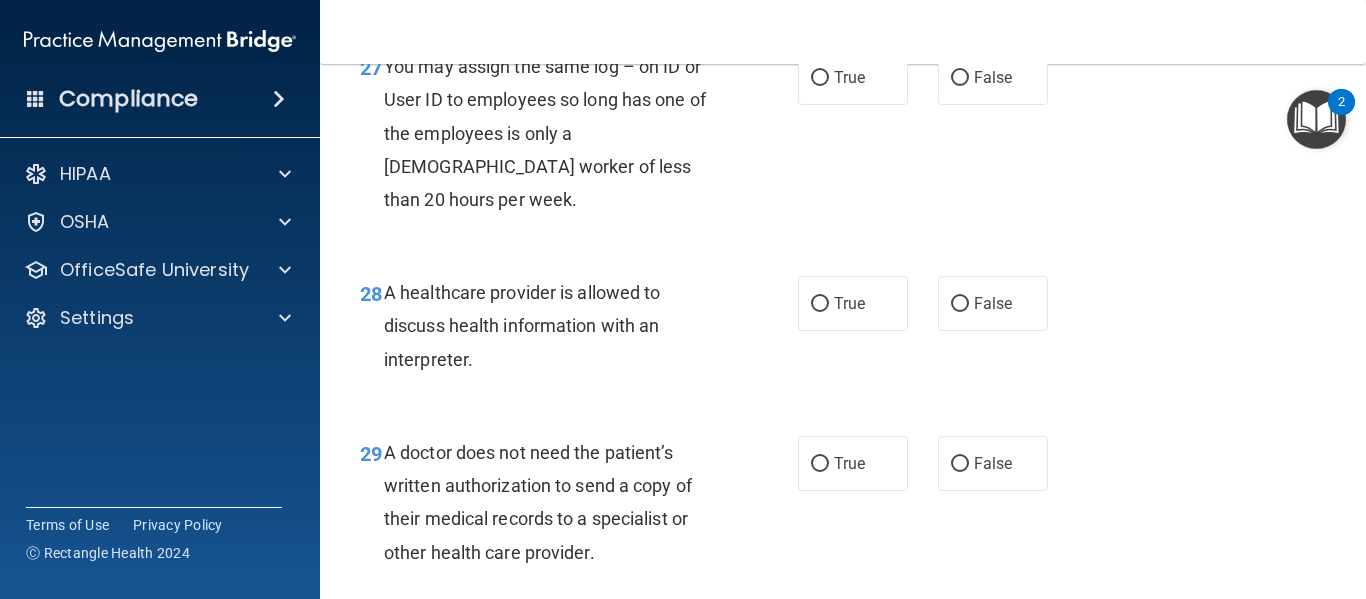 scroll, scrollTop: 5127, scrollLeft: 0, axis: vertical 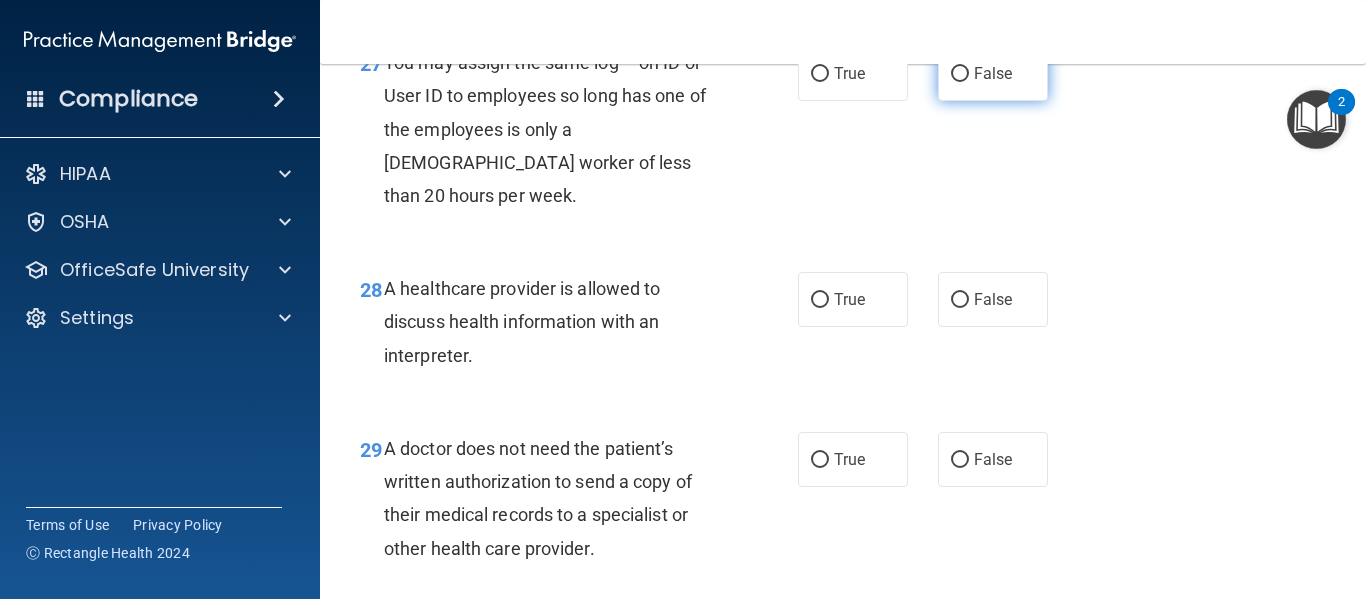 click on "False" at bounding box center [960, 74] 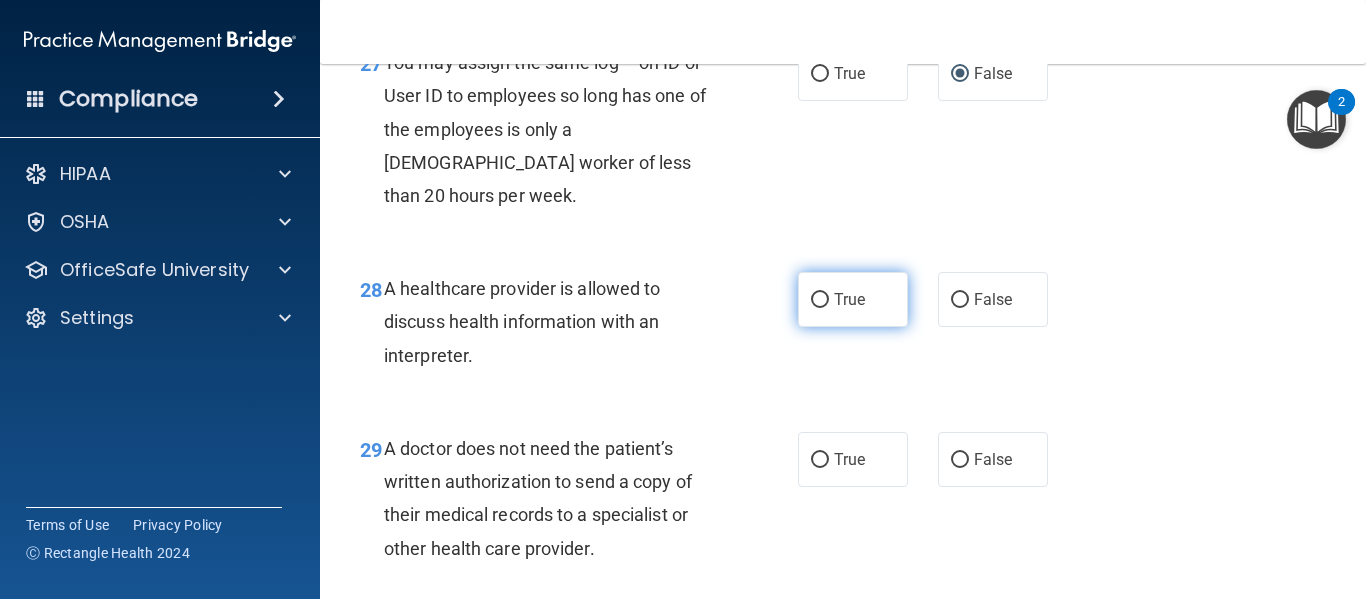 click on "True" at bounding box center (849, 299) 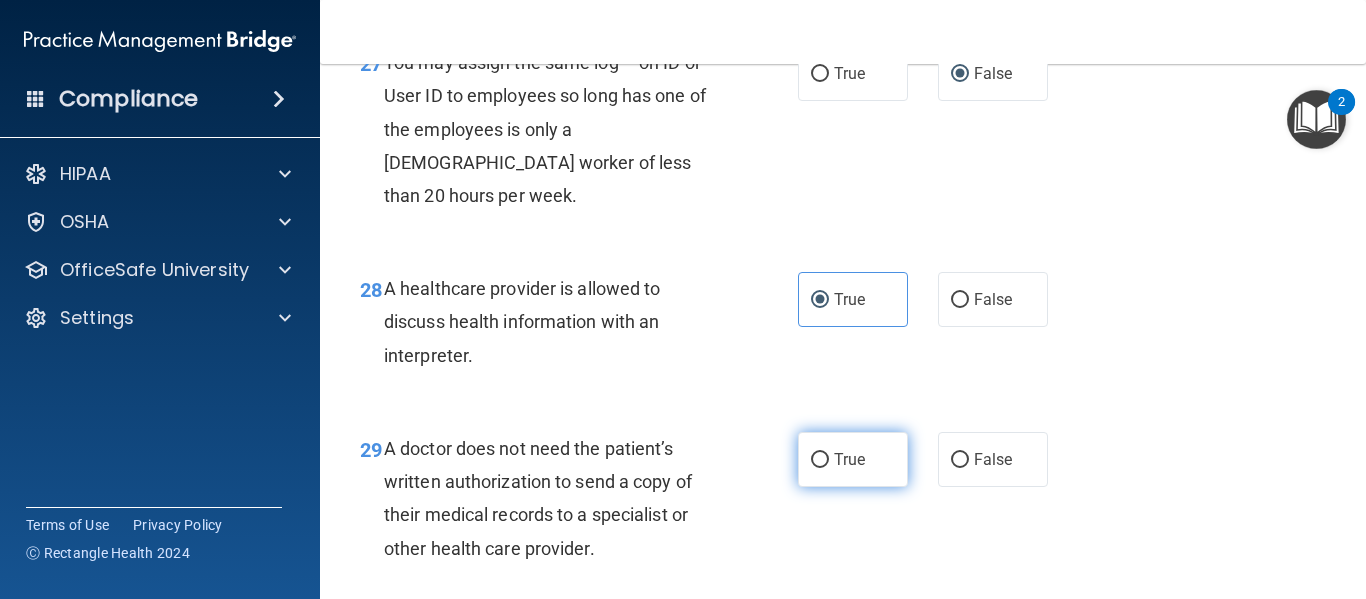 click on "True" at bounding box center (849, 459) 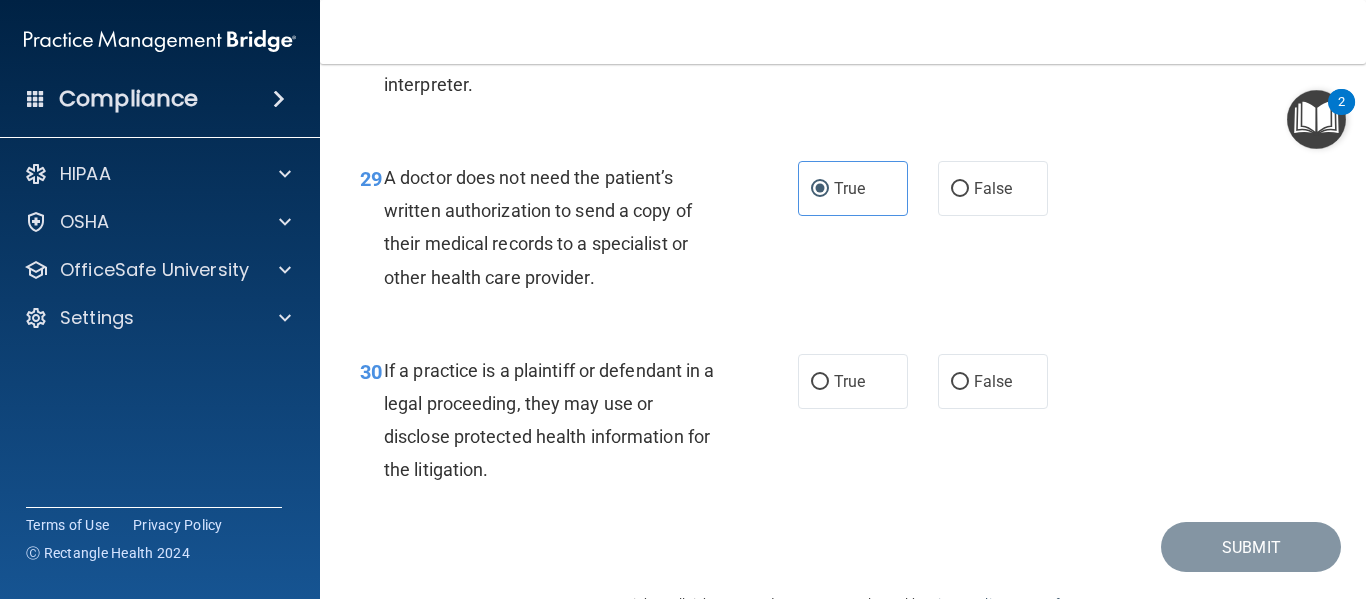 scroll, scrollTop: 5451, scrollLeft: 0, axis: vertical 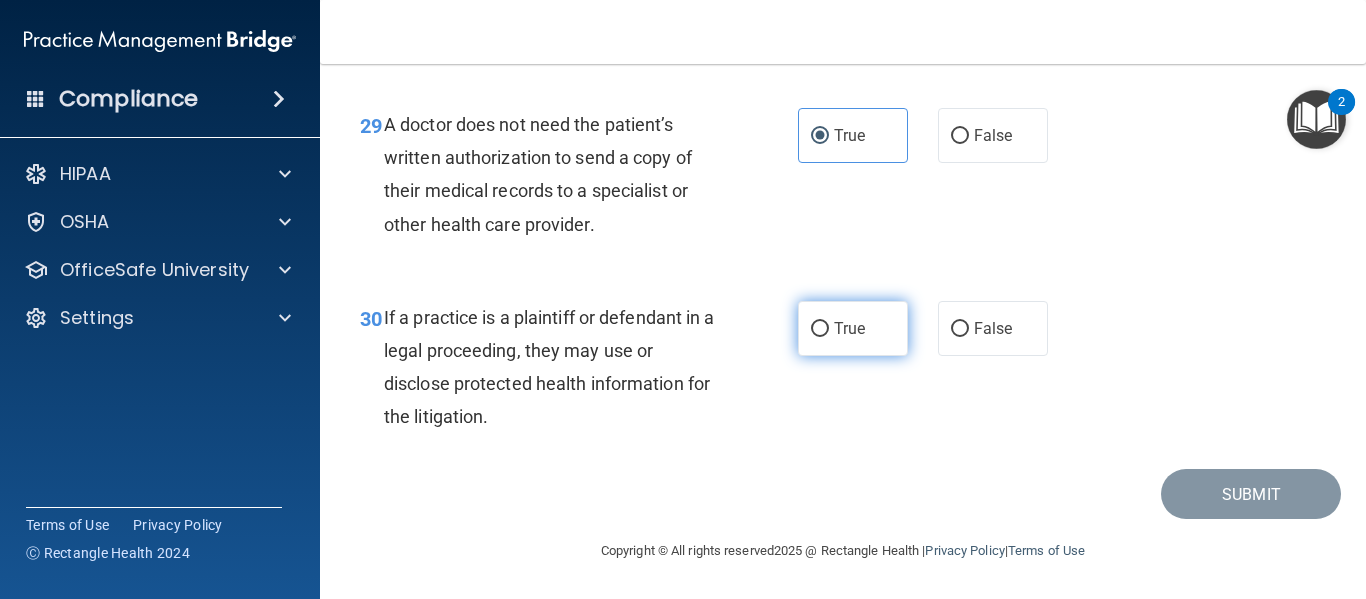 click on "True" at bounding box center (849, 328) 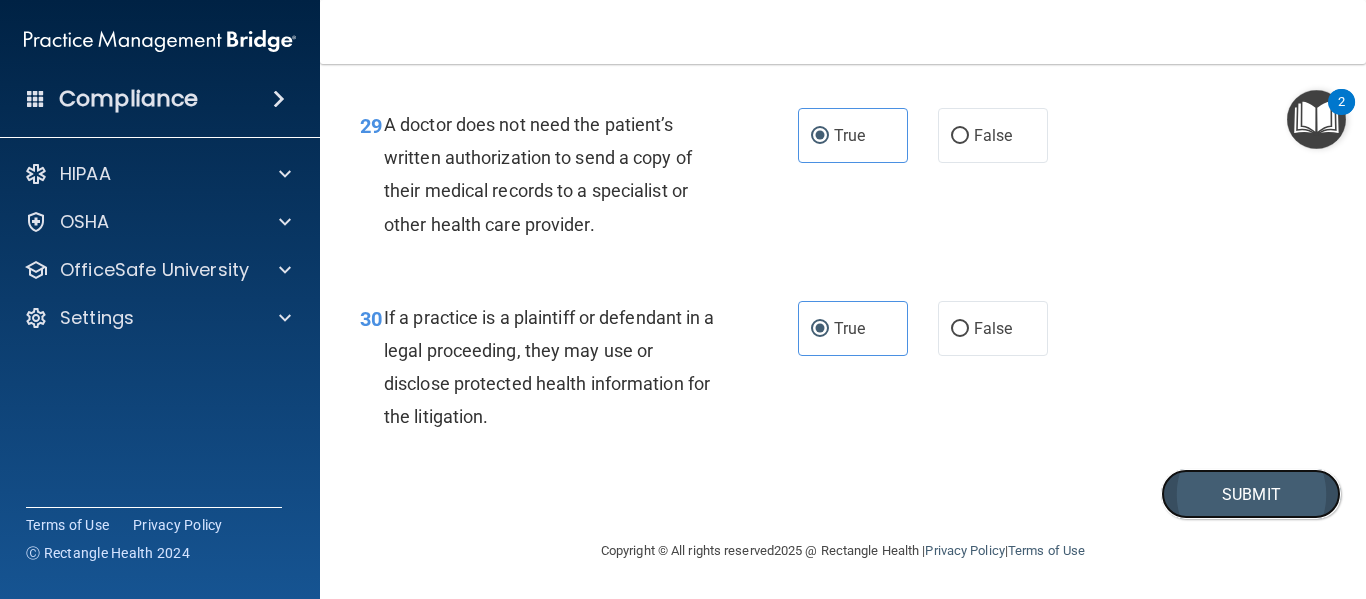 click on "Submit" at bounding box center [1251, 494] 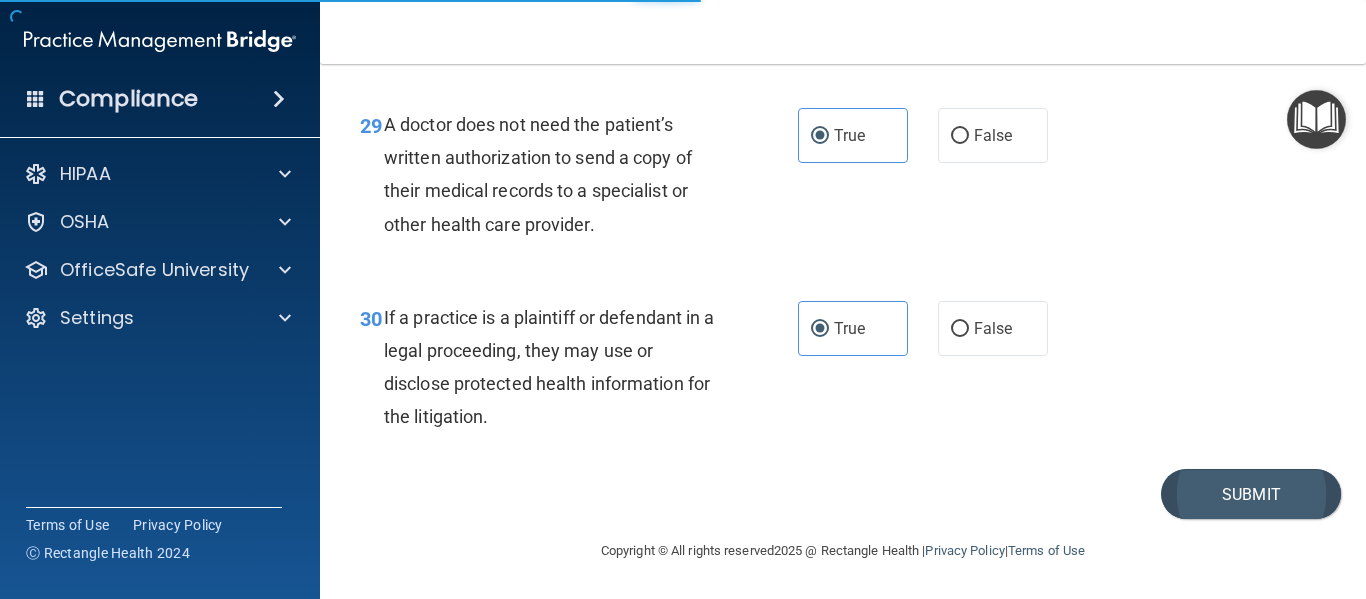 scroll, scrollTop: 0, scrollLeft: 0, axis: both 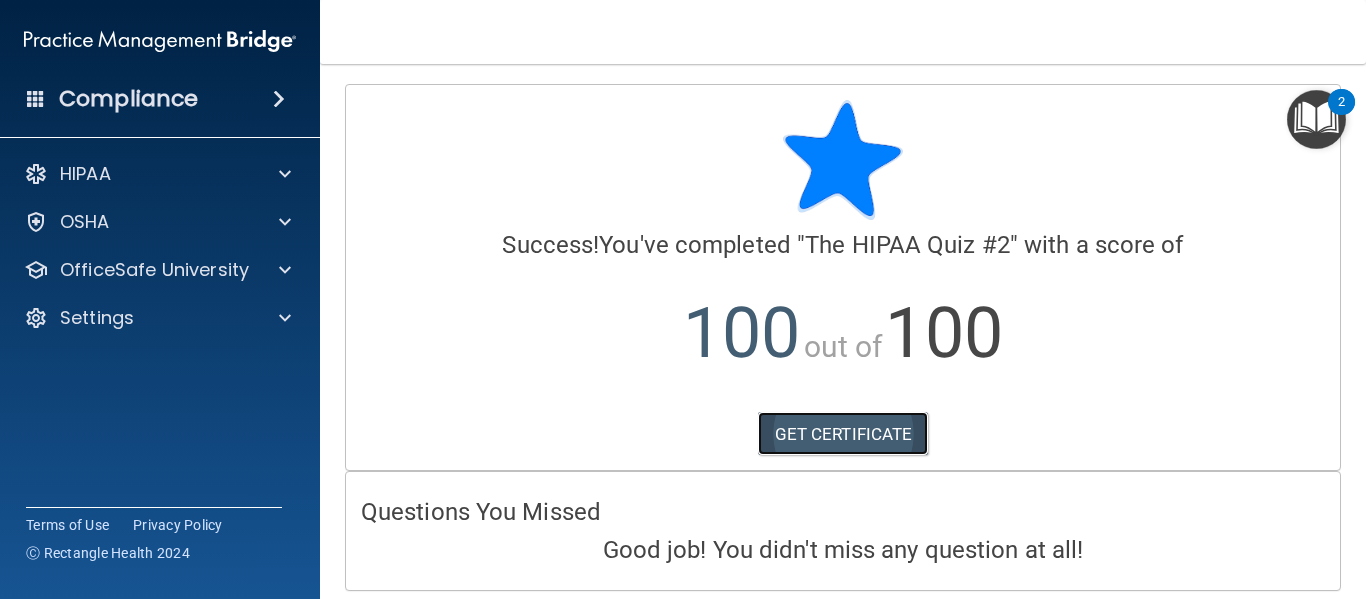 click on "GET CERTIFICATE" at bounding box center (843, 434) 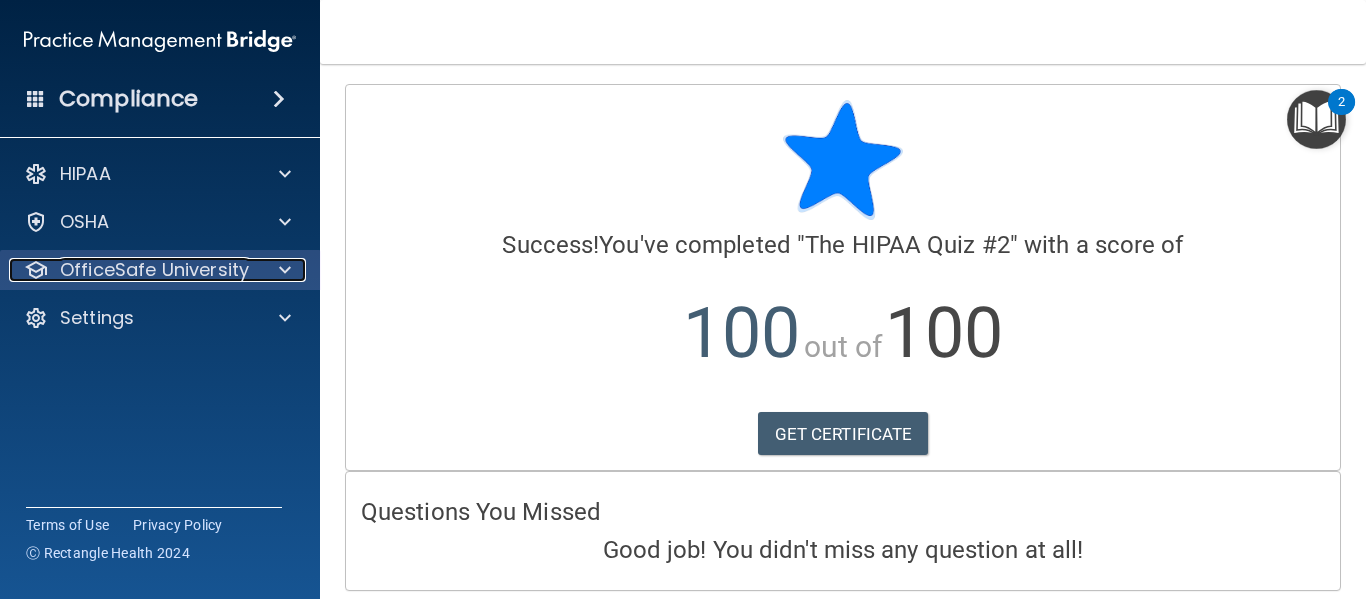 click on "OfficeSafe University" at bounding box center (154, 270) 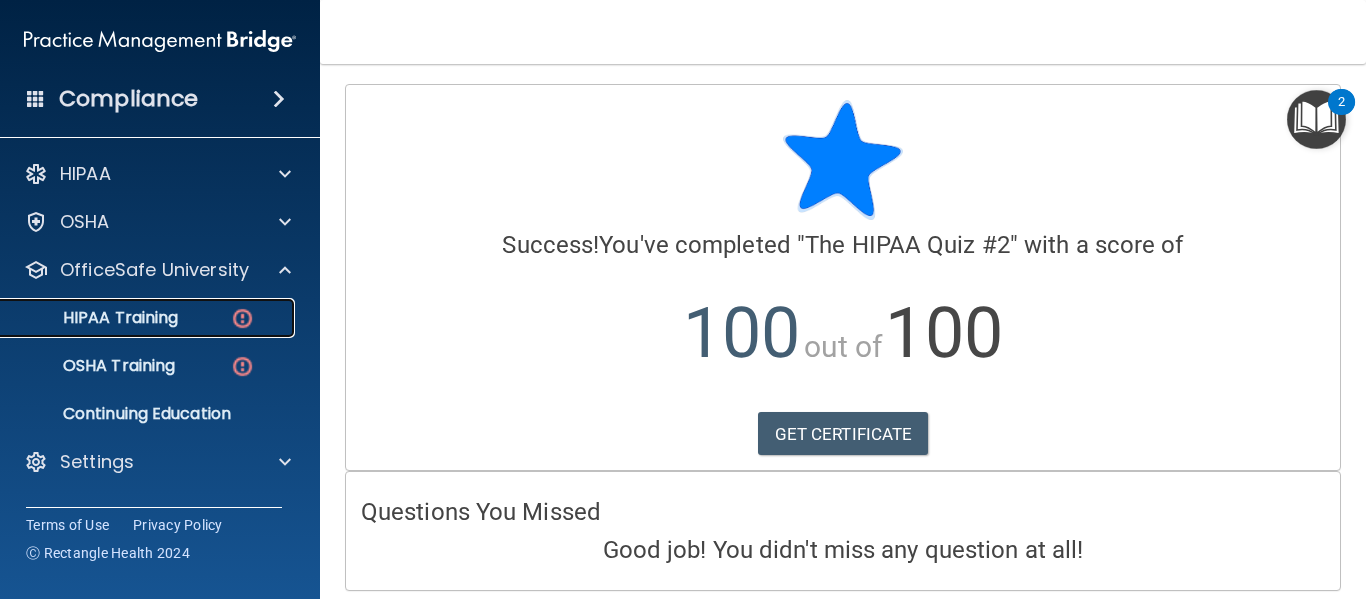 click on "HIPAA Training" at bounding box center [137, 318] 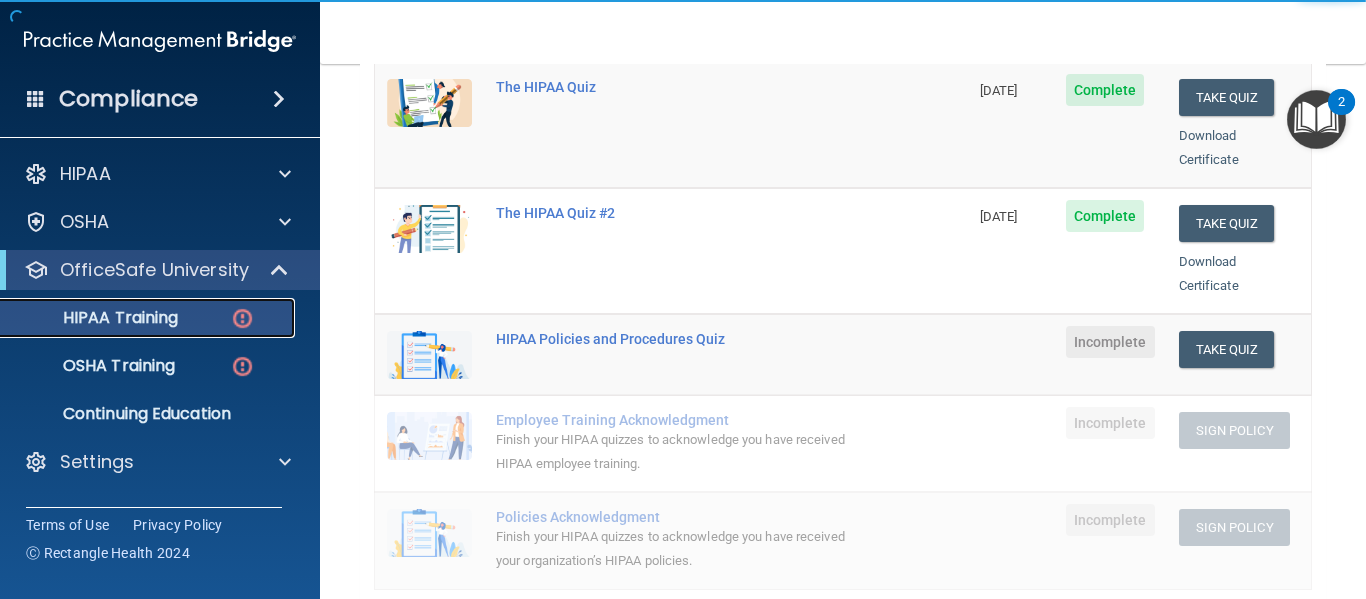 scroll, scrollTop: 318, scrollLeft: 0, axis: vertical 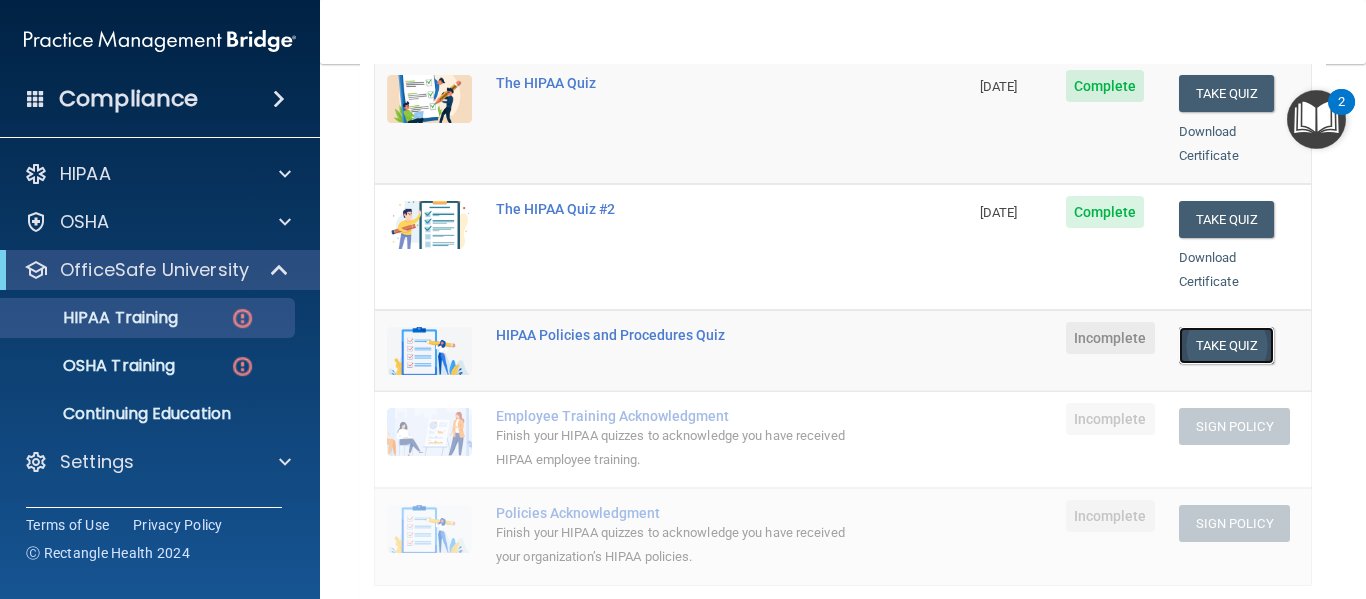 click on "Take Quiz" at bounding box center (1227, 345) 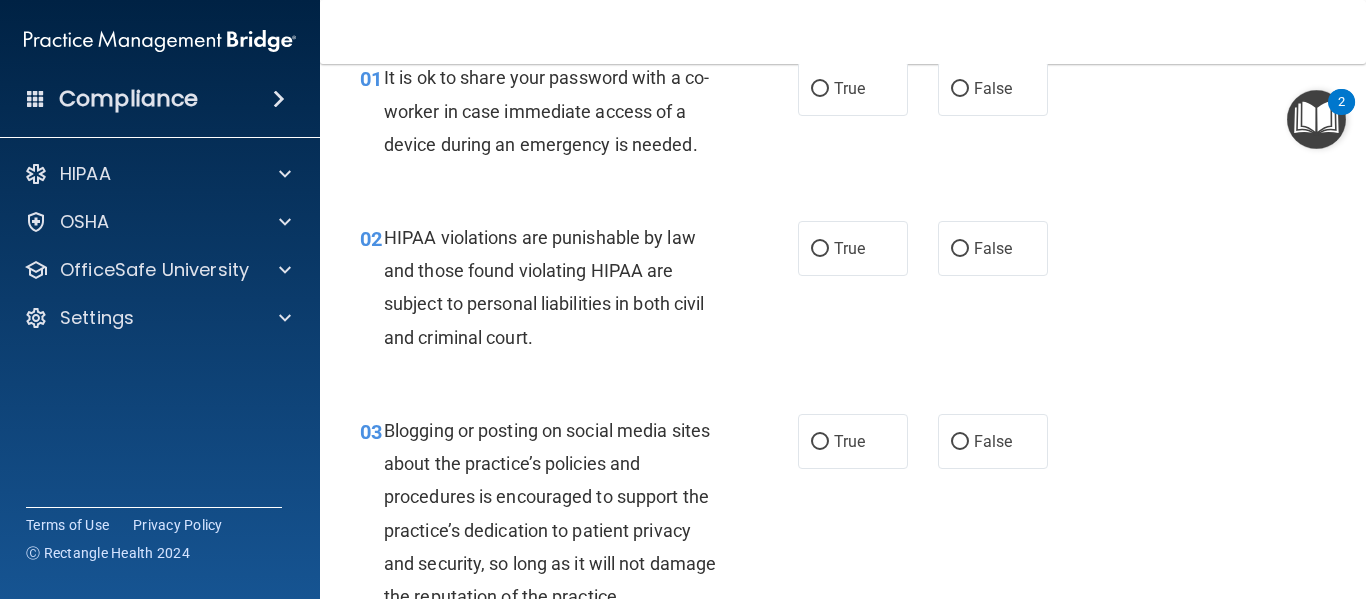 scroll, scrollTop: 98, scrollLeft: 0, axis: vertical 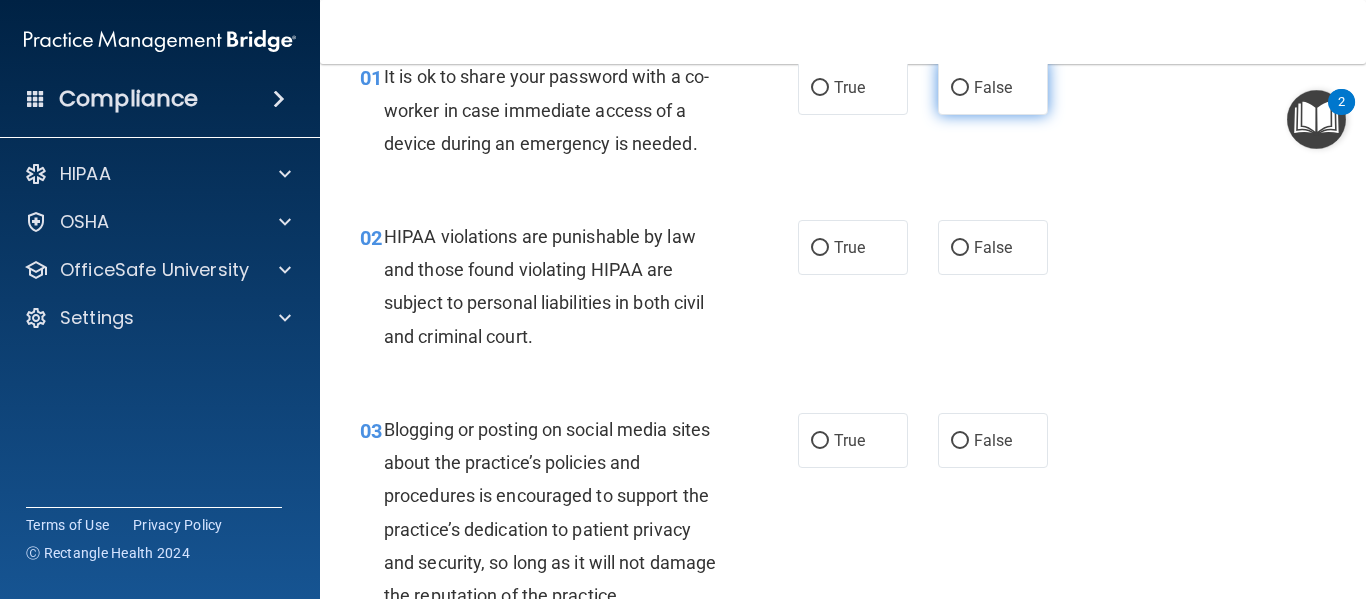 click on "False" at bounding box center [993, 87] 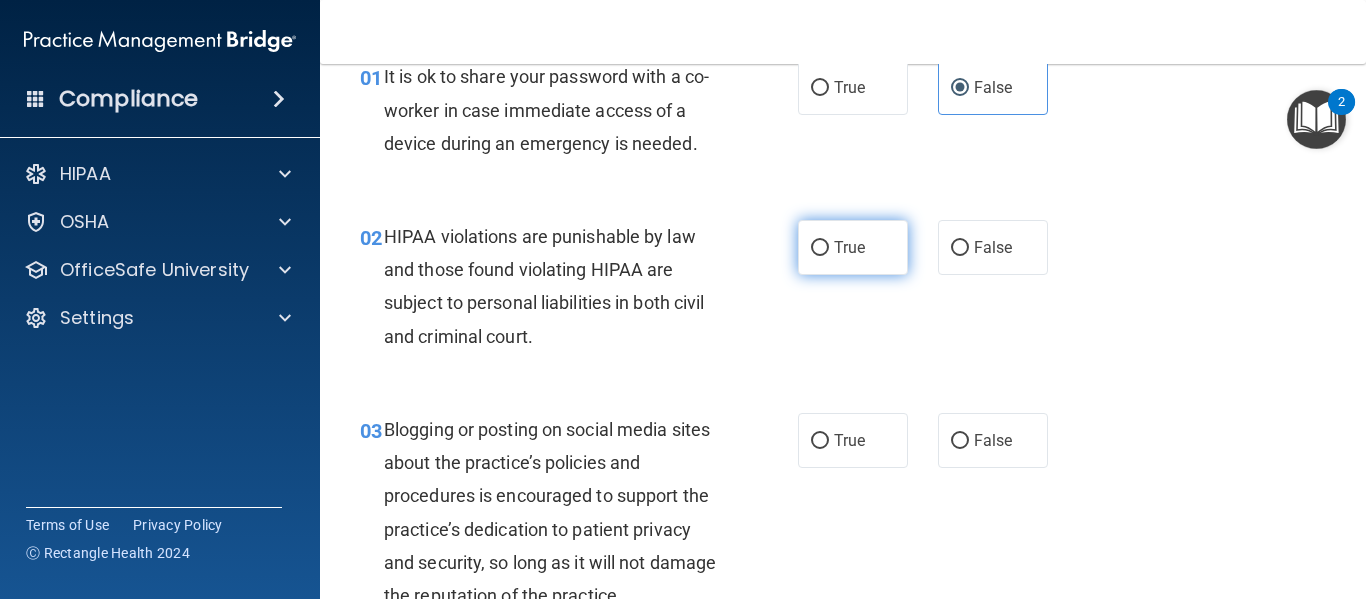 click on "True" at bounding box center [820, 248] 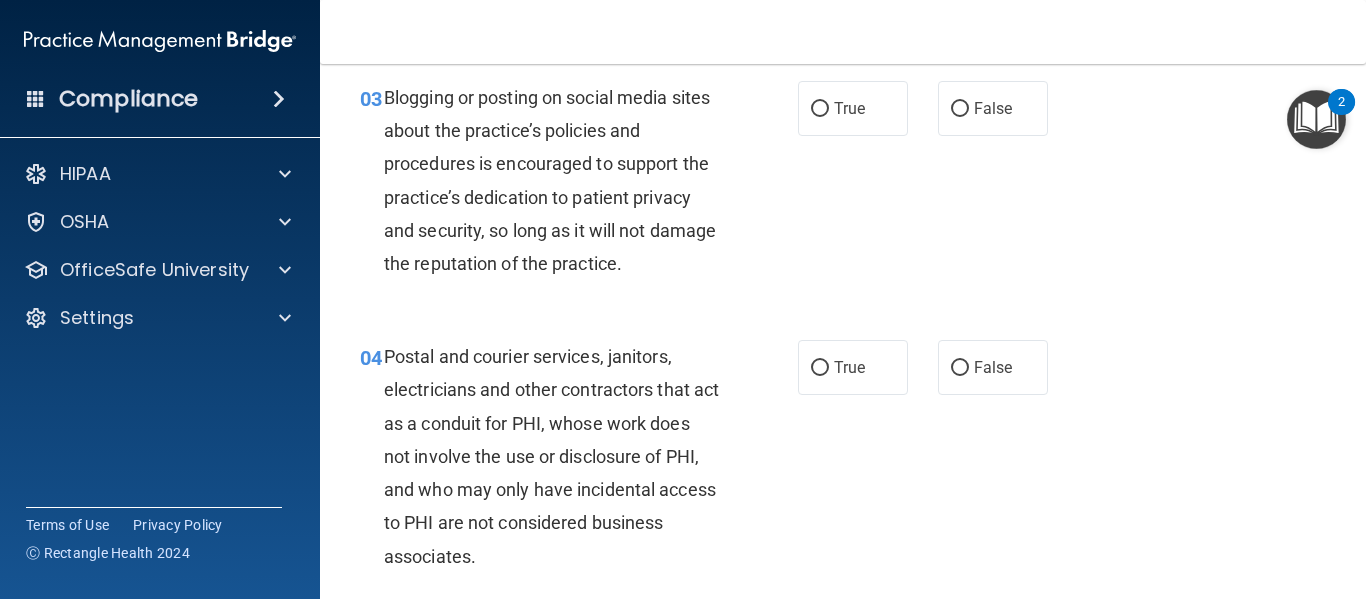 scroll, scrollTop: 429, scrollLeft: 0, axis: vertical 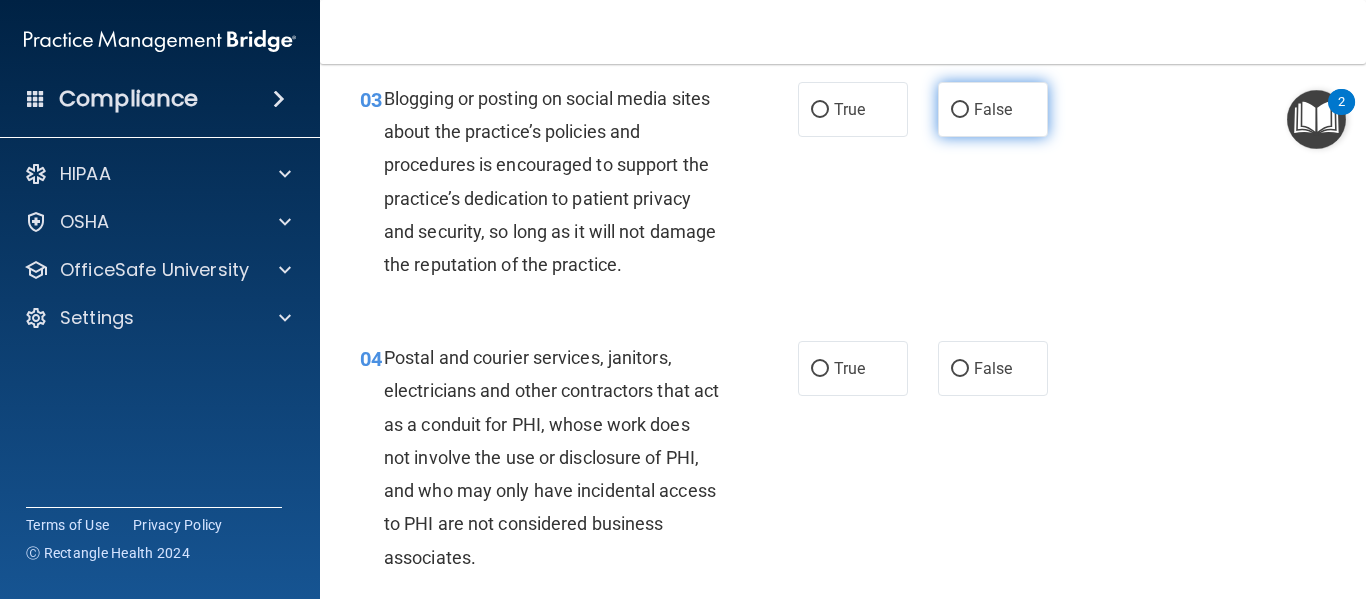 click on "False" at bounding box center [993, 109] 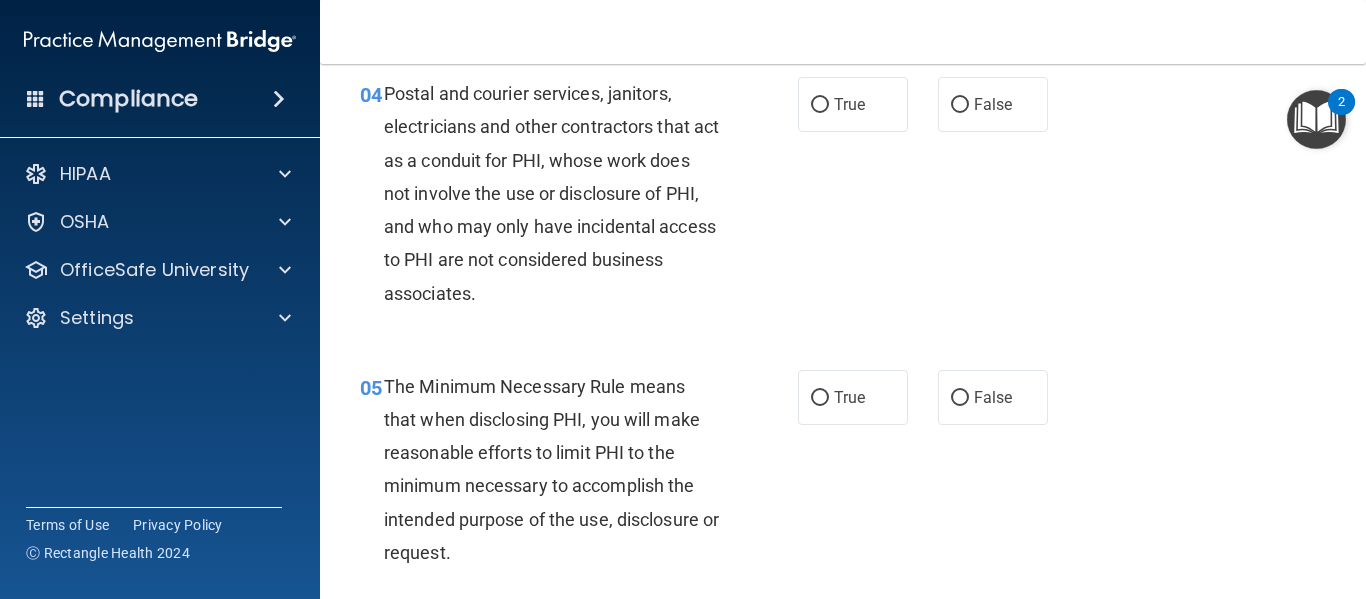 scroll, scrollTop: 694, scrollLeft: 0, axis: vertical 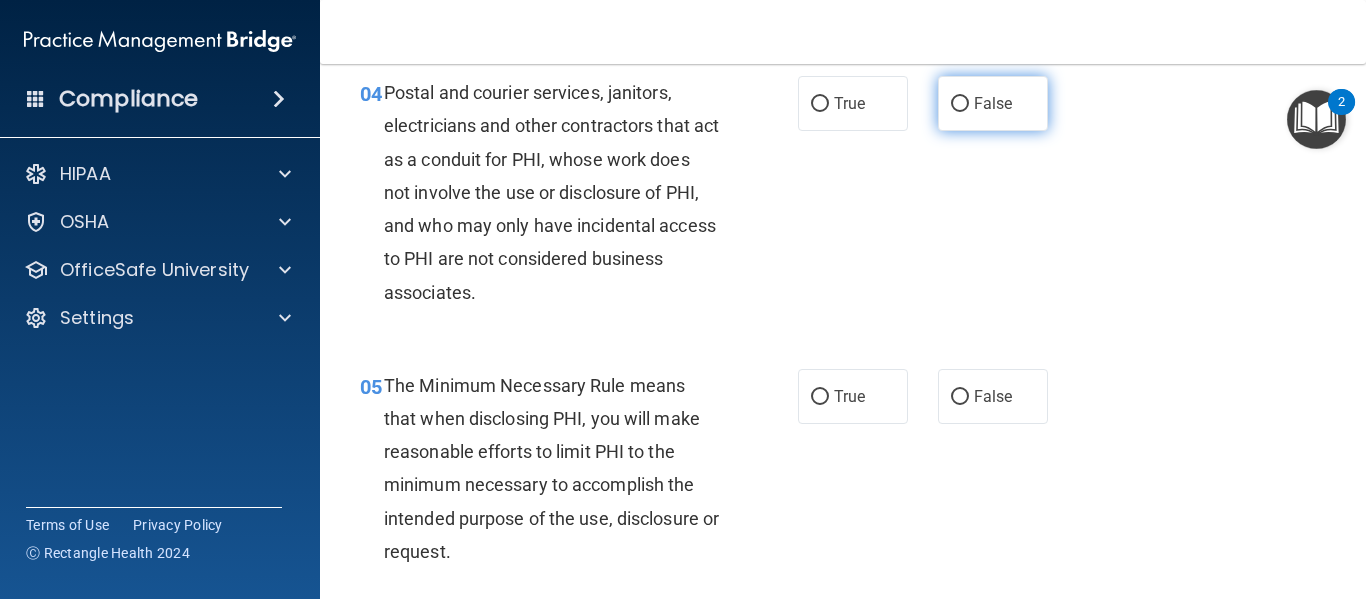 click on "False" at bounding box center [960, 104] 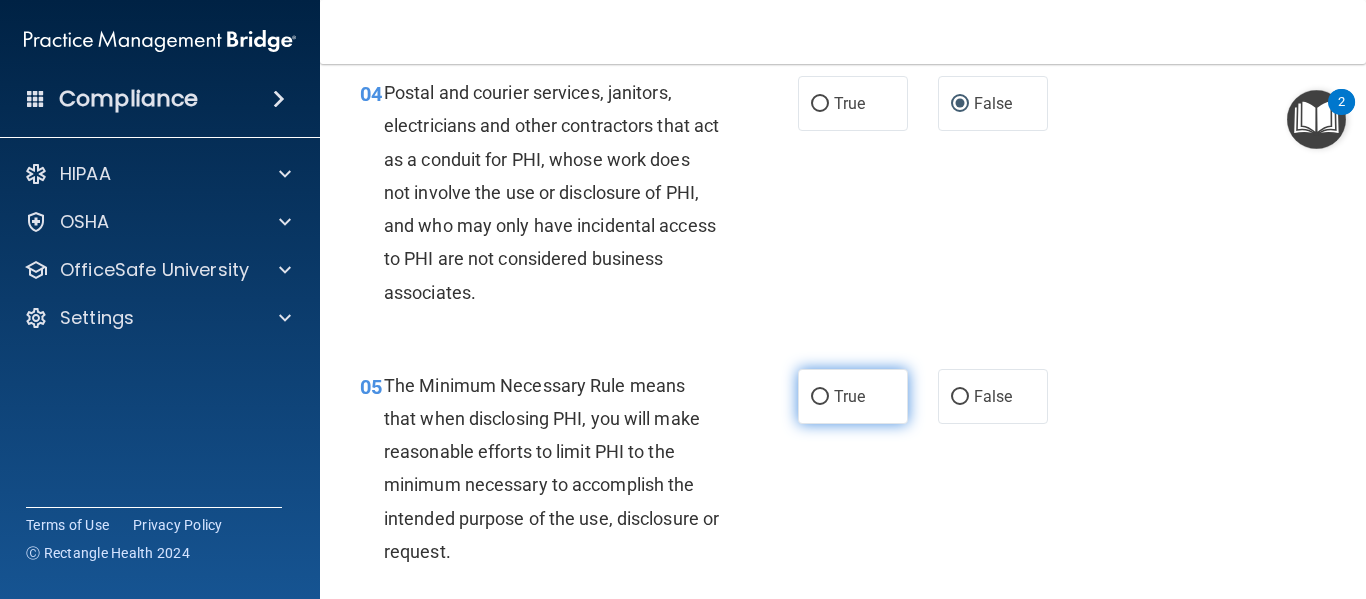 click on "True" at bounding box center (853, 396) 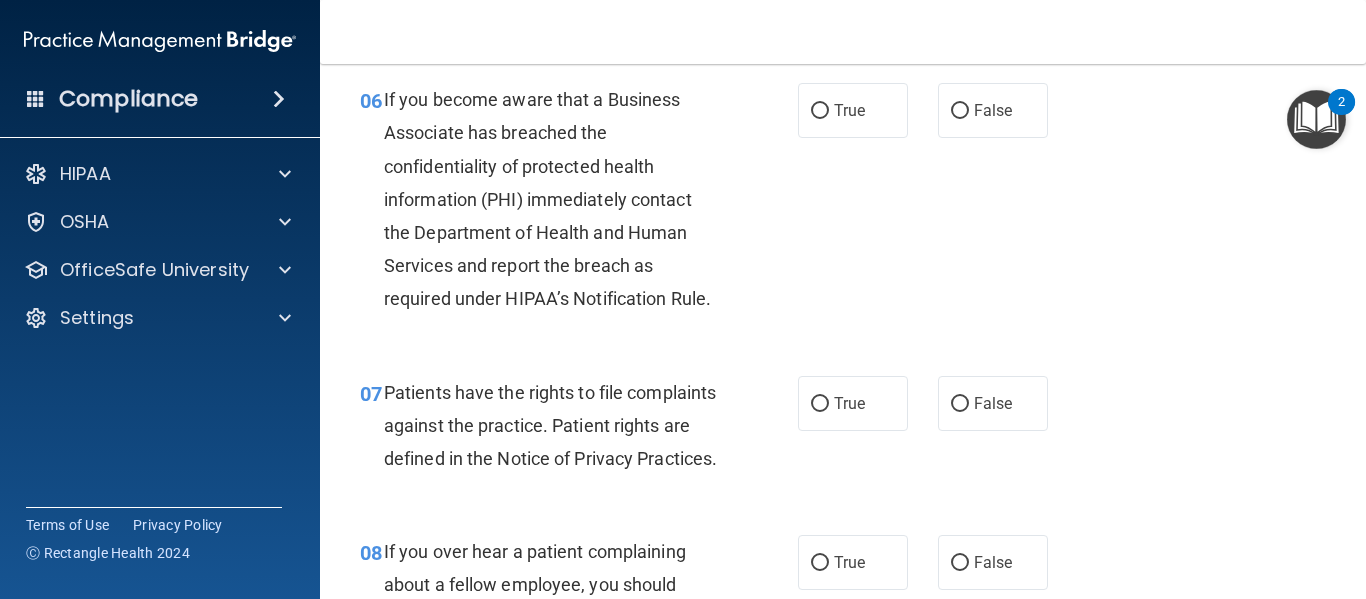 scroll, scrollTop: 1244, scrollLeft: 0, axis: vertical 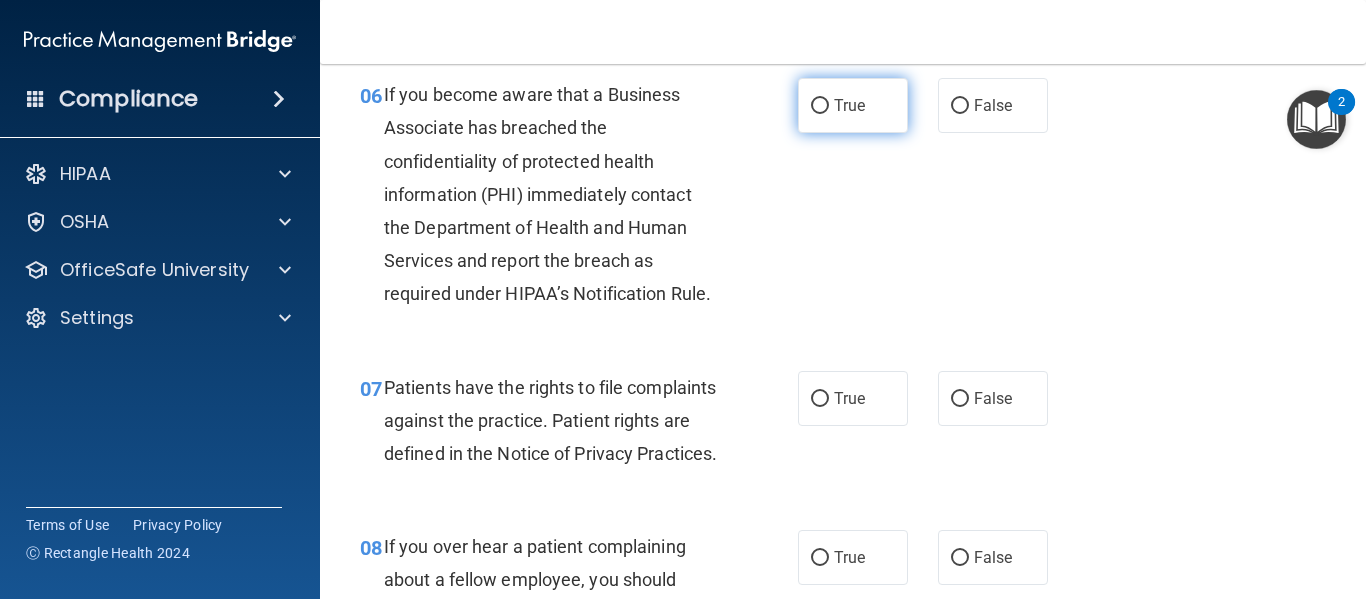 click on "True" at bounding box center [853, 105] 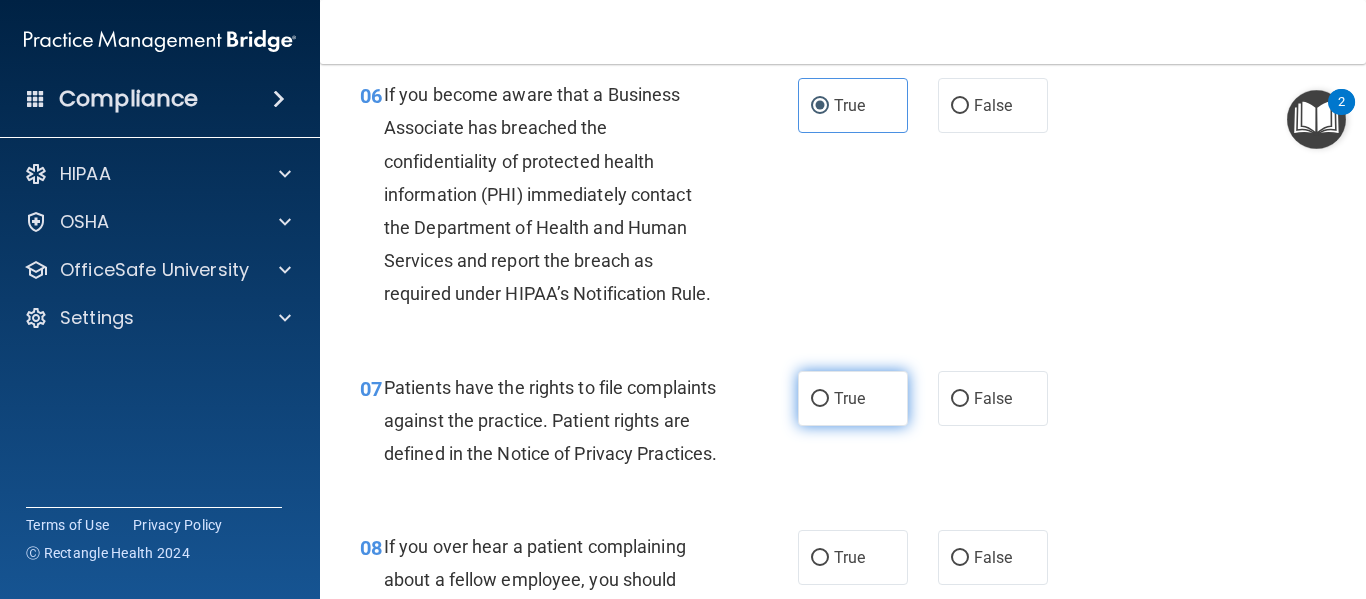 click on "True" at bounding box center [853, 398] 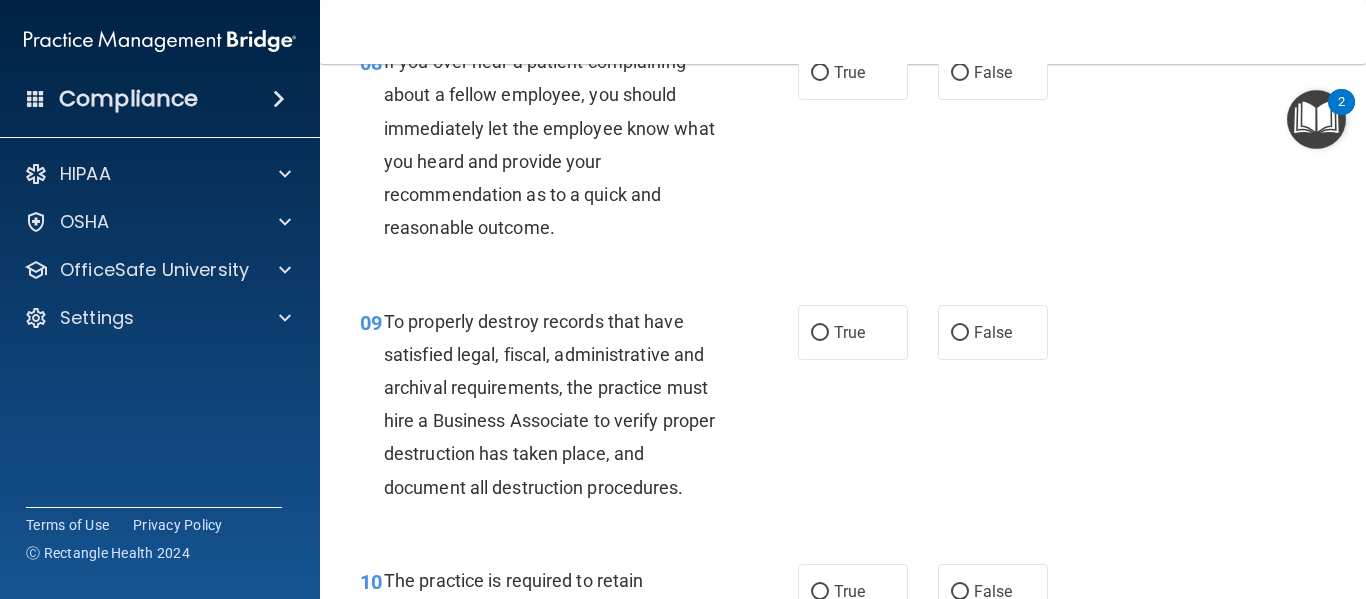 scroll, scrollTop: 1732, scrollLeft: 0, axis: vertical 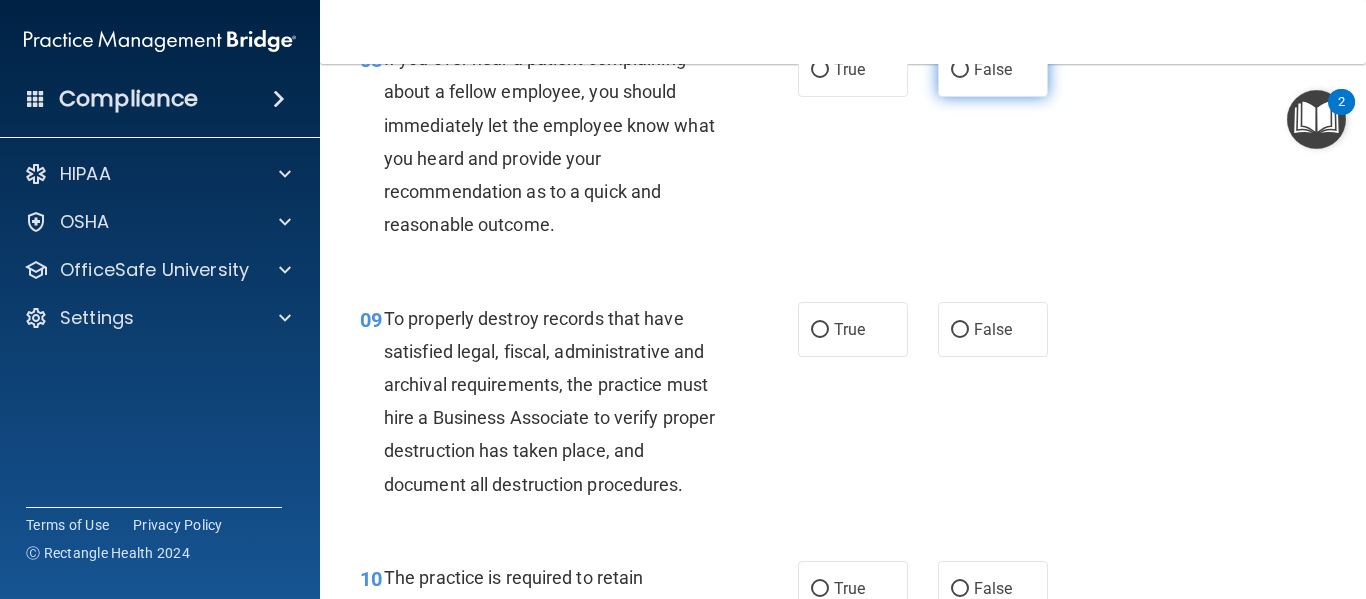 click on "False" at bounding box center [960, 70] 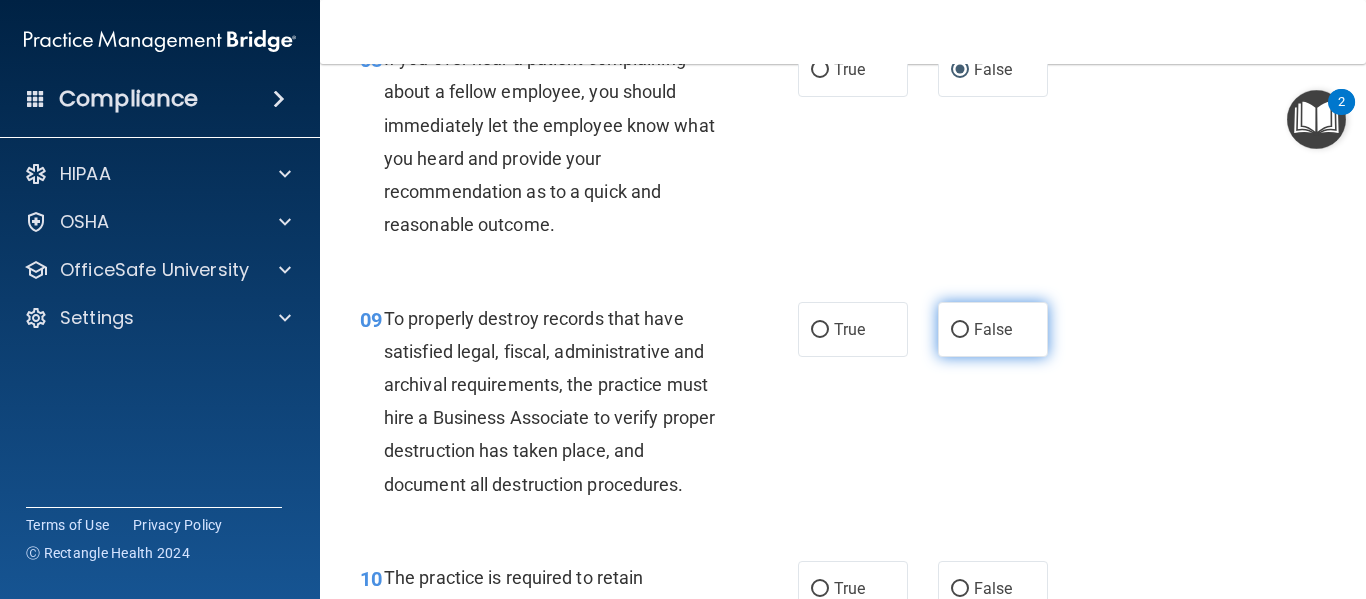 click on "False" at bounding box center [993, 329] 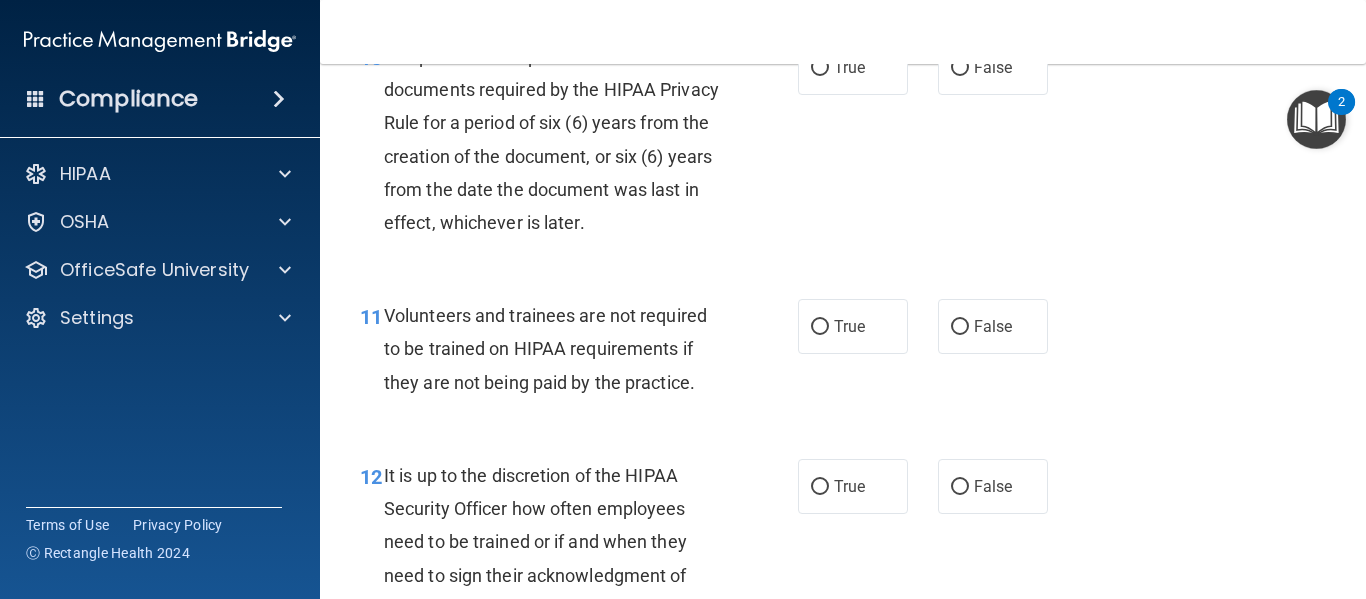 scroll, scrollTop: 2258, scrollLeft: 0, axis: vertical 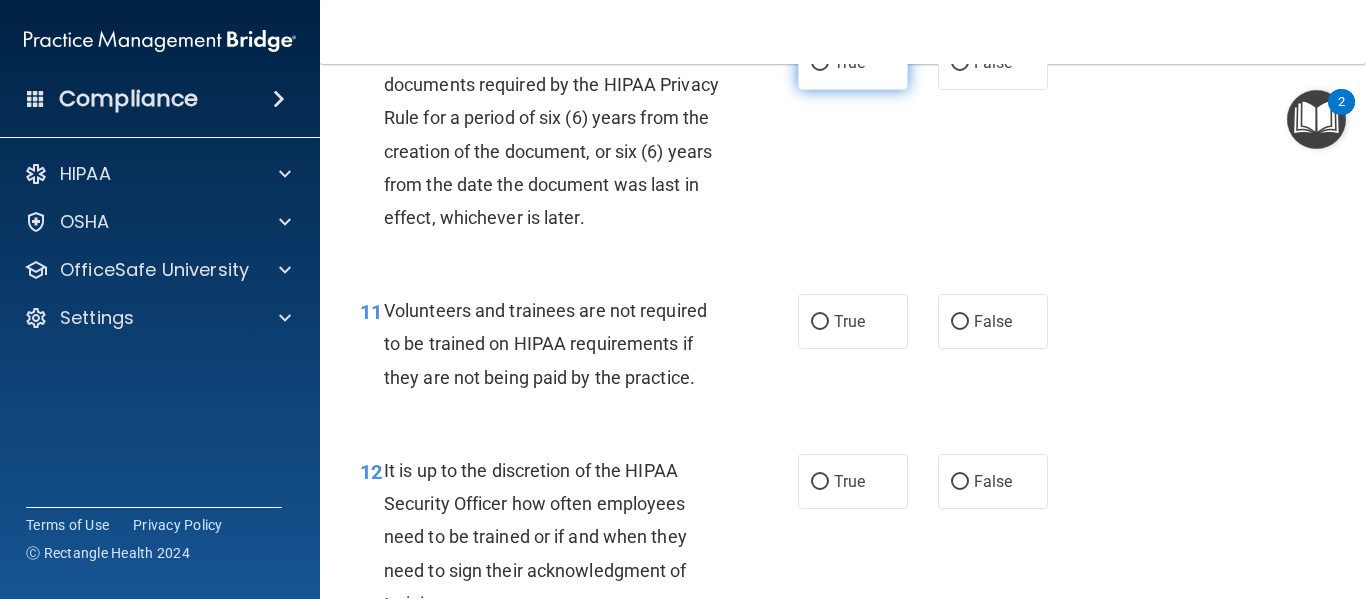click on "True" at bounding box center (849, 62) 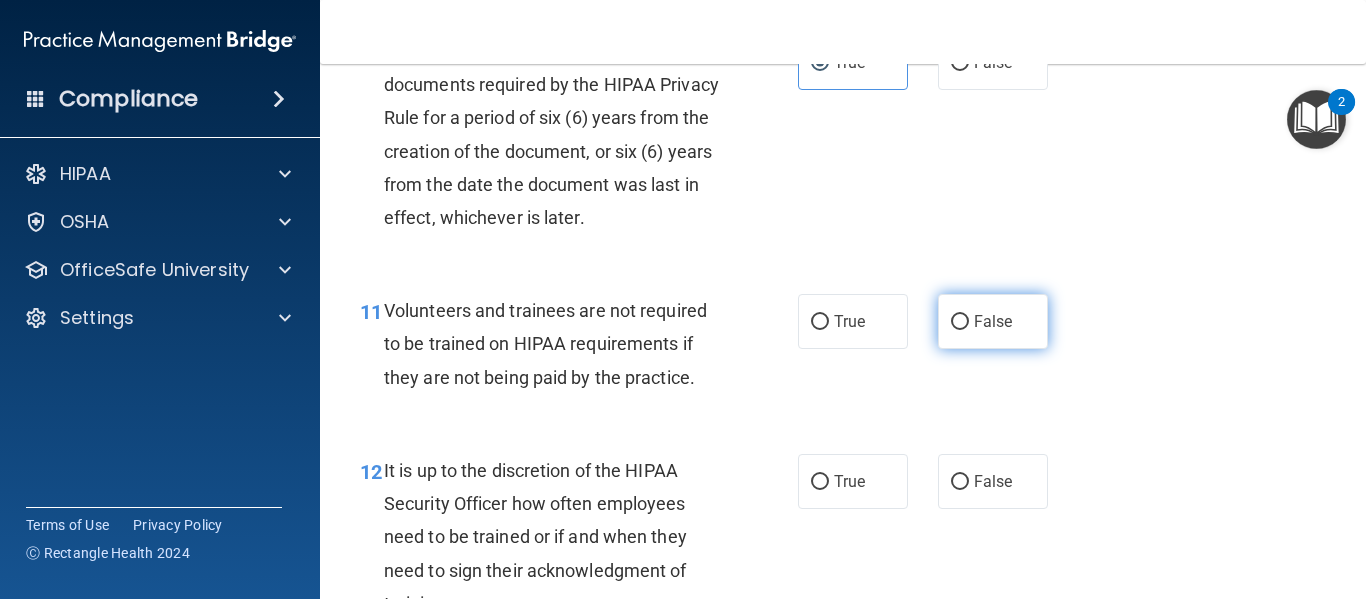 click on "False" at bounding box center (993, 321) 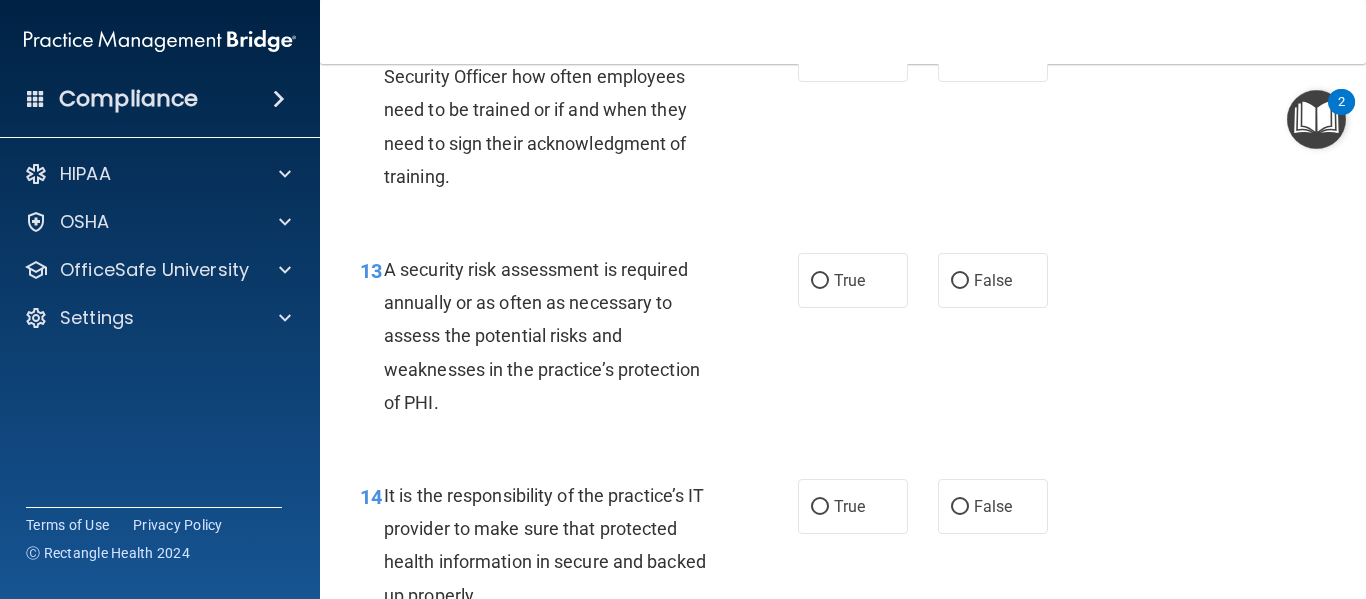 scroll, scrollTop: 2679, scrollLeft: 0, axis: vertical 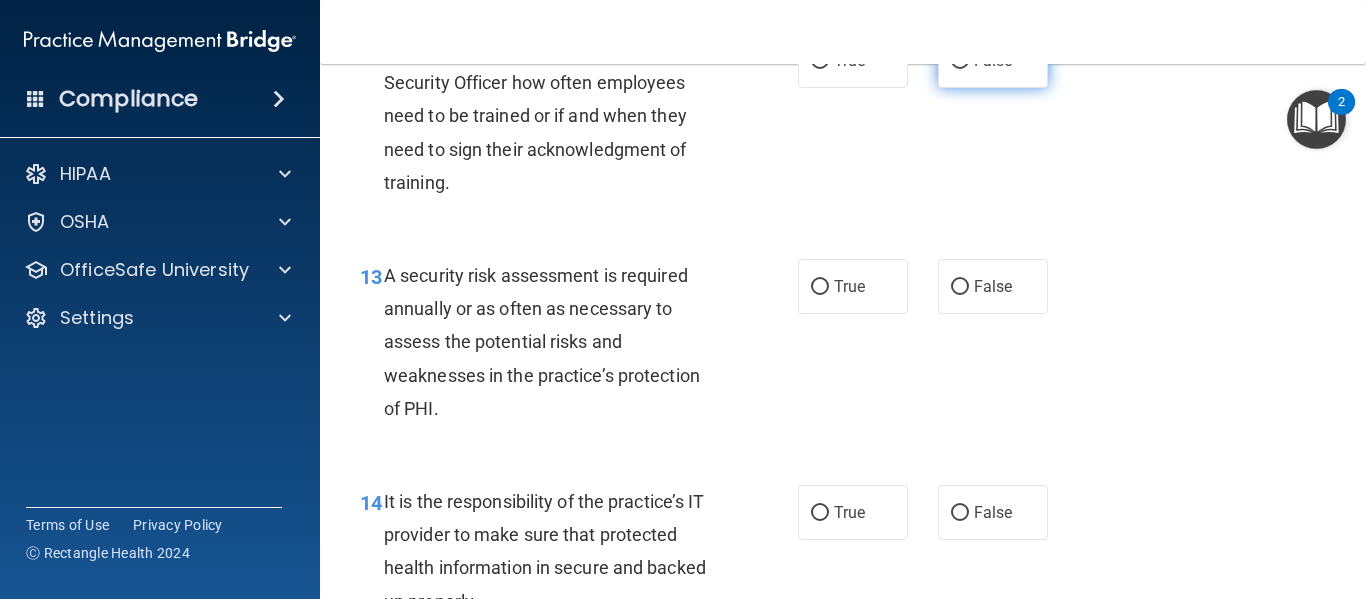 click on "False" at bounding box center [993, 60] 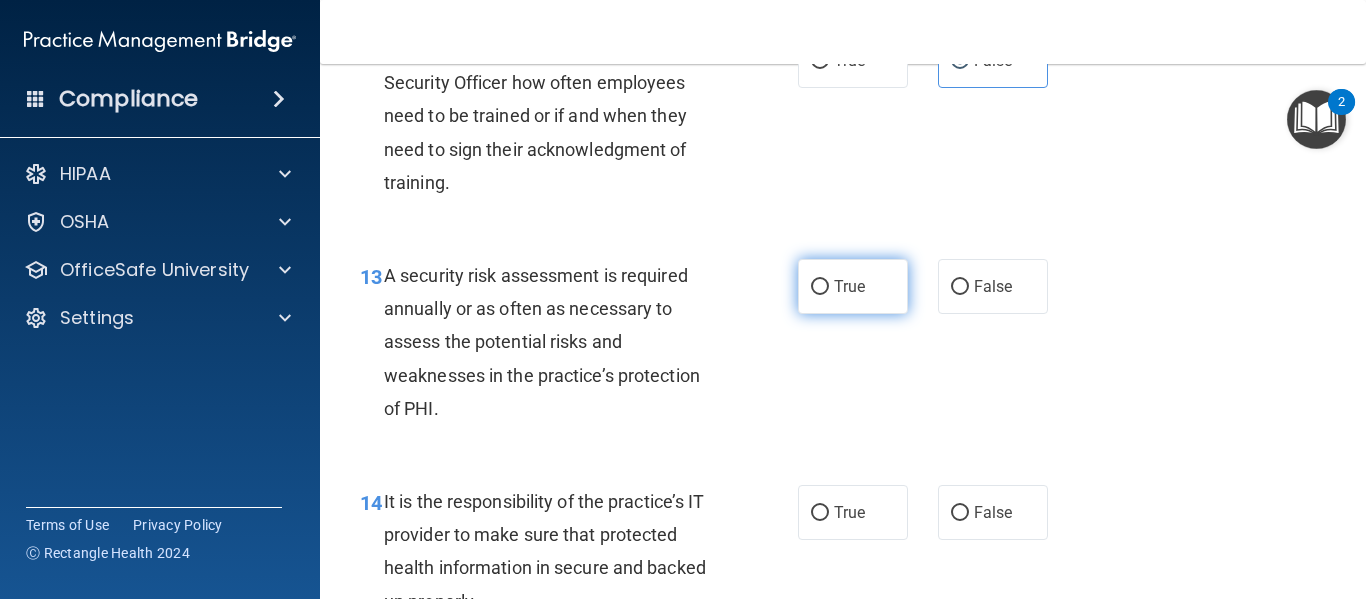 click on "True" at bounding box center (849, 286) 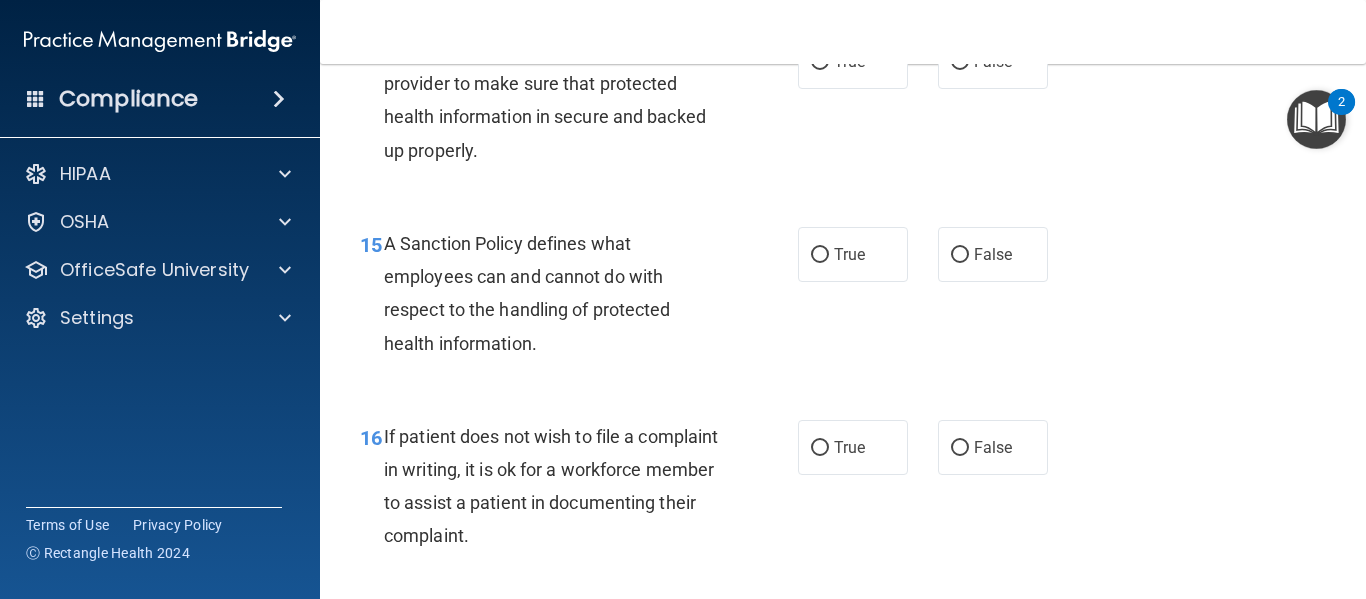 scroll, scrollTop: 3138, scrollLeft: 0, axis: vertical 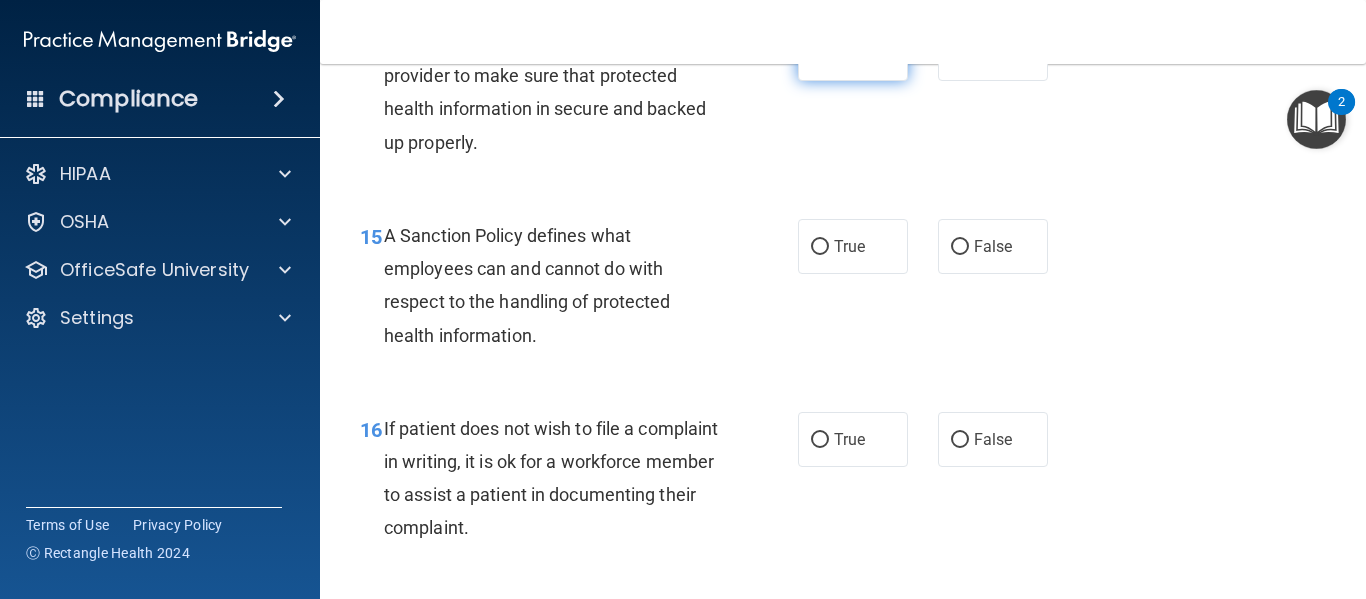 click on "True" at bounding box center [853, 53] 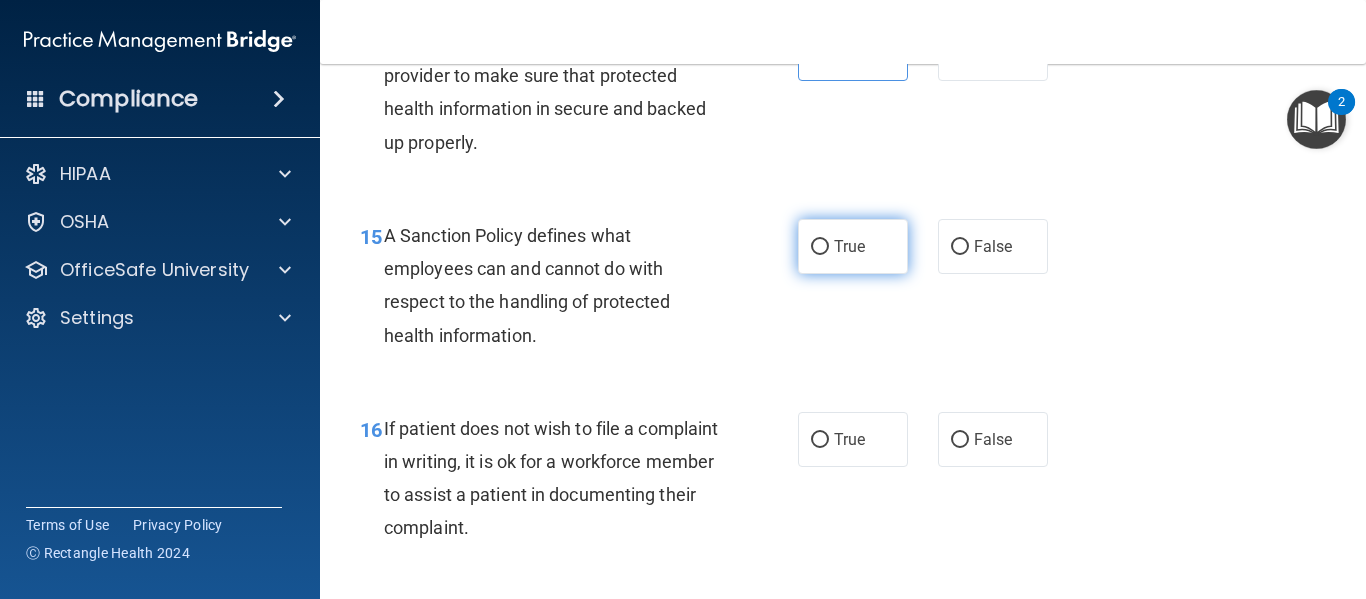 click on "True" at bounding box center [853, 246] 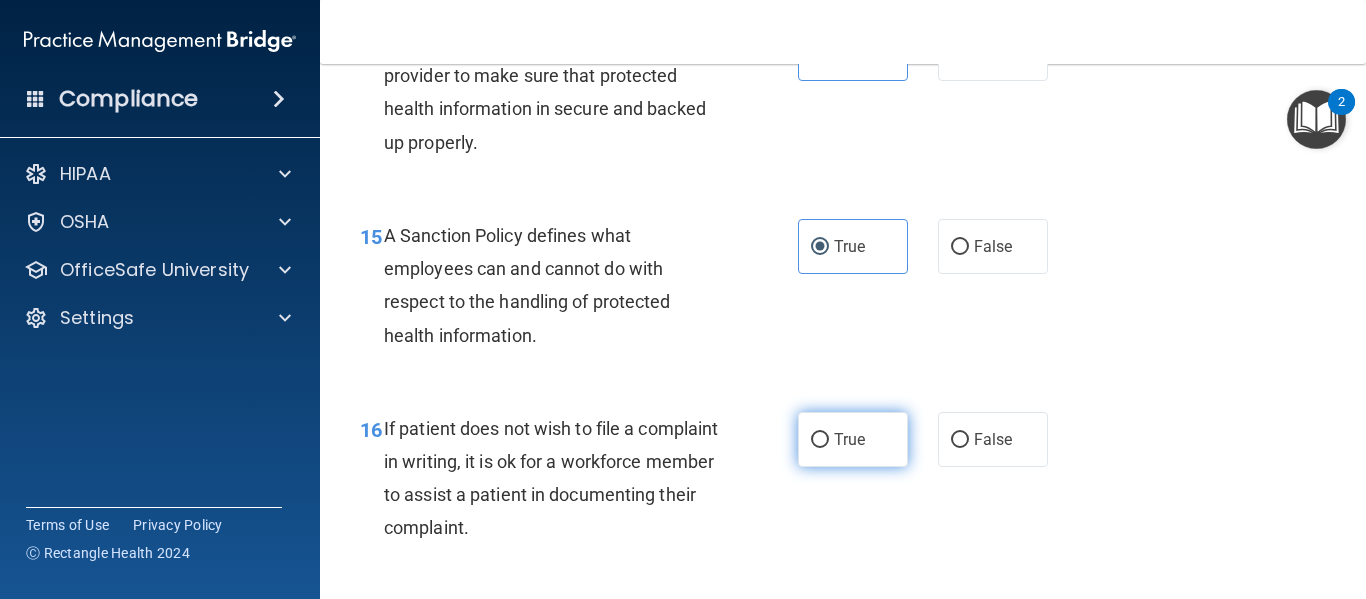 click on "True" at bounding box center (849, 439) 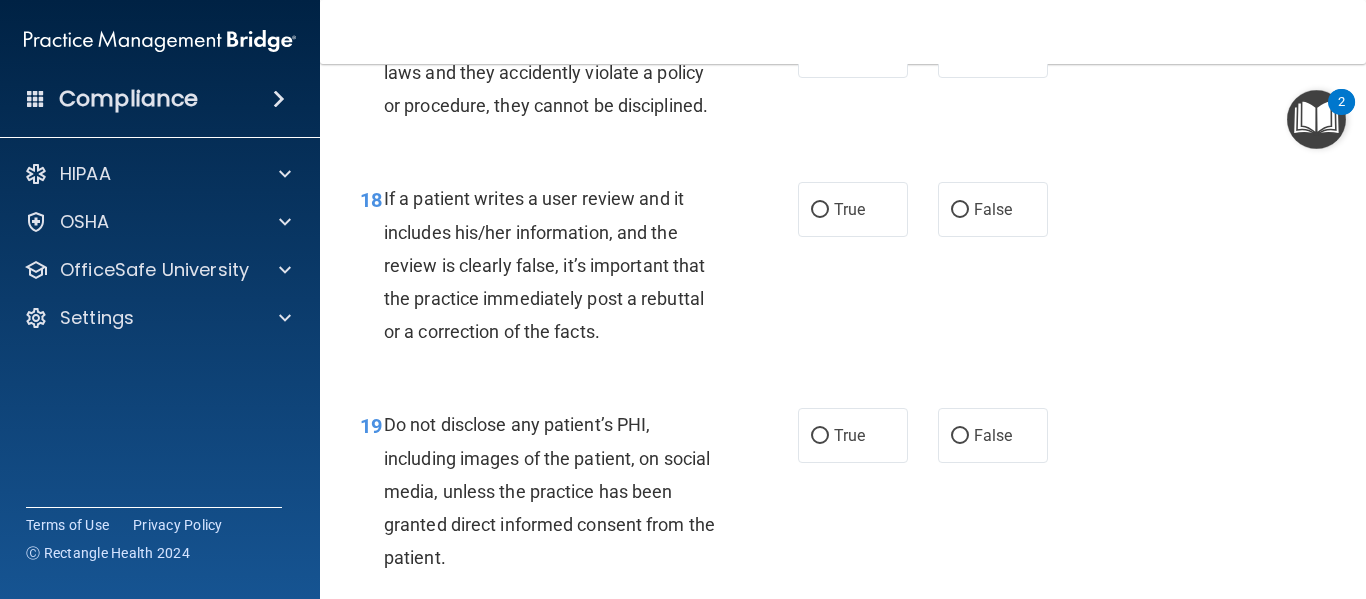 scroll, scrollTop: 3721, scrollLeft: 0, axis: vertical 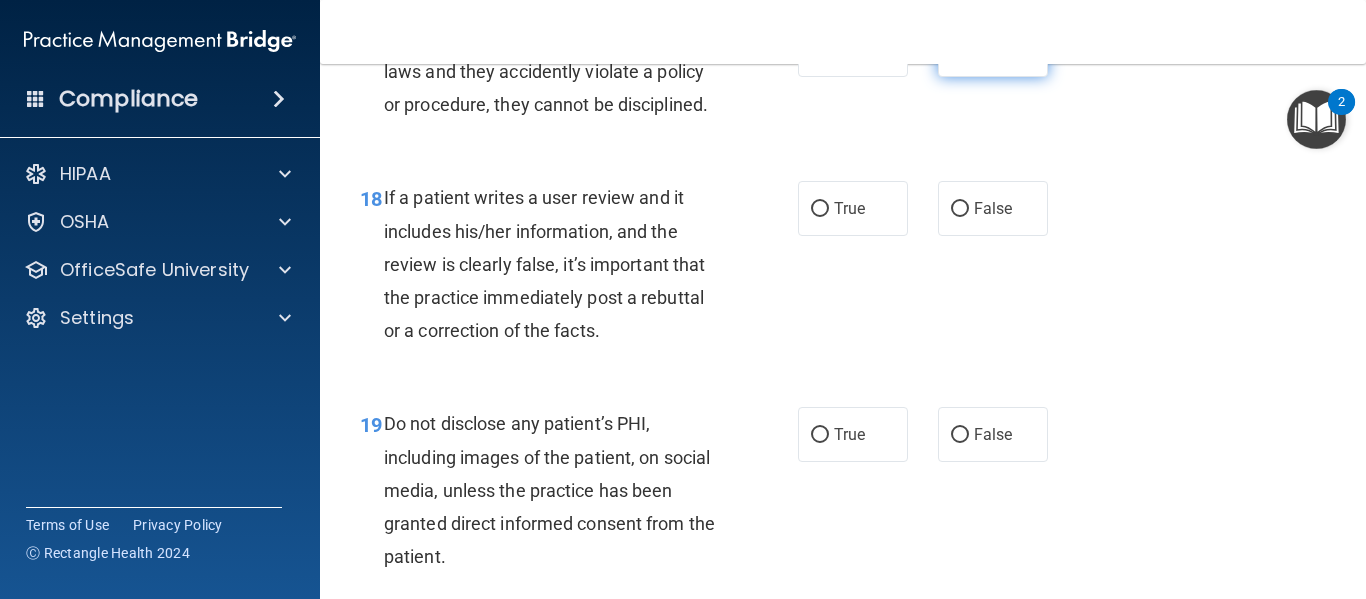 click on "False" at bounding box center [993, 49] 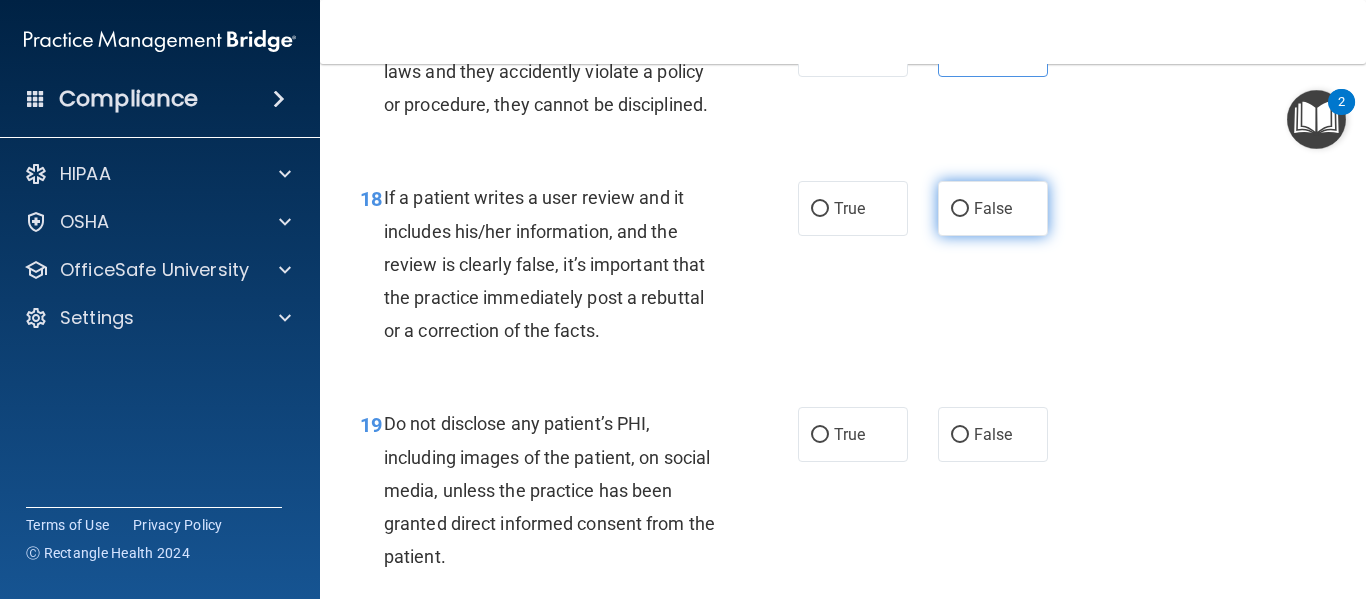 click on "False" at bounding box center [993, 208] 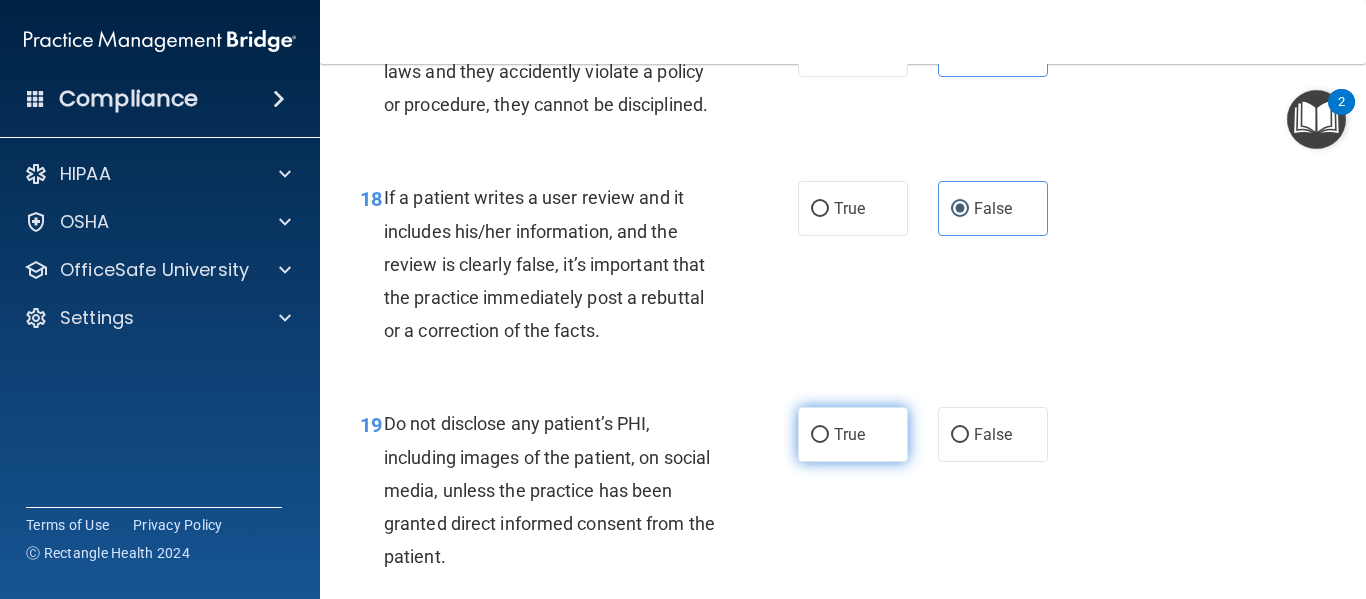 click on "True" at bounding box center [853, 434] 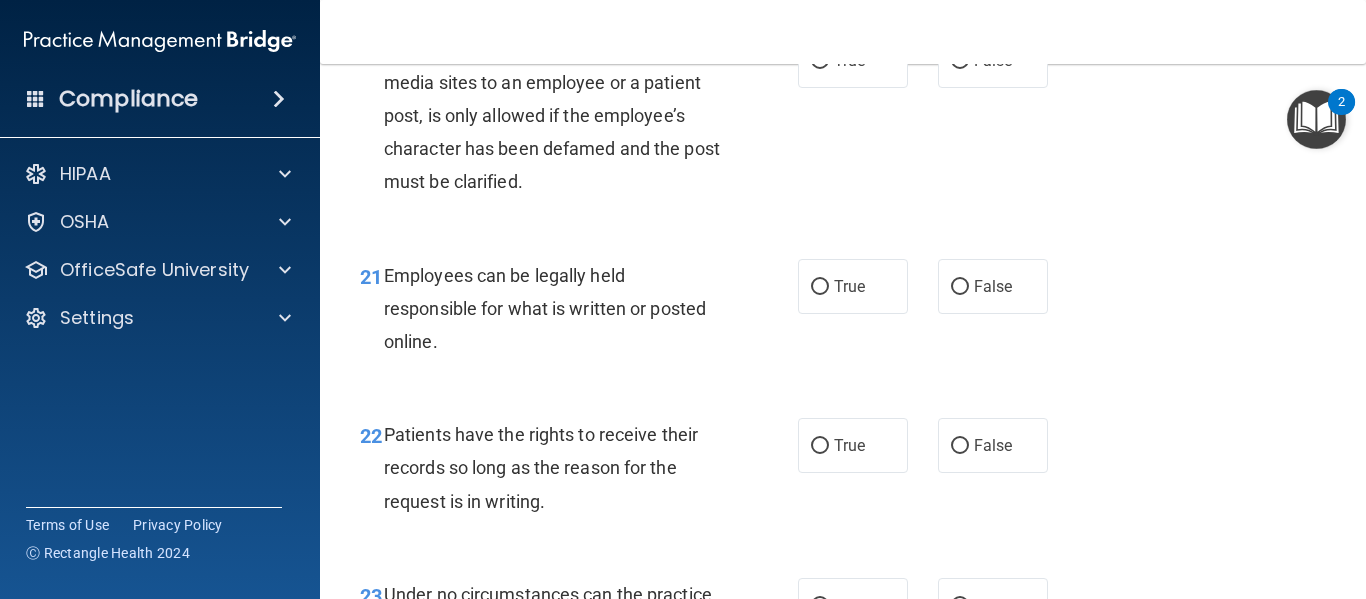 scroll, scrollTop: 4325, scrollLeft: 0, axis: vertical 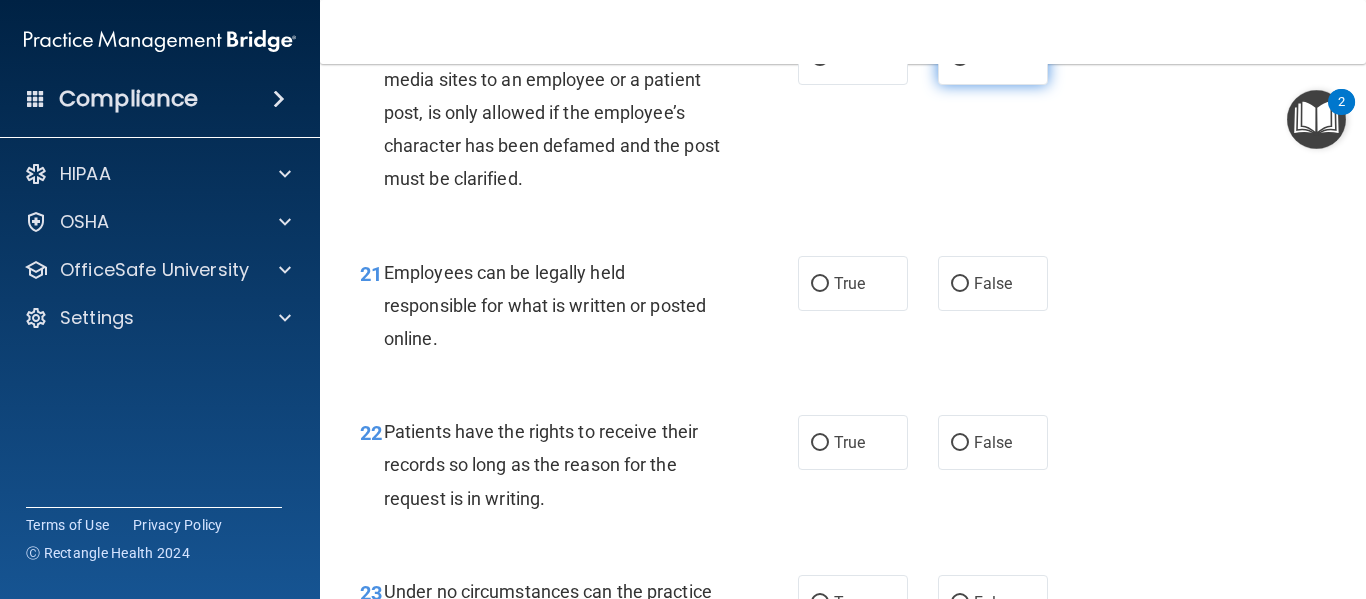 click on "False" at bounding box center (960, 58) 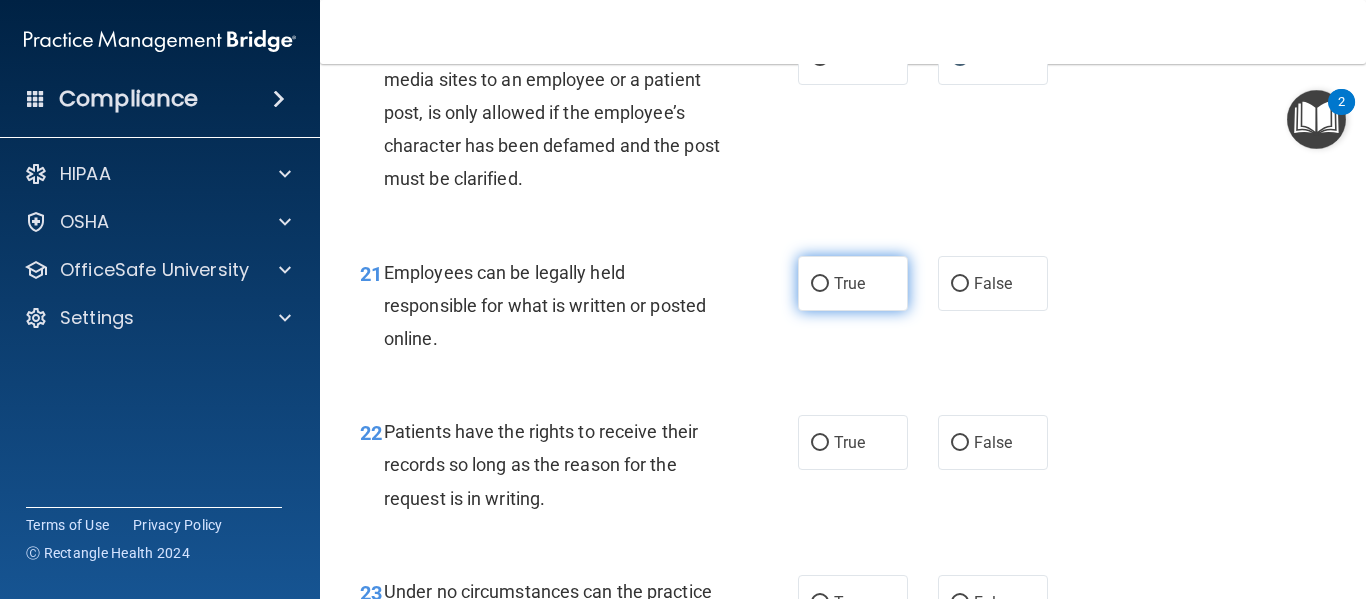 click on "True" at bounding box center [853, 283] 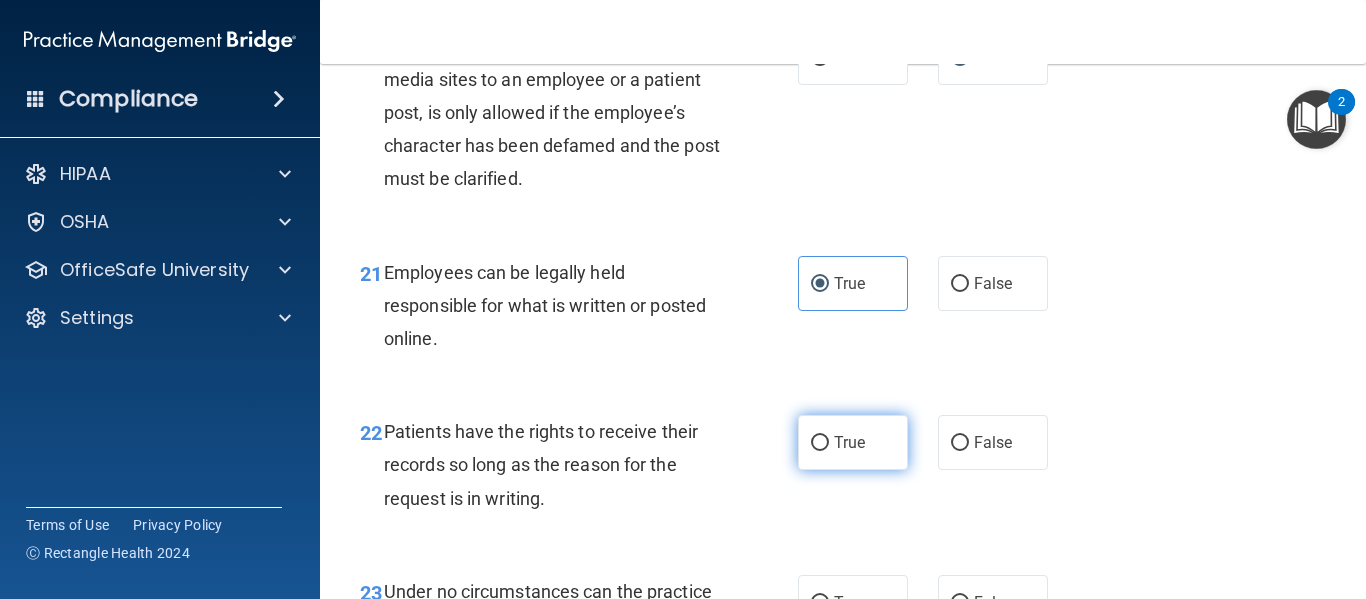 click on "True" at bounding box center [849, 442] 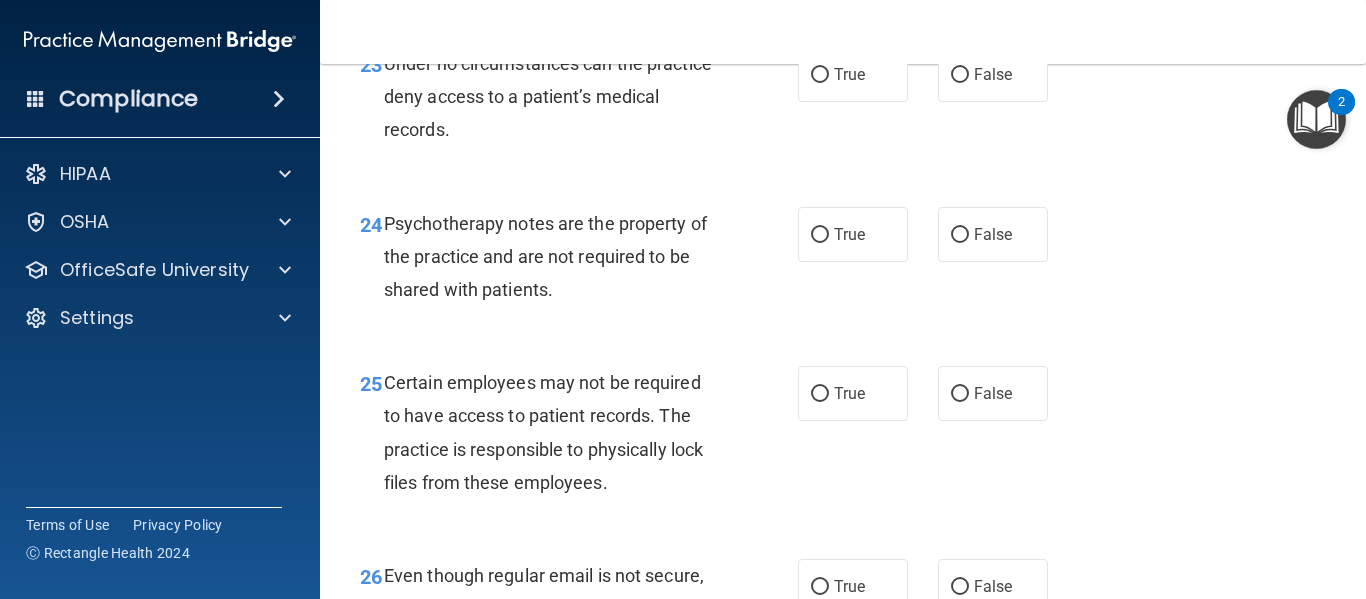 scroll, scrollTop: 4857, scrollLeft: 0, axis: vertical 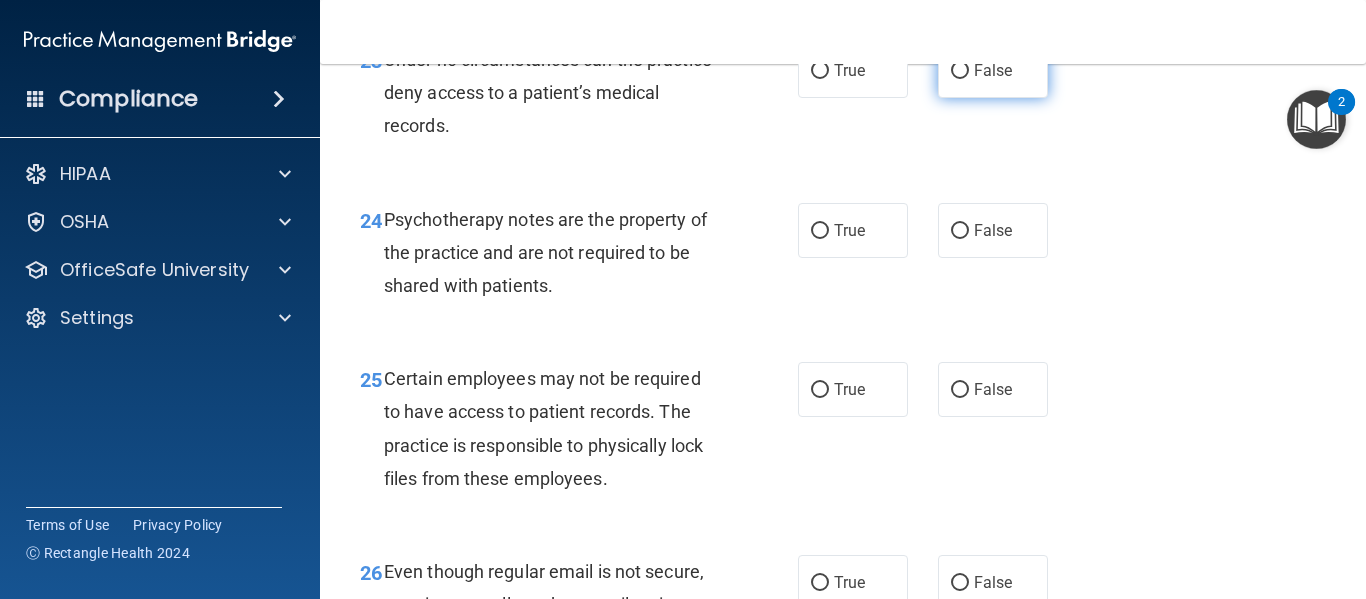 click on "False" at bounding box center (993, 70) 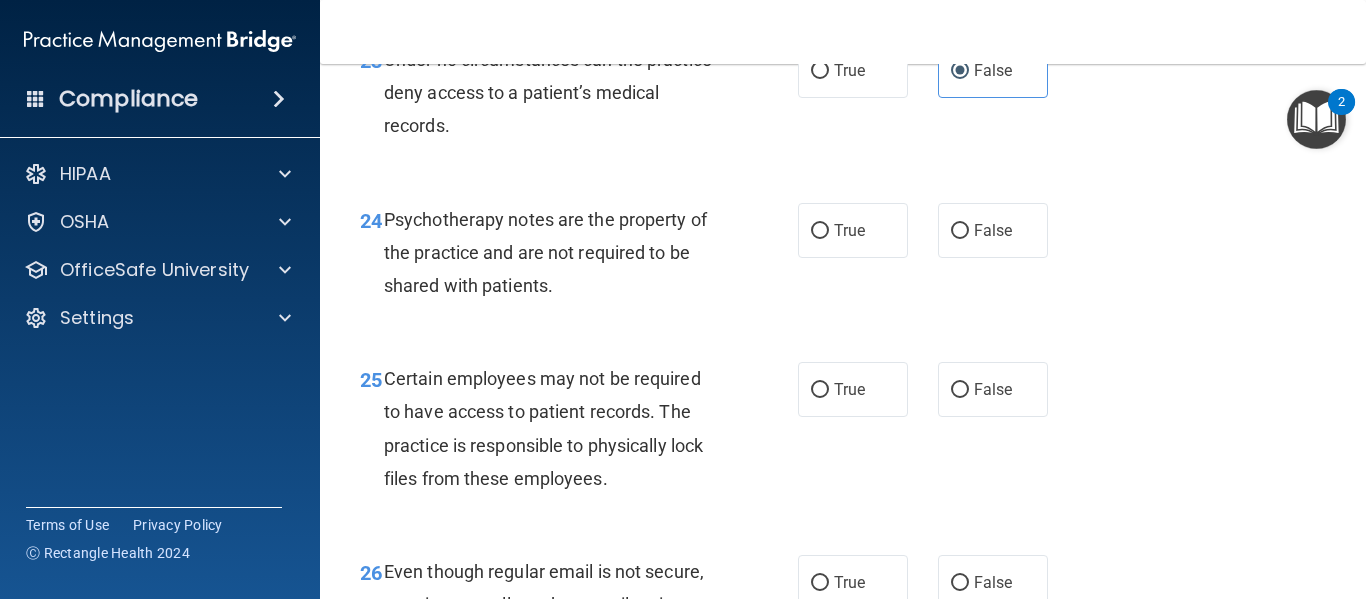 click on "24       Psychotherapy notes are the property of the practice and are not required to be shared with patients.                  True           False" at bounding box center (843, 258) 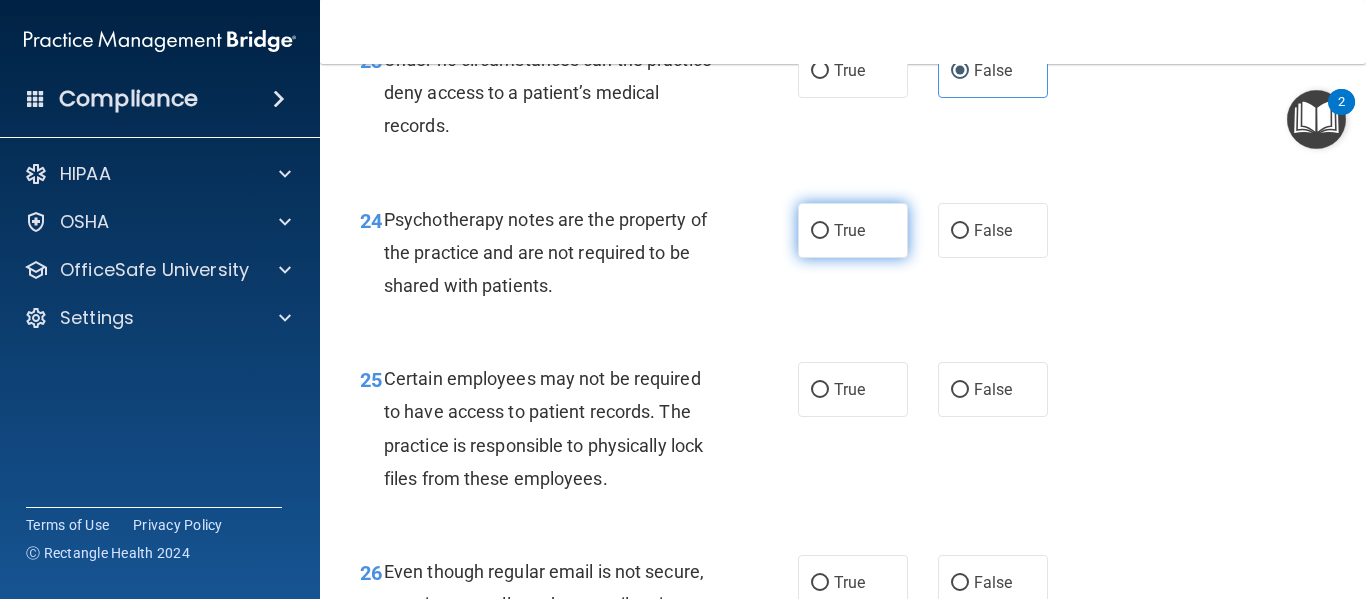 click on "True" at bounding box center [853, 230] 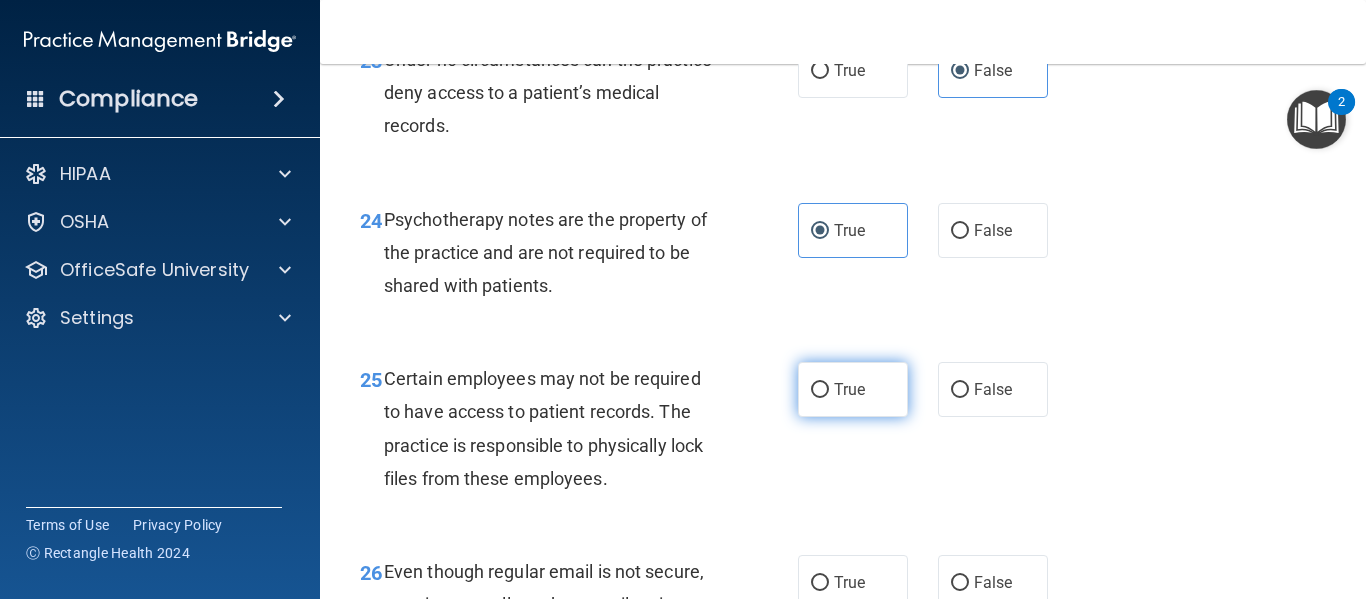 click on "True" at bounding box center [853, 389] 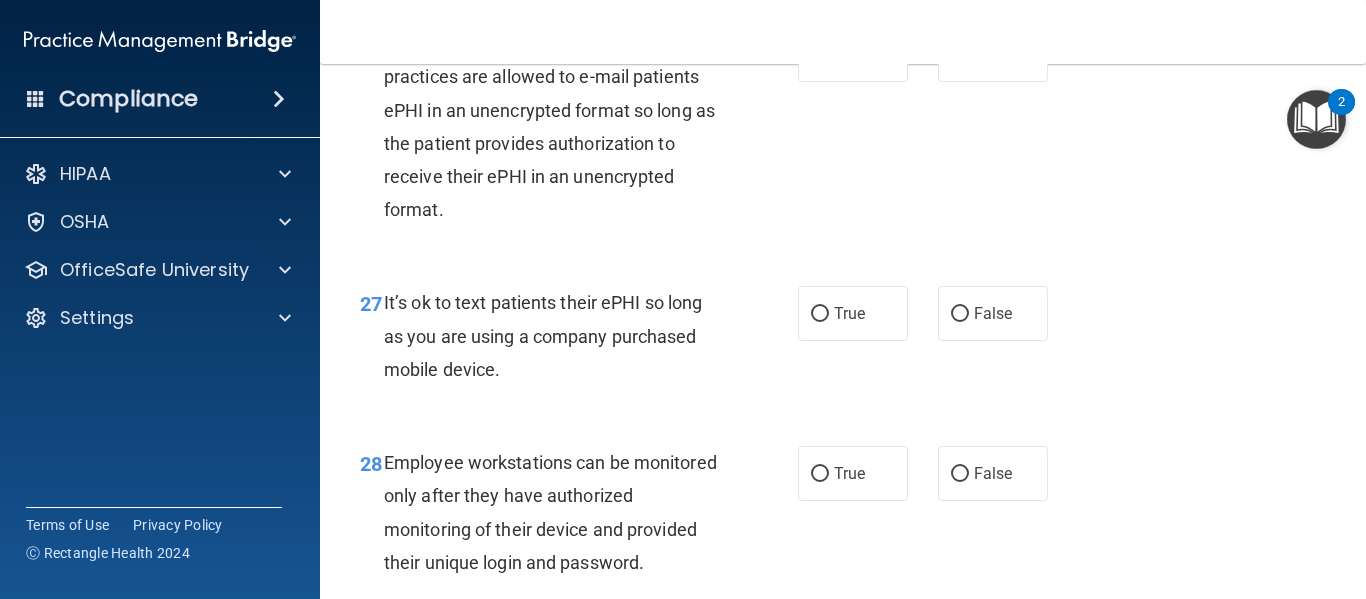scroll, scrollTop: 5386, scrollLeft: 0, axis: vertical 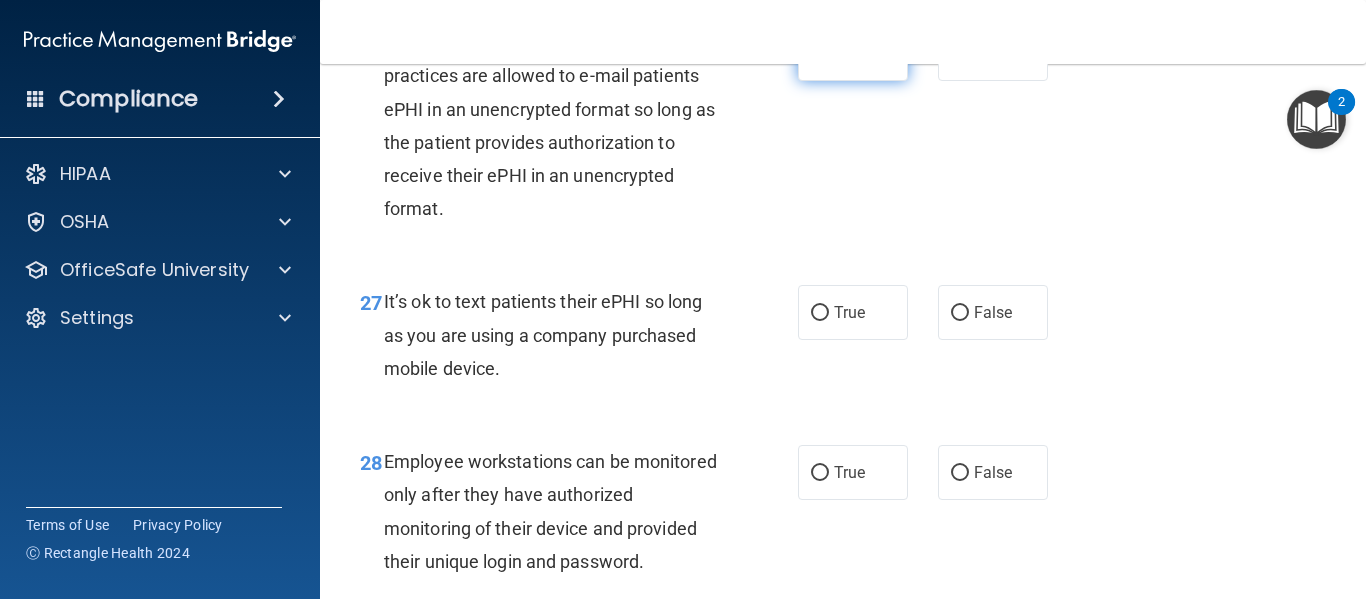 click on "True" at bounding box center (849, 53) 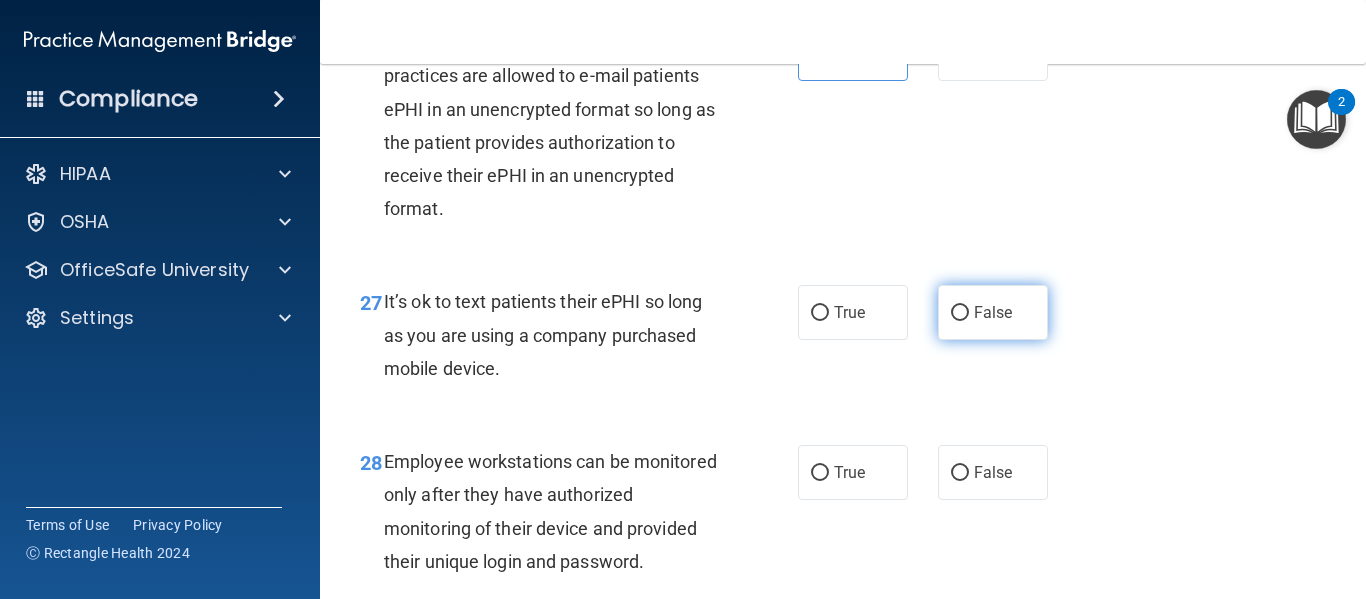 click on "False" at bounding box center (993, 312) 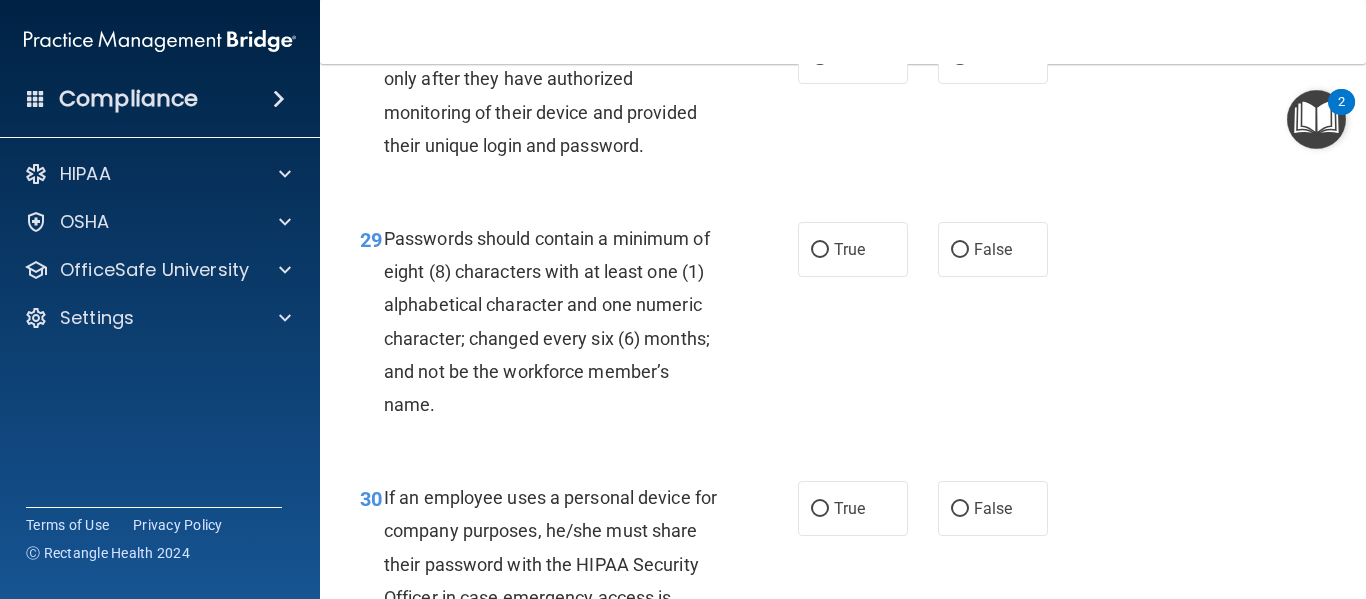 scroll, scrollTop: 5808, scrollLeft: 0, axis: vertical 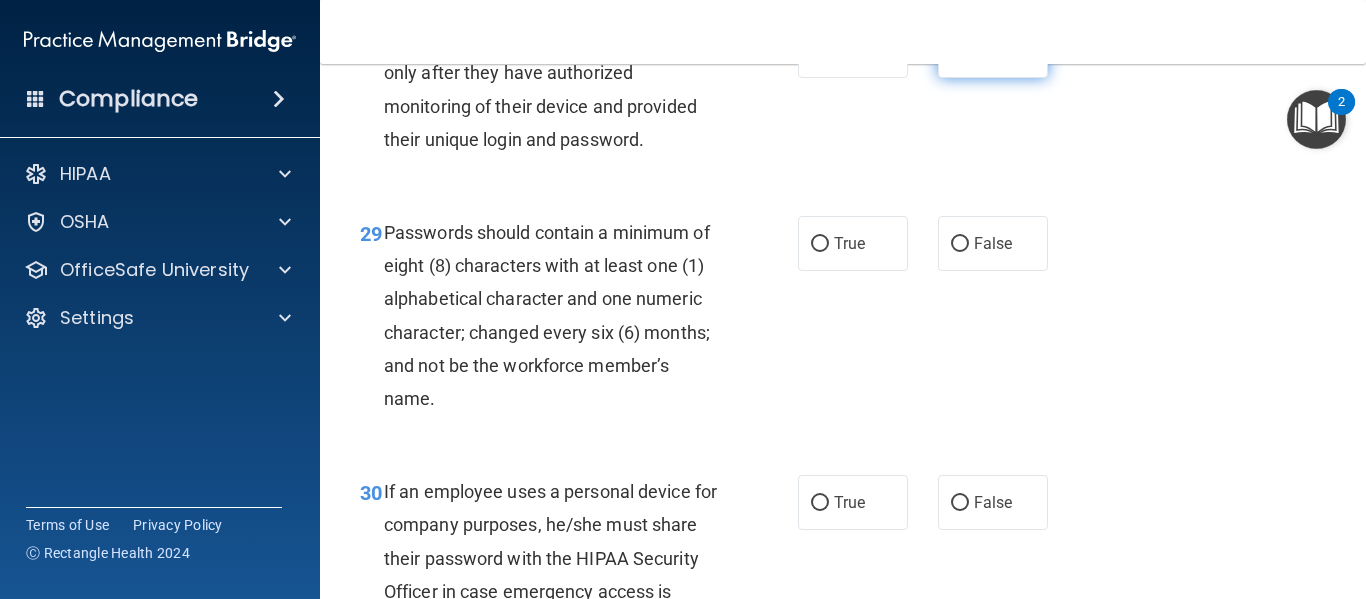 click on "False" at bounding box center (993, 50) 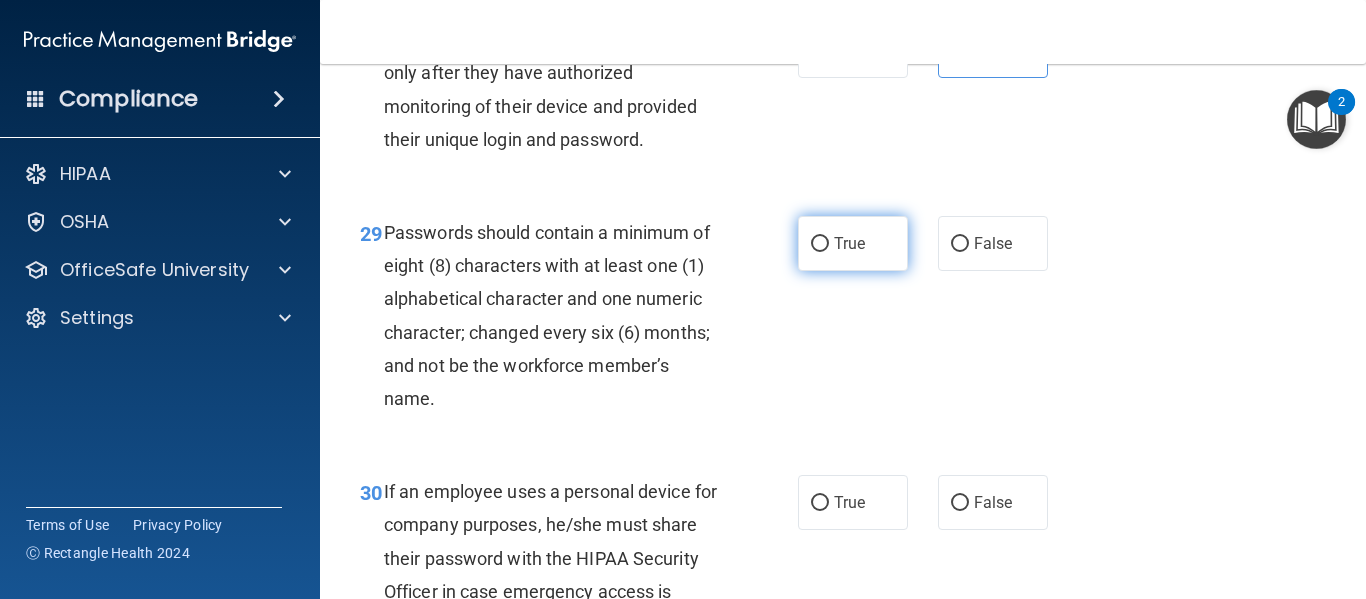 click on "True" at bounding box center [853, 243] 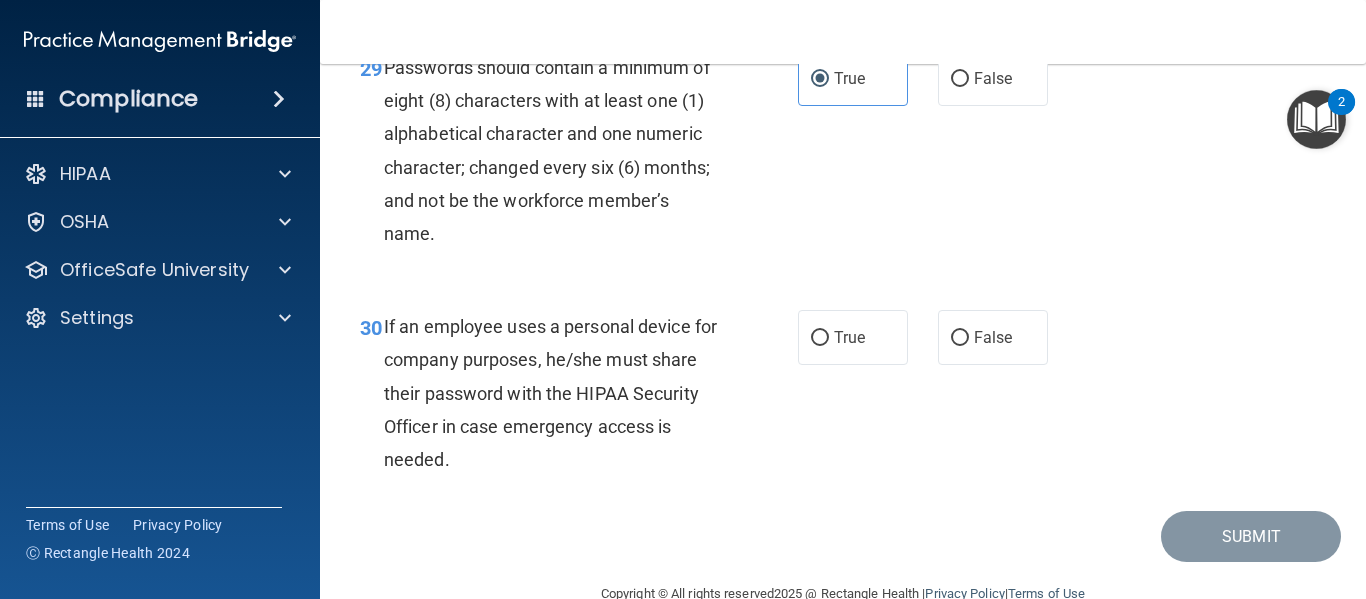 scroll, scrollTop: 5968, scrollLeft: 0, axis: vertical 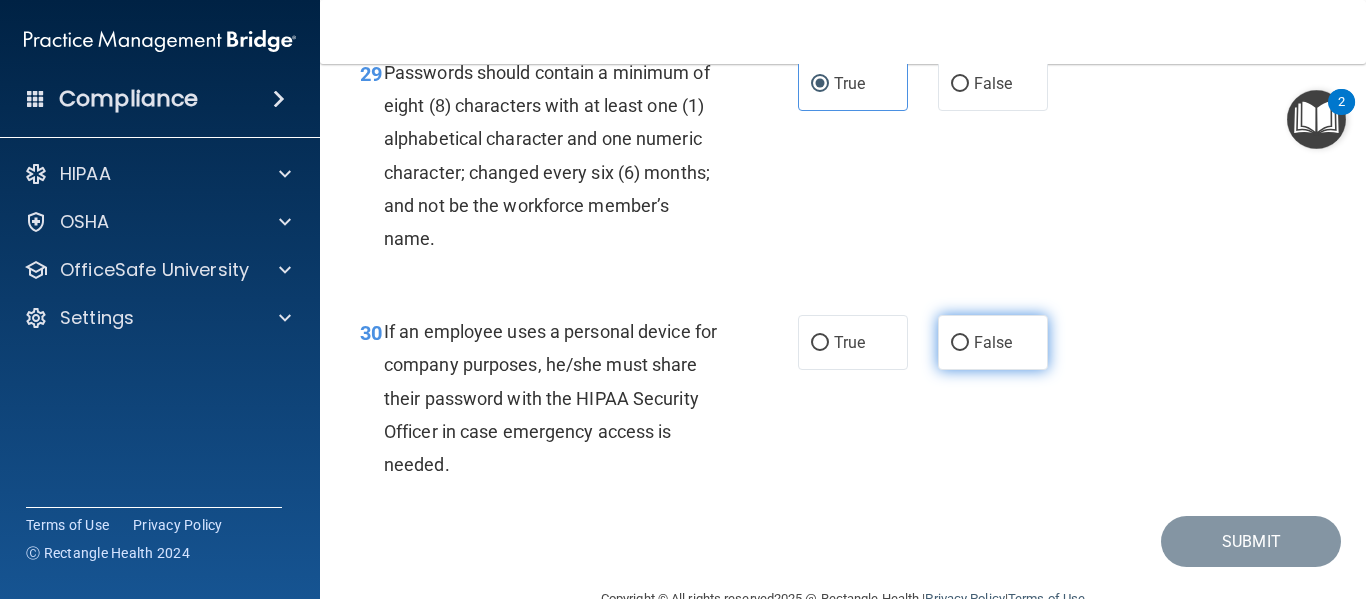 click on "False" at bounding box center [993, 342] 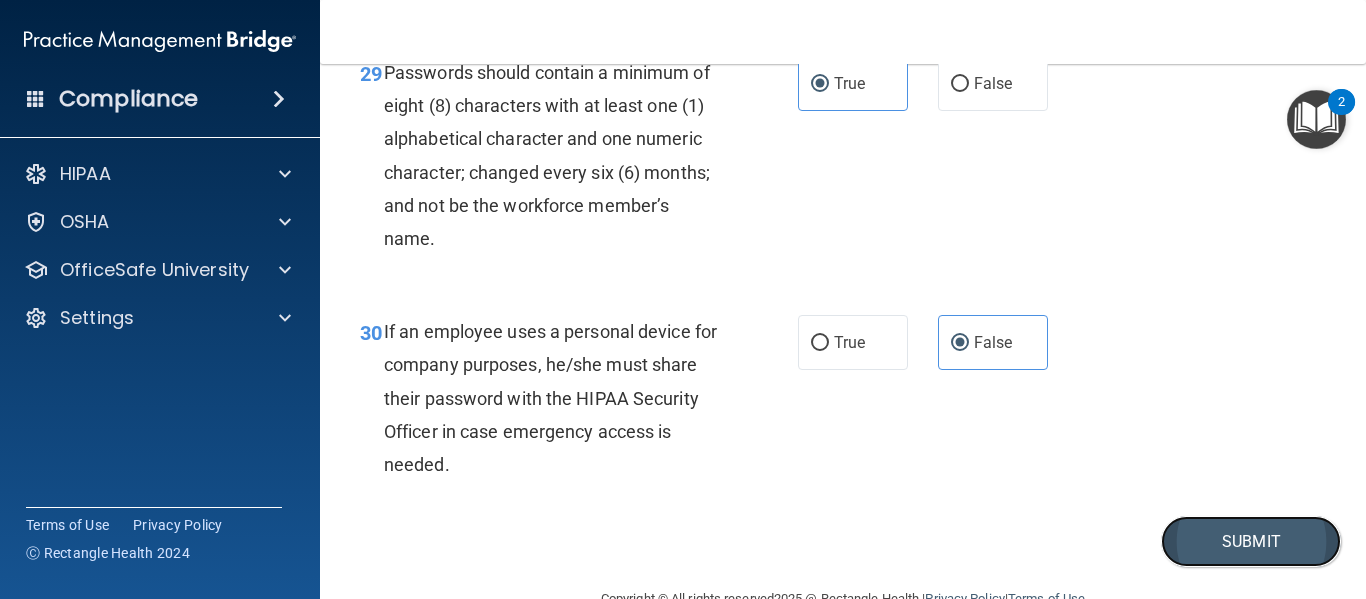 click on "Submit" at bounding box center (1251, 541) 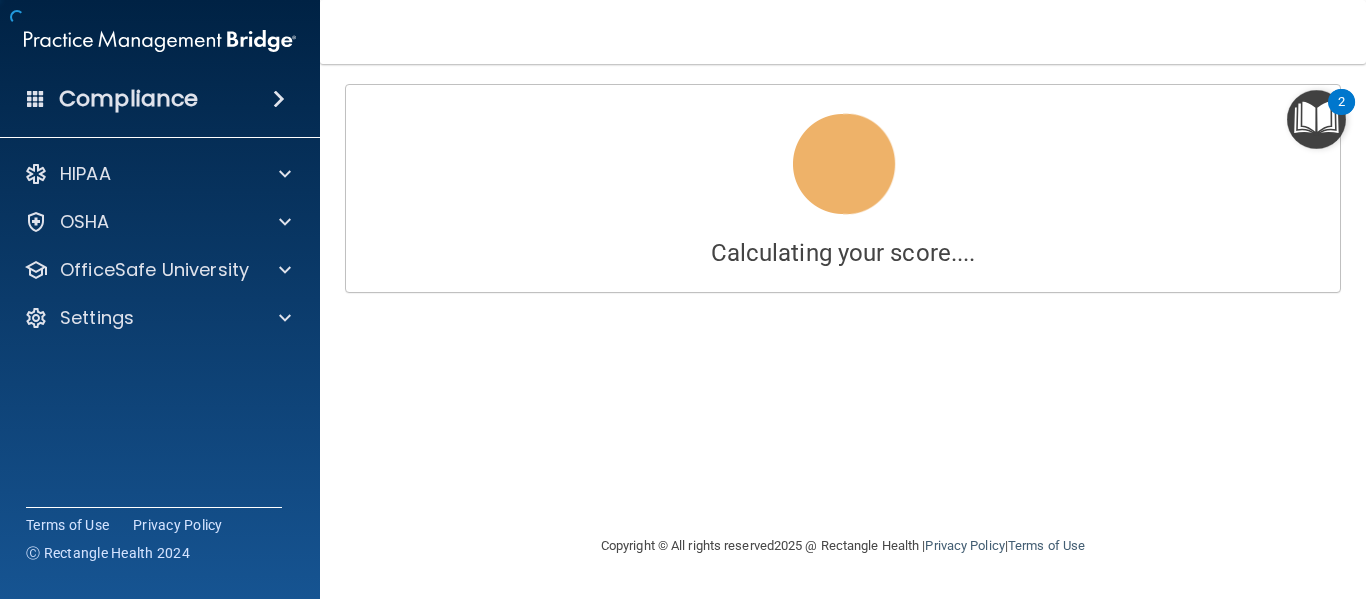 scroll, scrollTop: 0, scrollLeft: 0, axis: both 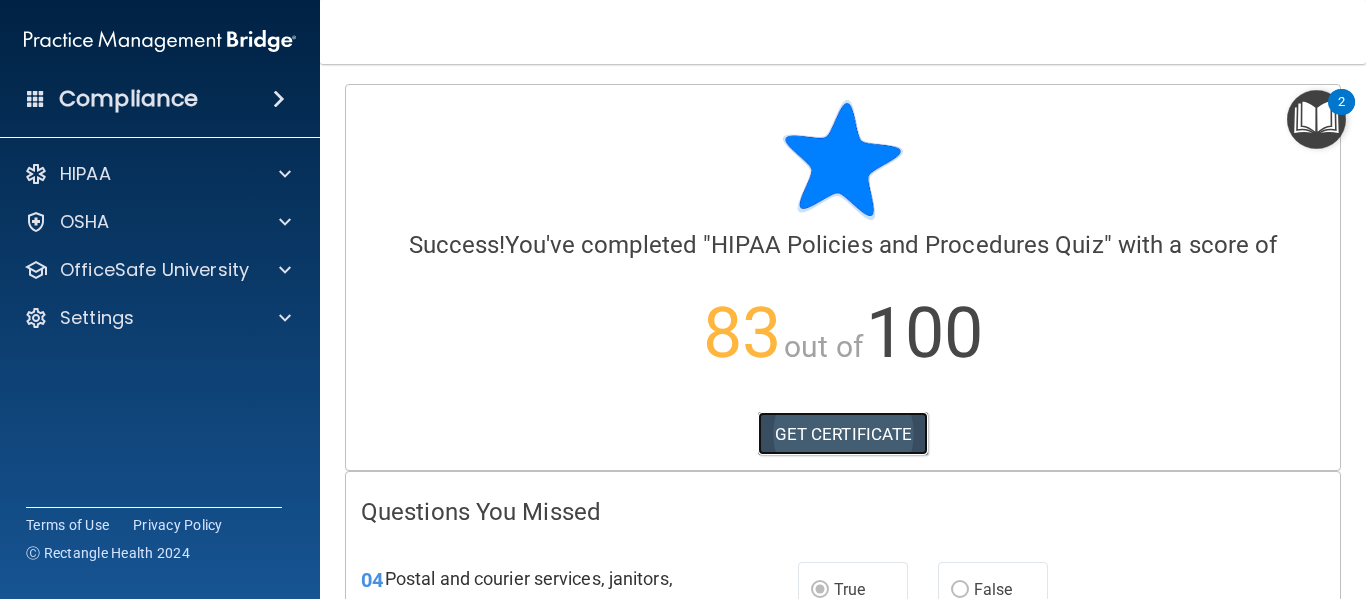 click on "GET CERTIFICATE" at bounding box center (843, 434) 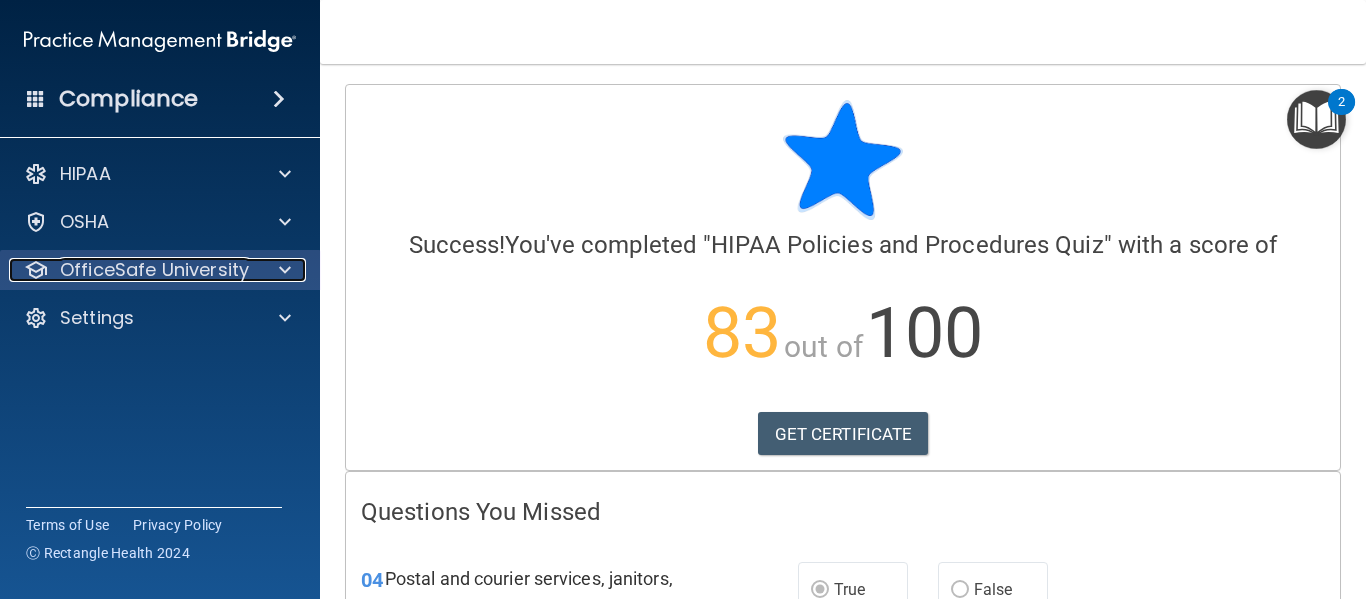click on "OfficeSafe University" at bounding box center [154, 270] 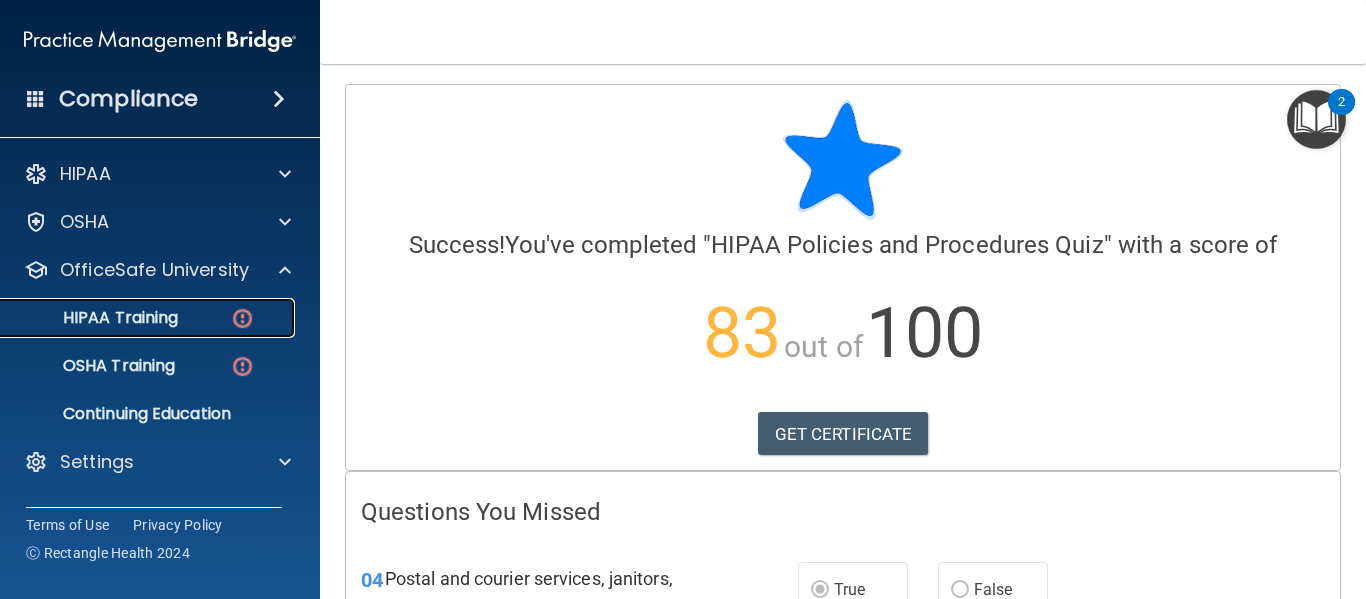 click on "HIPAA Training" at bounding box center (95, 318) 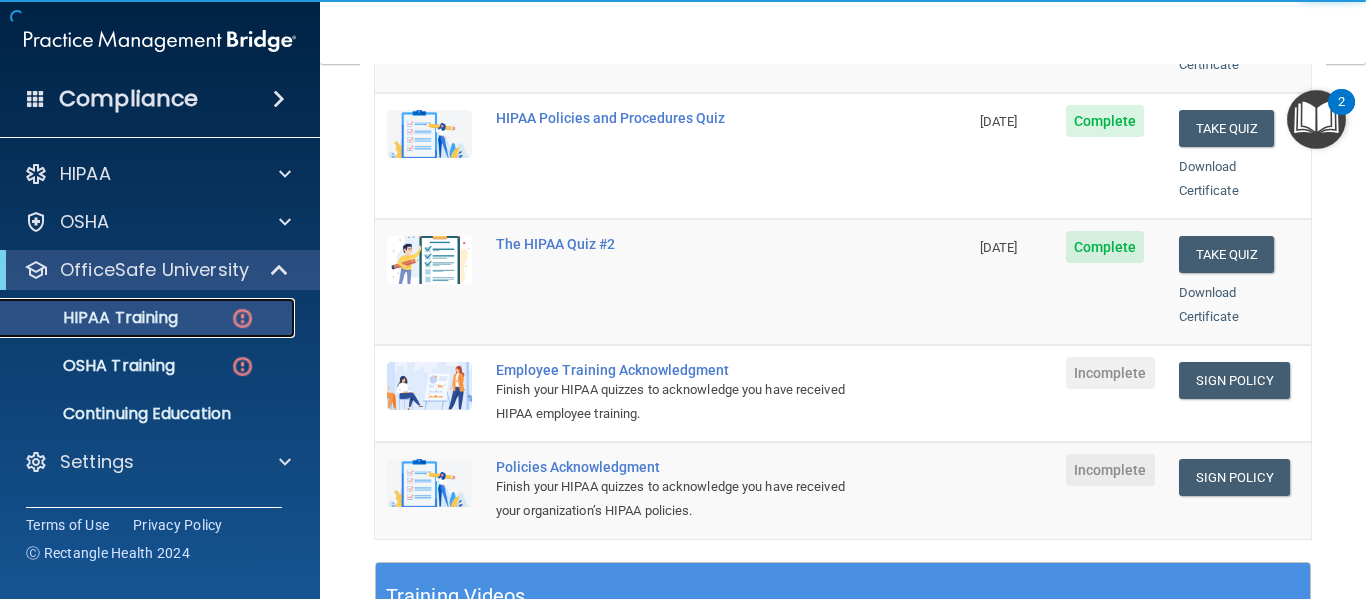 scroll, scrollTop: 414, scrollLeft: 0, axis: vertical 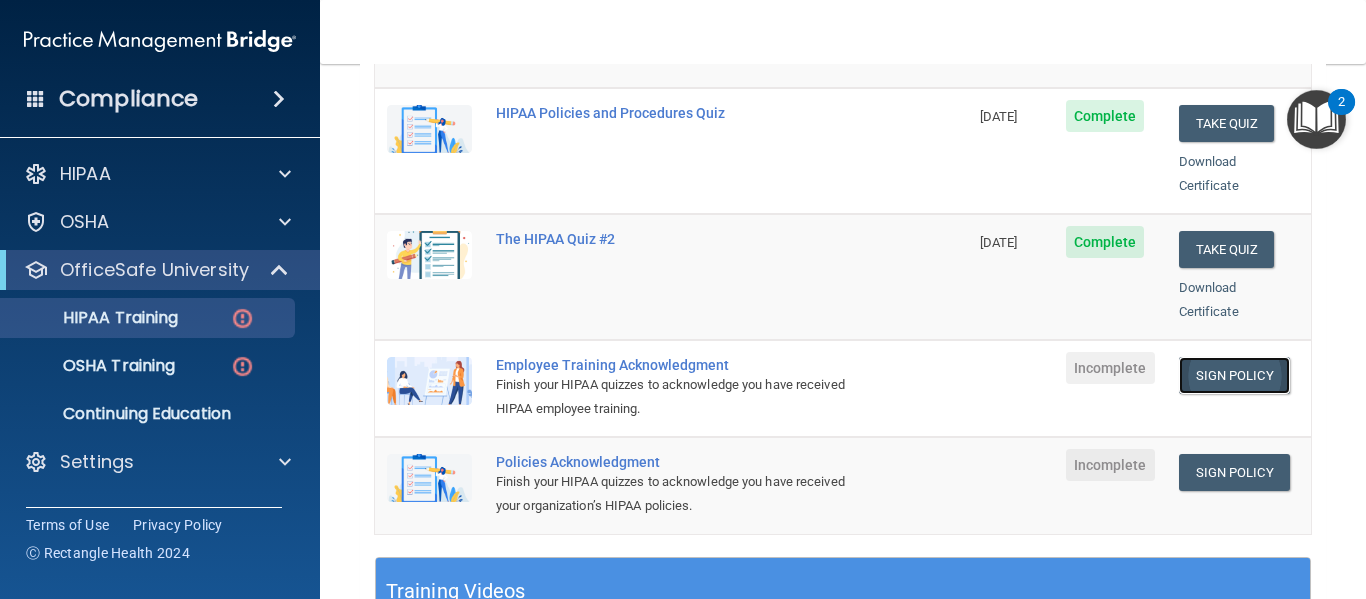 click on "Sign Policy" at bounding box center (1234, 375) 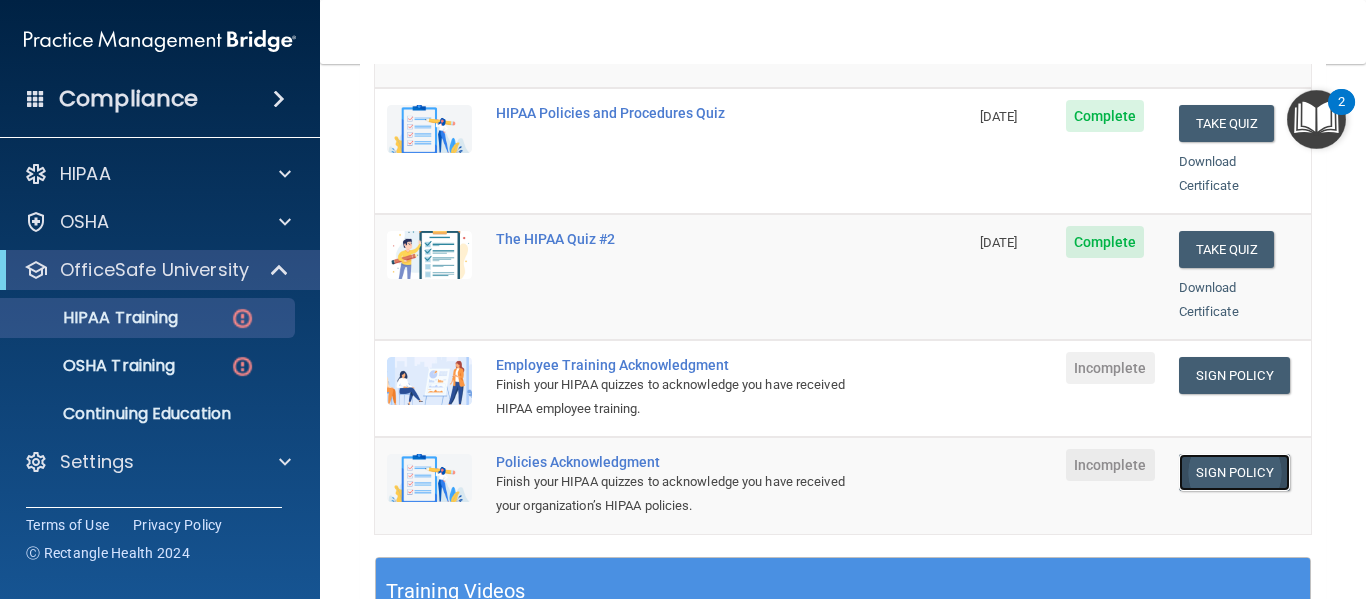 click on "Sign Policy" at bounding box center [1234, 472] 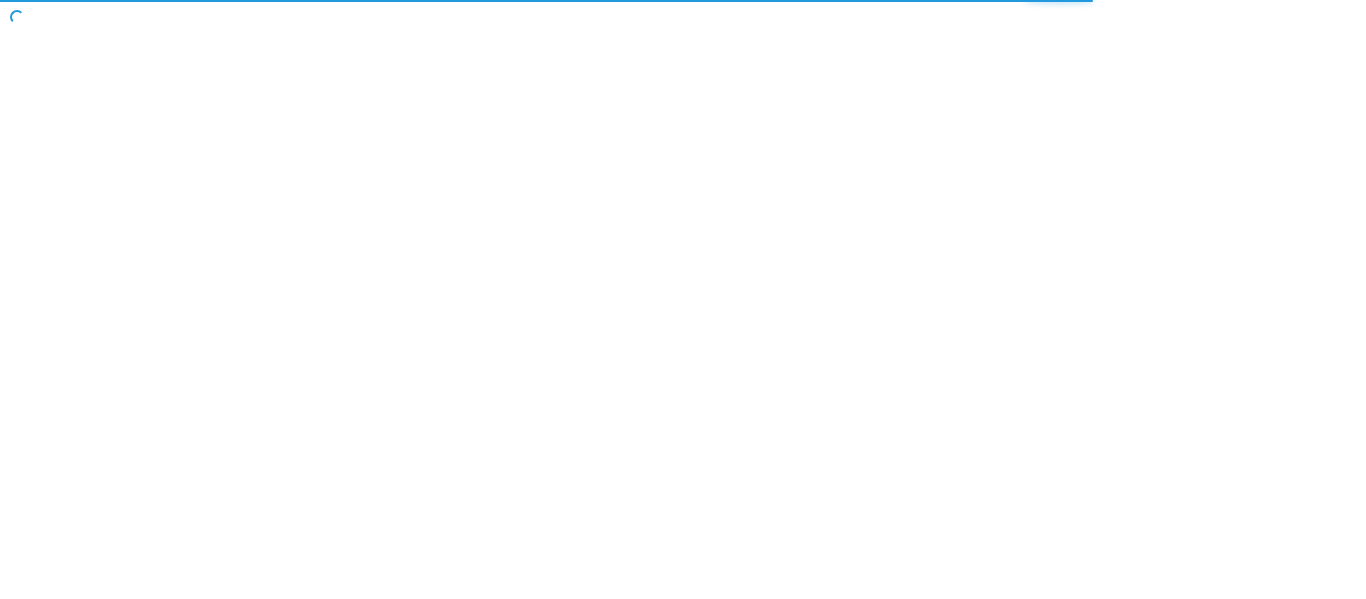 scroll, scrollTop: 0, scrollLeft: 0, axis: both 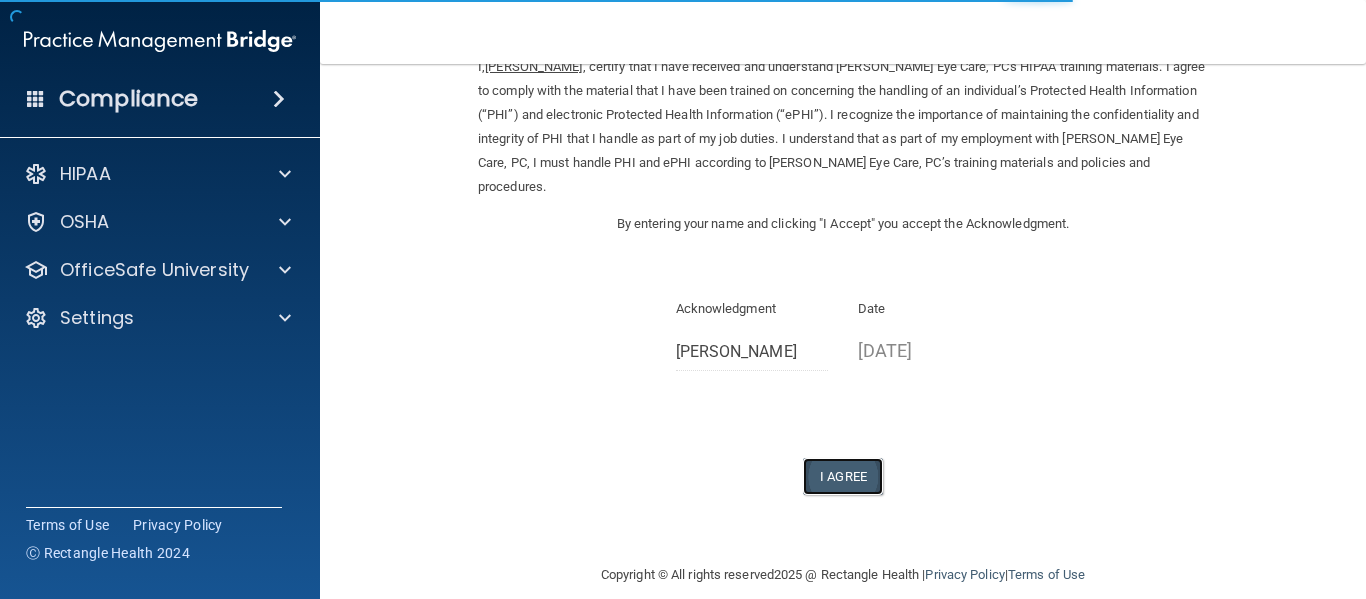 click on "I Agree" at bounding box center [843, 476] 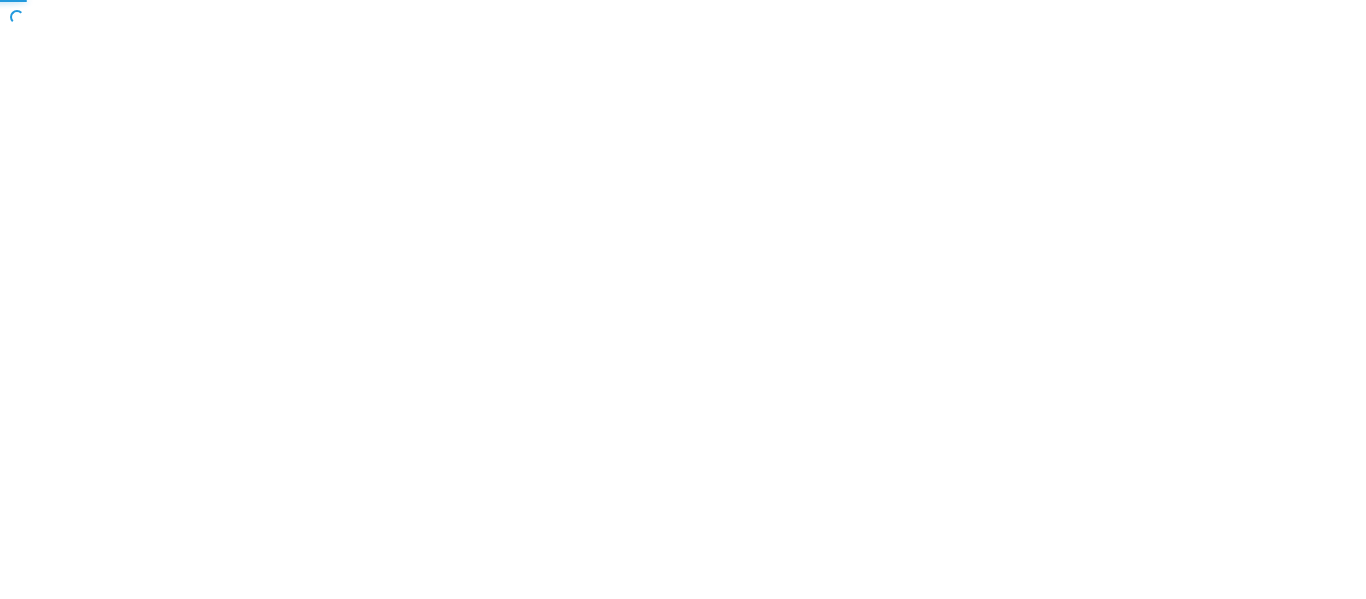 scroll, scrollTop: 0, scrollLeft: 0, axis: both 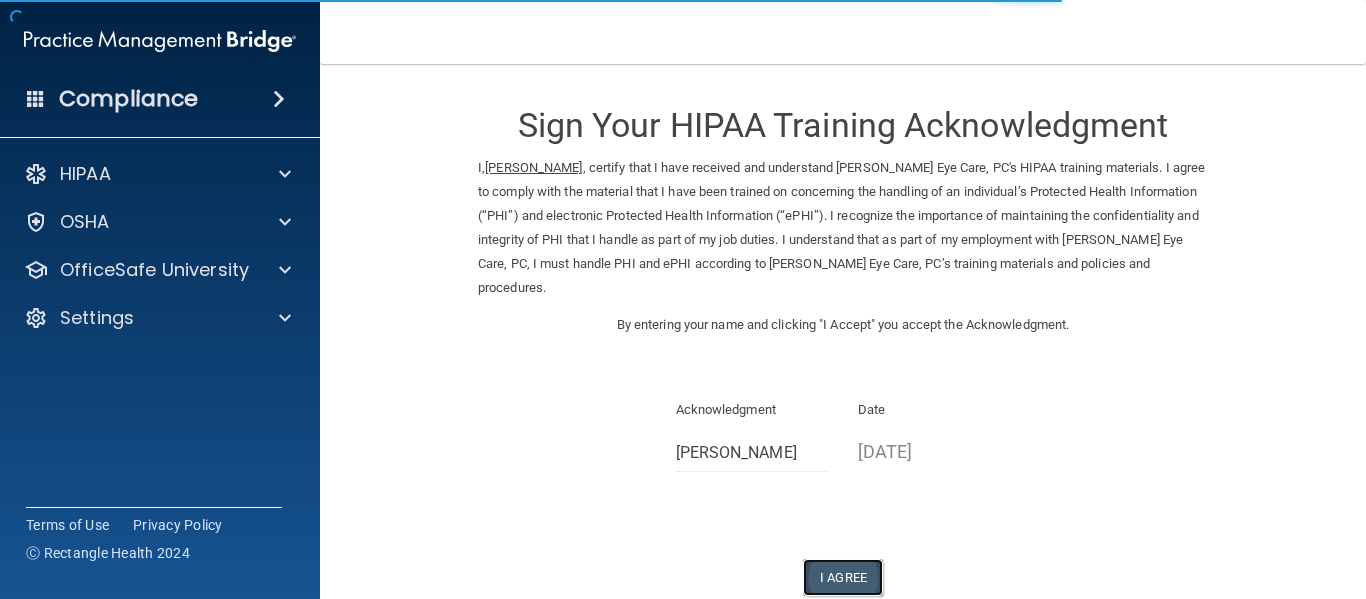 click on "I Agree" at bounding box center (843, 577) 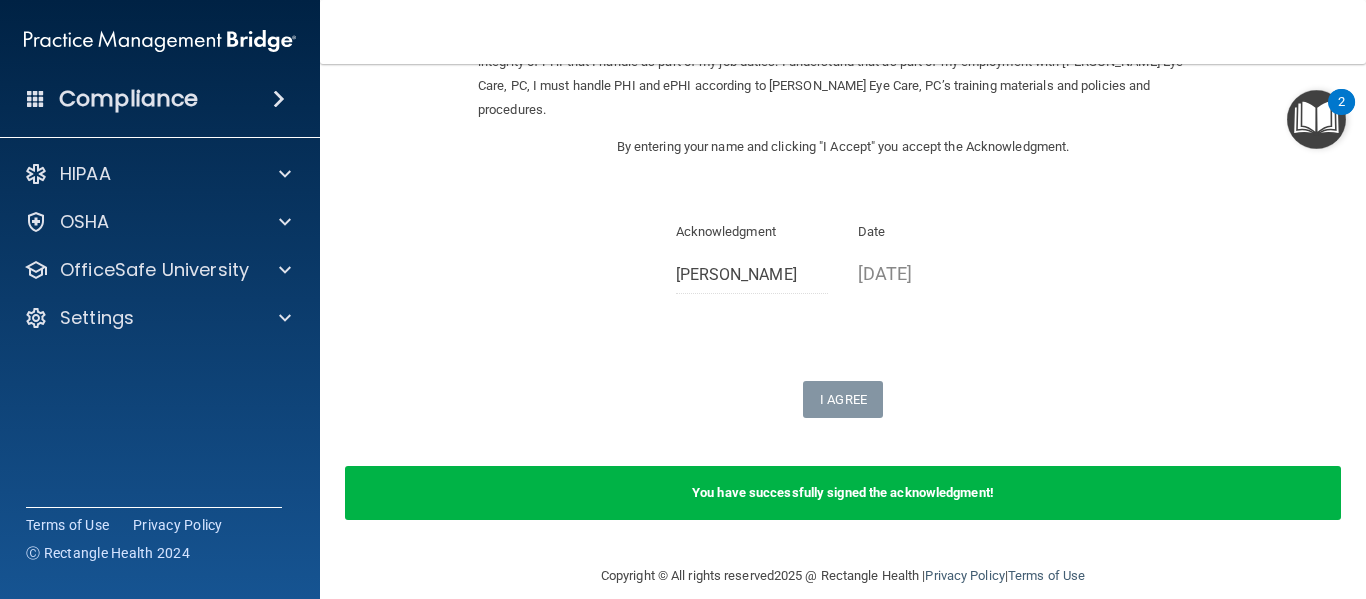 scroll, scrollTop: 179, scrollLeft: 0, axis: vertical 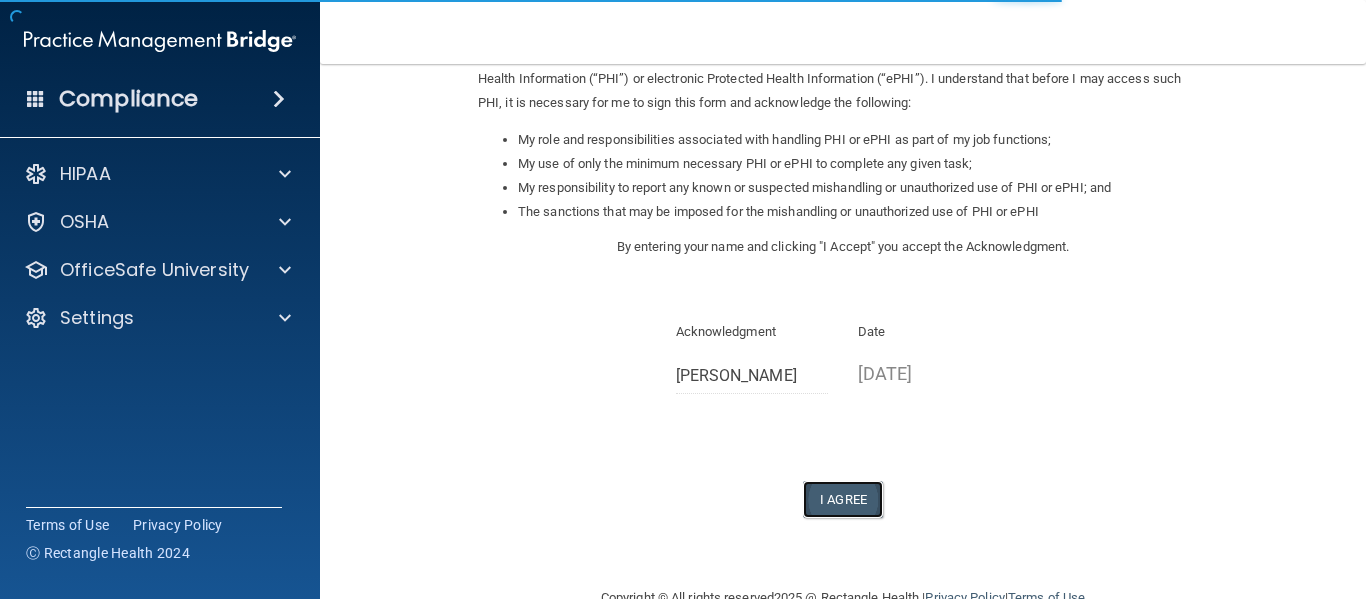 click on "I Agree" at bounding box center (843, 499) 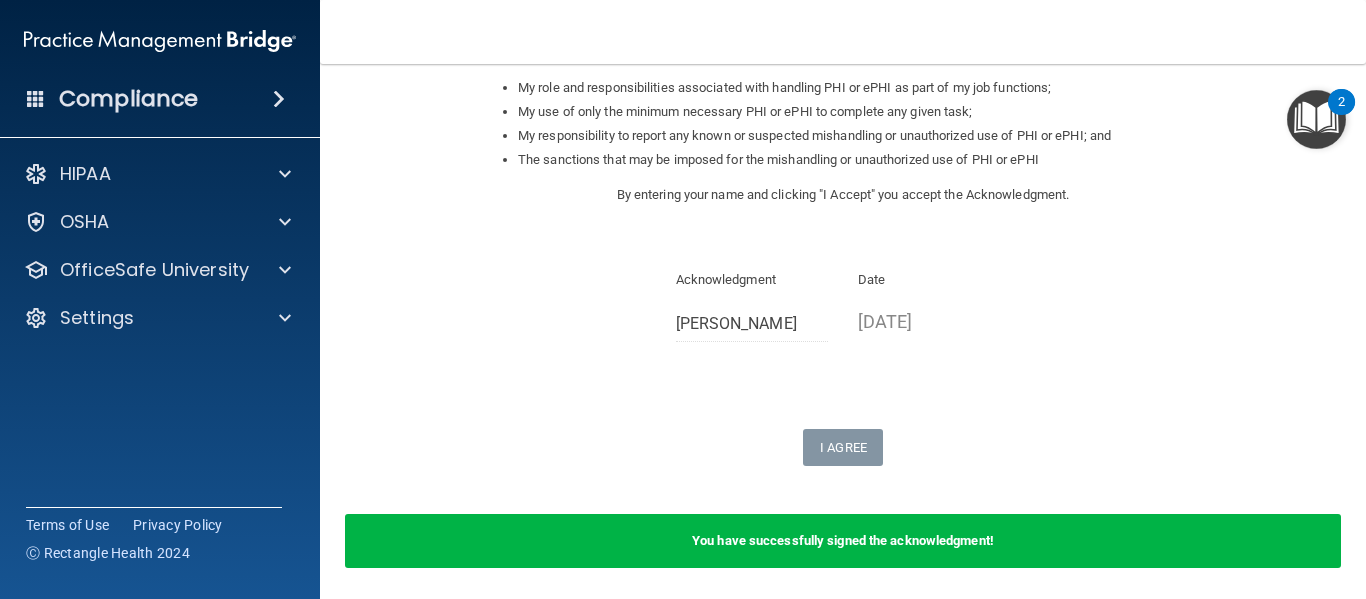 scroll, scrollTop: 326, scrollLeft: 0, axis: vertical 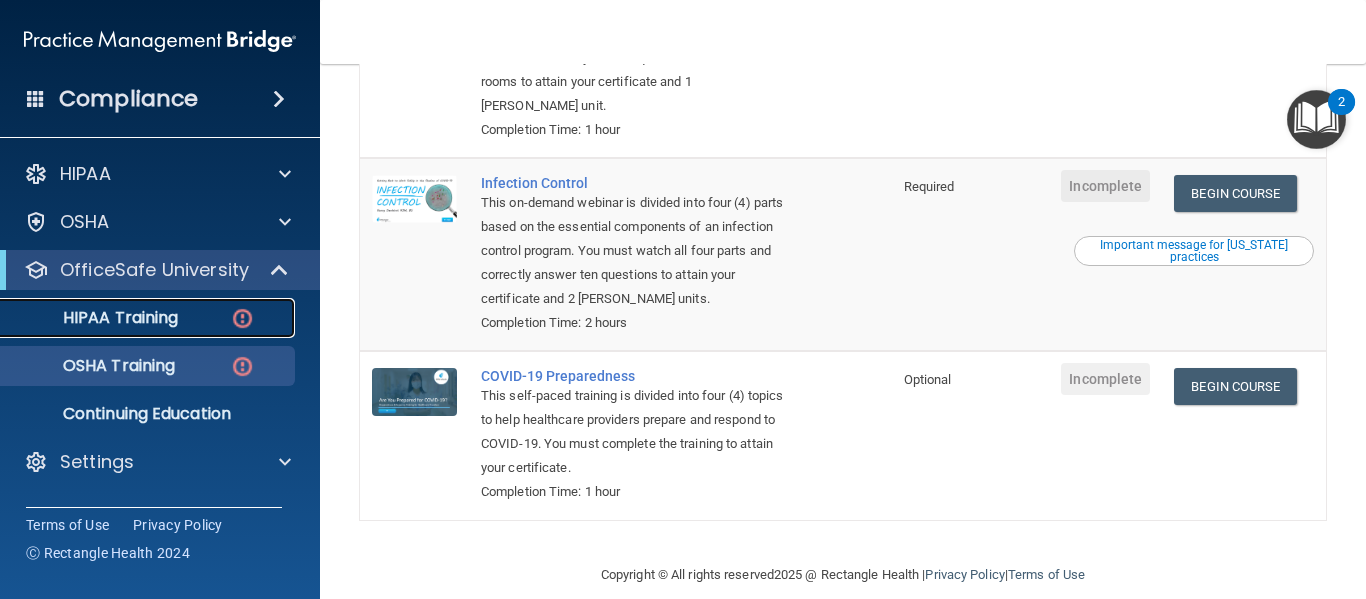 click on "HIPAA Training" at bounding box center [149, 318] 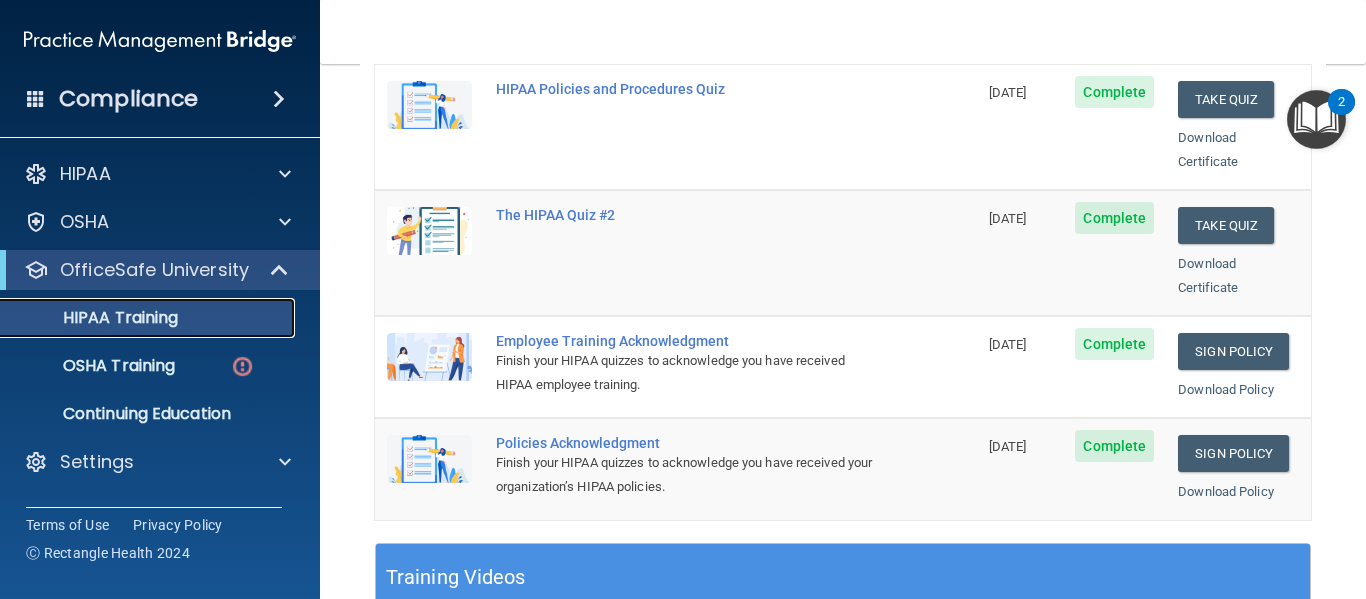 scroll, scrollTop: 0, scrollLeft: 0, axis: both 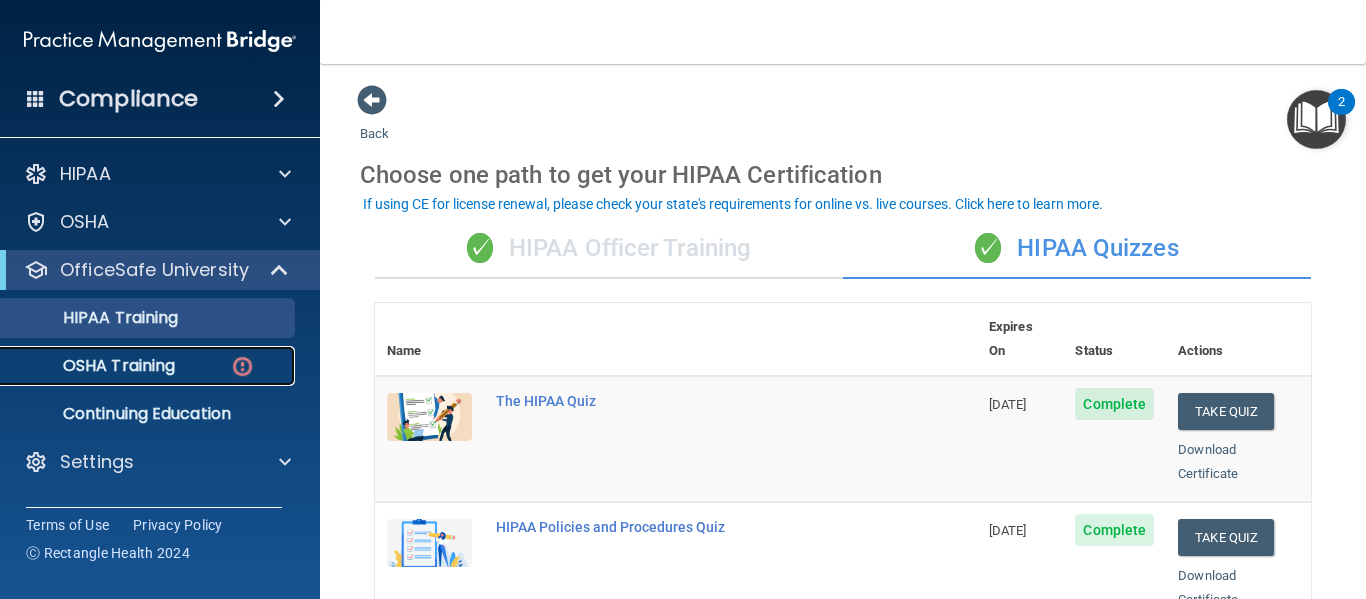 click on "OSHA Training" at bounding box center [94, 366] 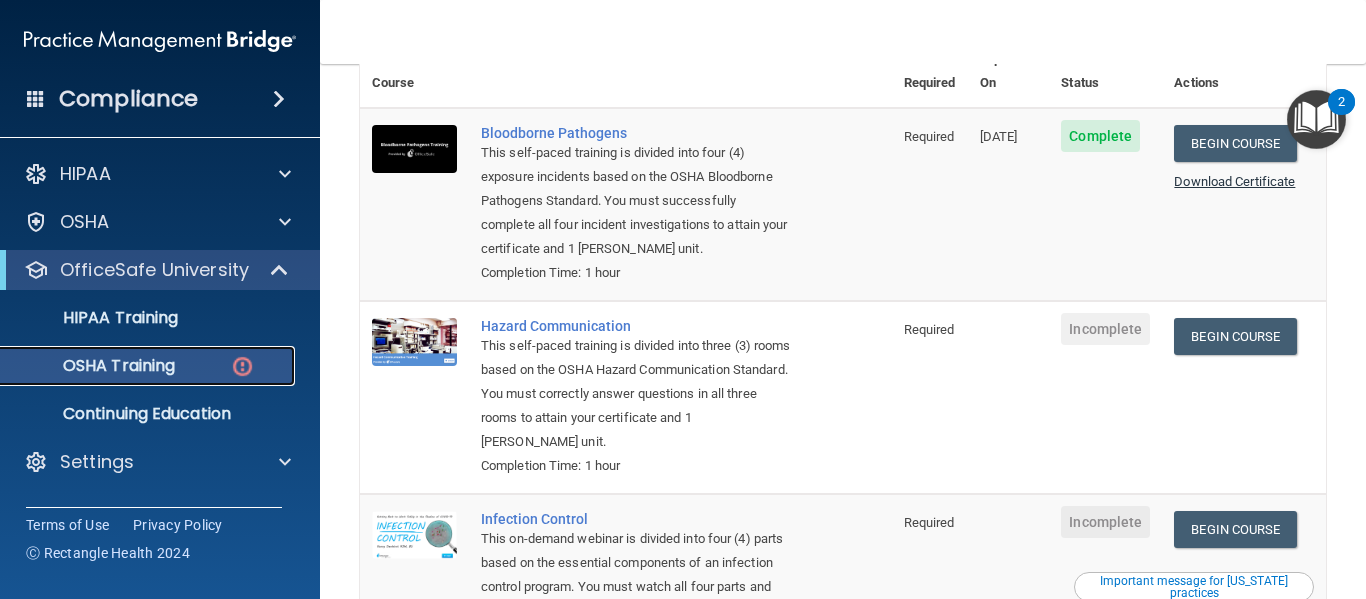 scroll, scrollTop: 0, scrollLeft: 0, axis: both 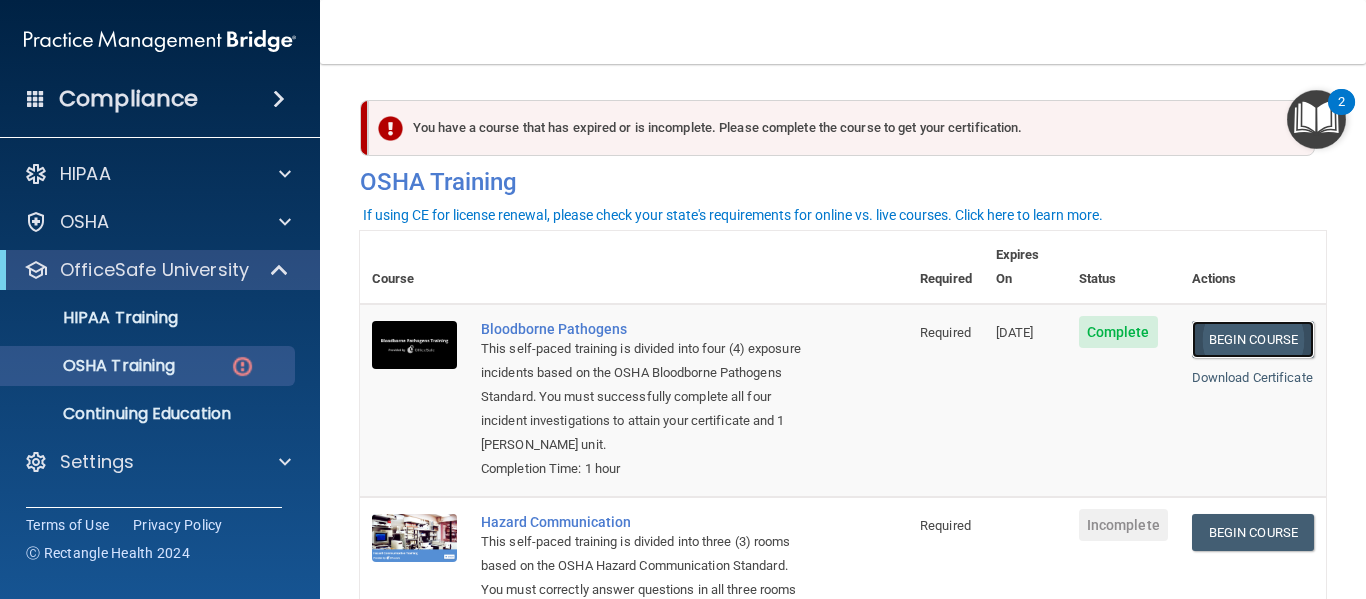 click on "Begin Course" at bounding box center (1253, 339) 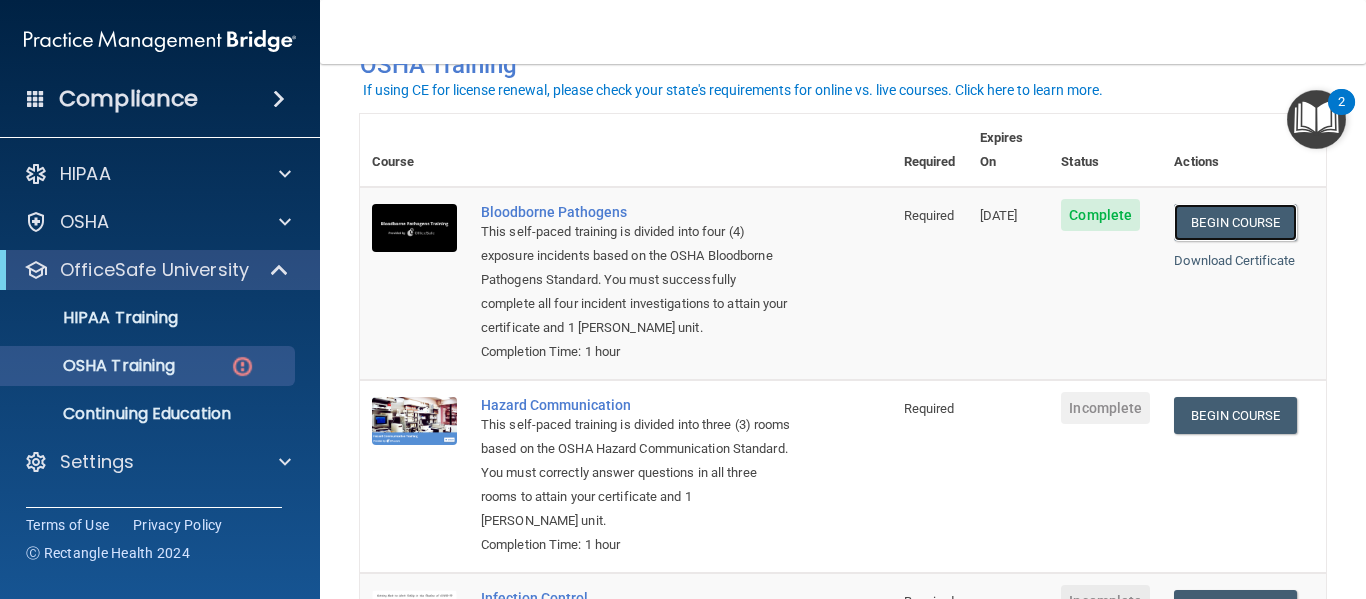 scroll, scrollTop: 125, scrollLeft: 0, axis: vertical 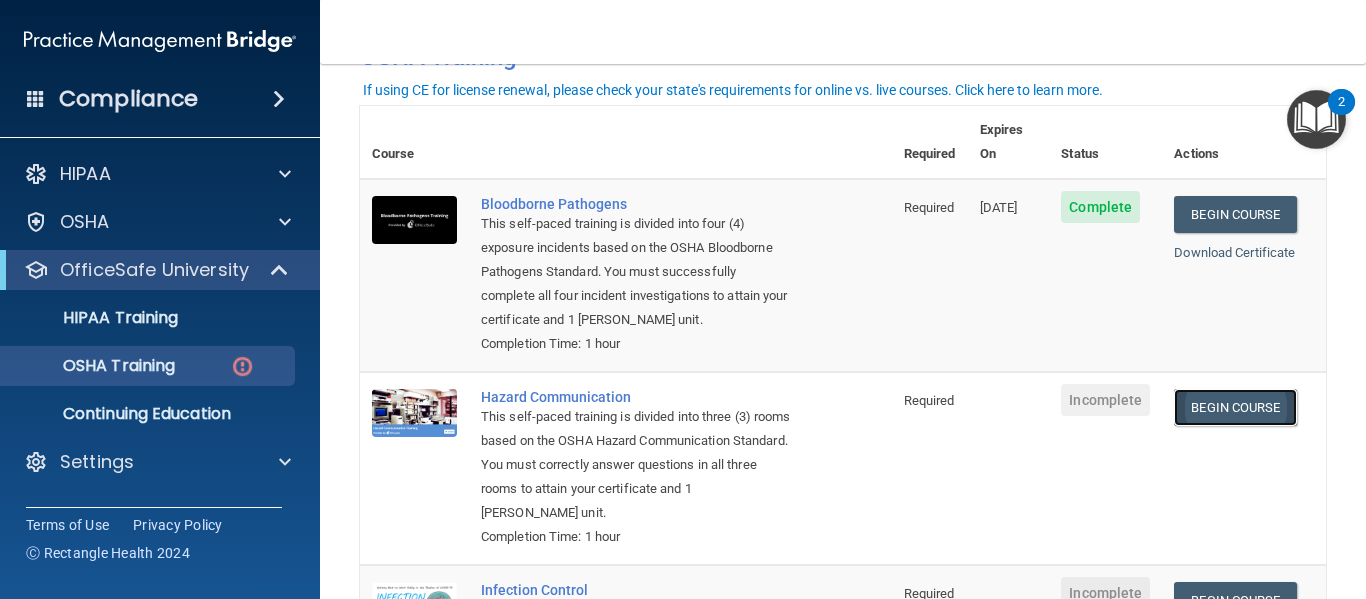 click on "Begin Course" at bounding box center (1235, 407) 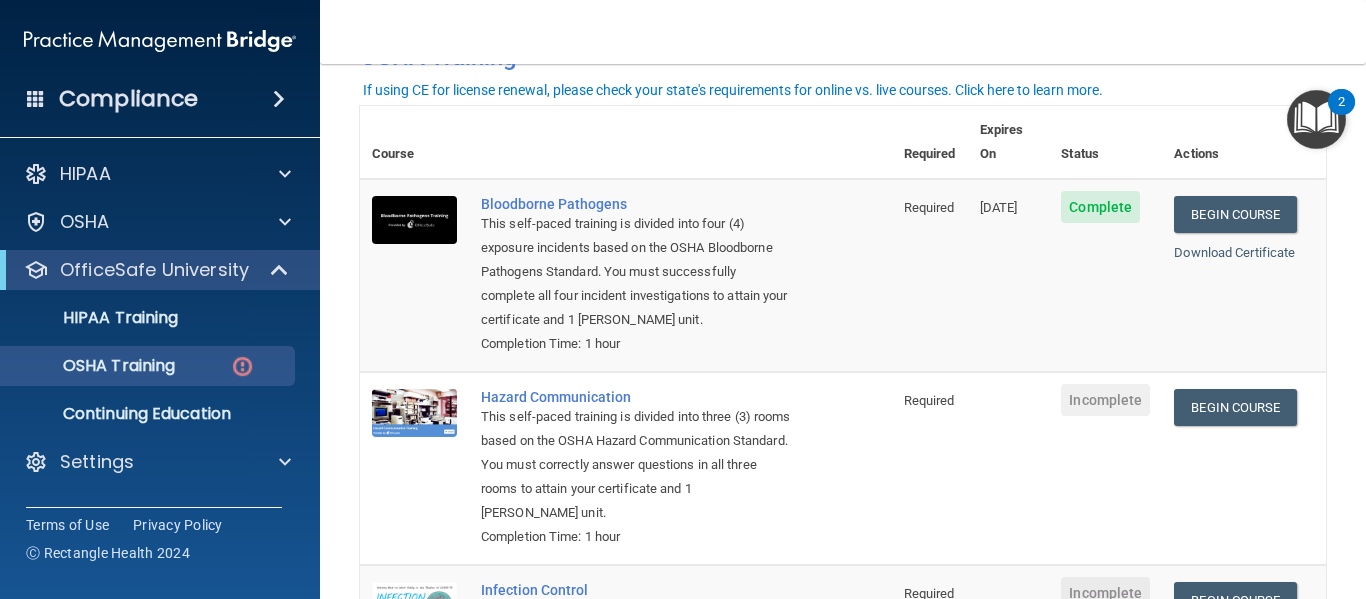 click on "Complete" at bounding box center [1105, 275] 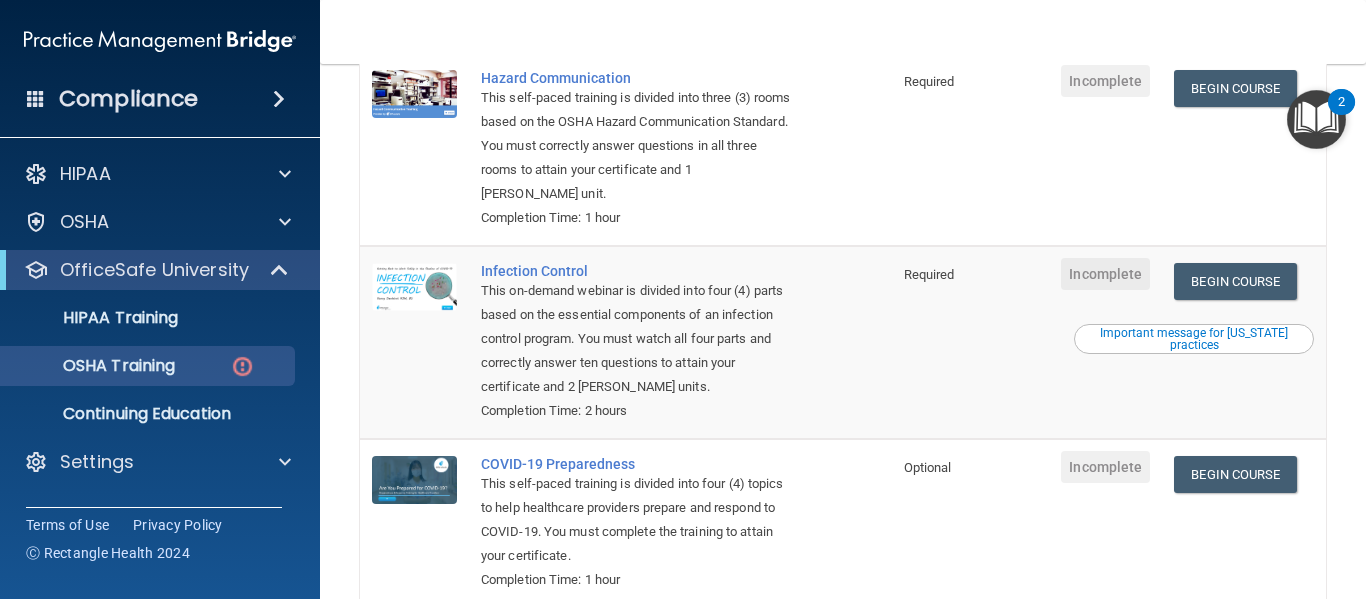 scroll, scrollTop: 516, scrollLeft: 0, axis: vertical 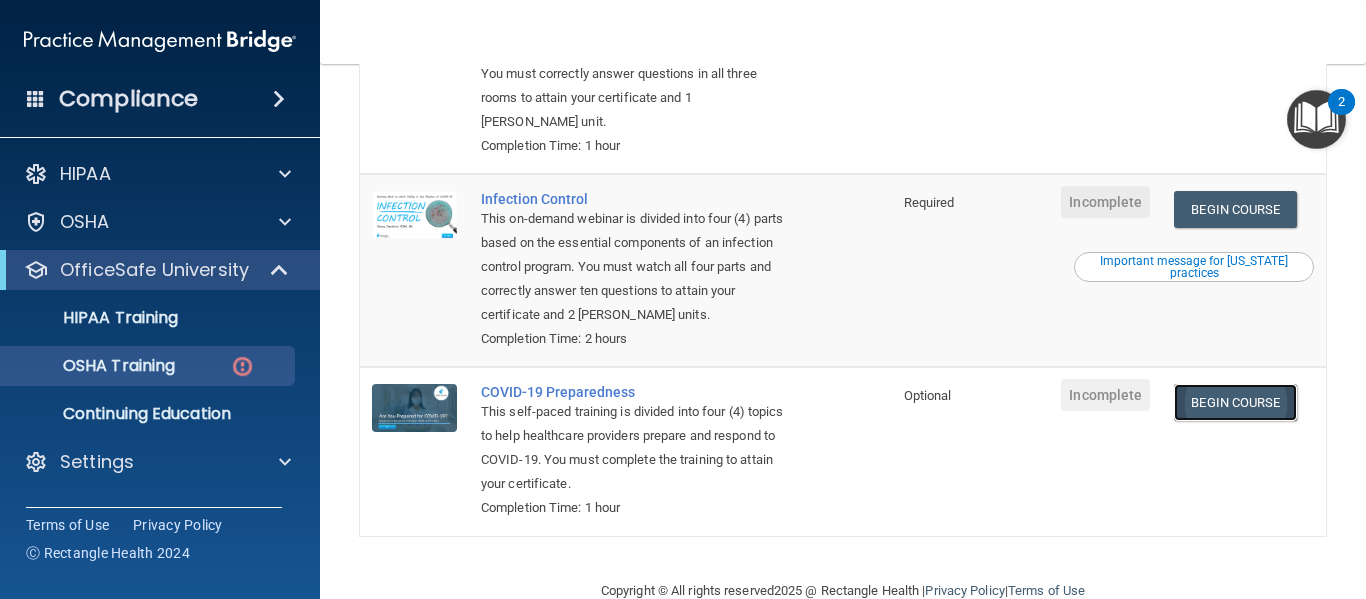 click on "Begin Course" at bounding box center [1235, 402] 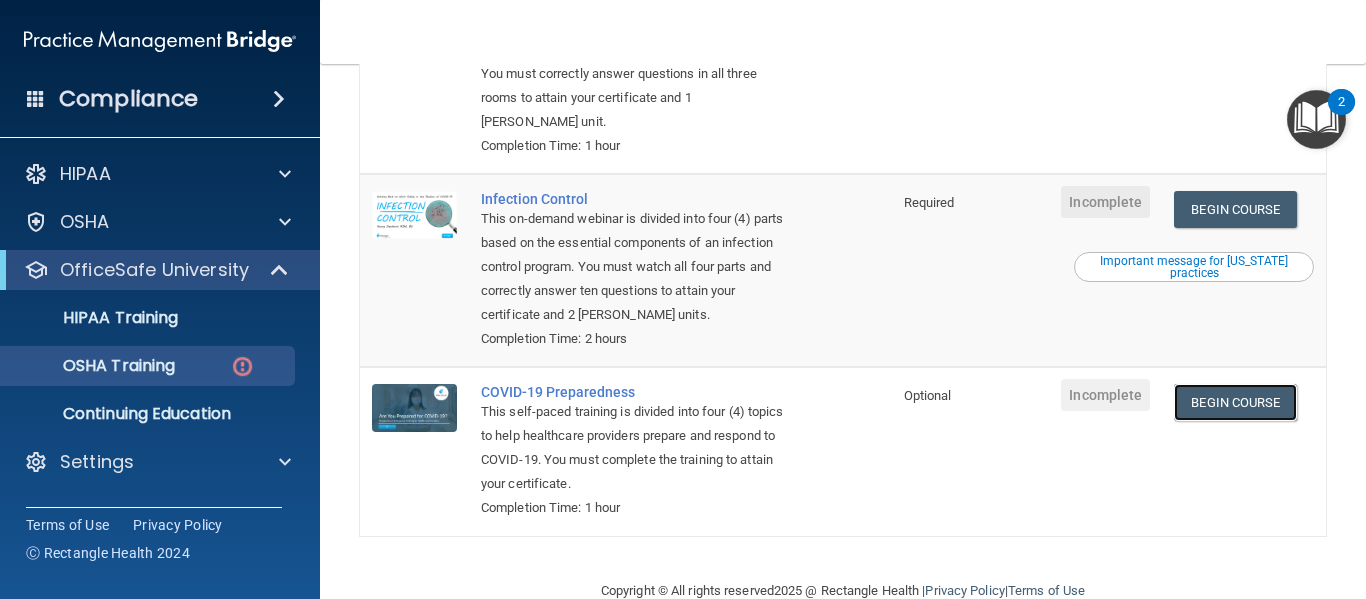scroll, scrollTop: 532, scrollLeft: 0, axis: vertical 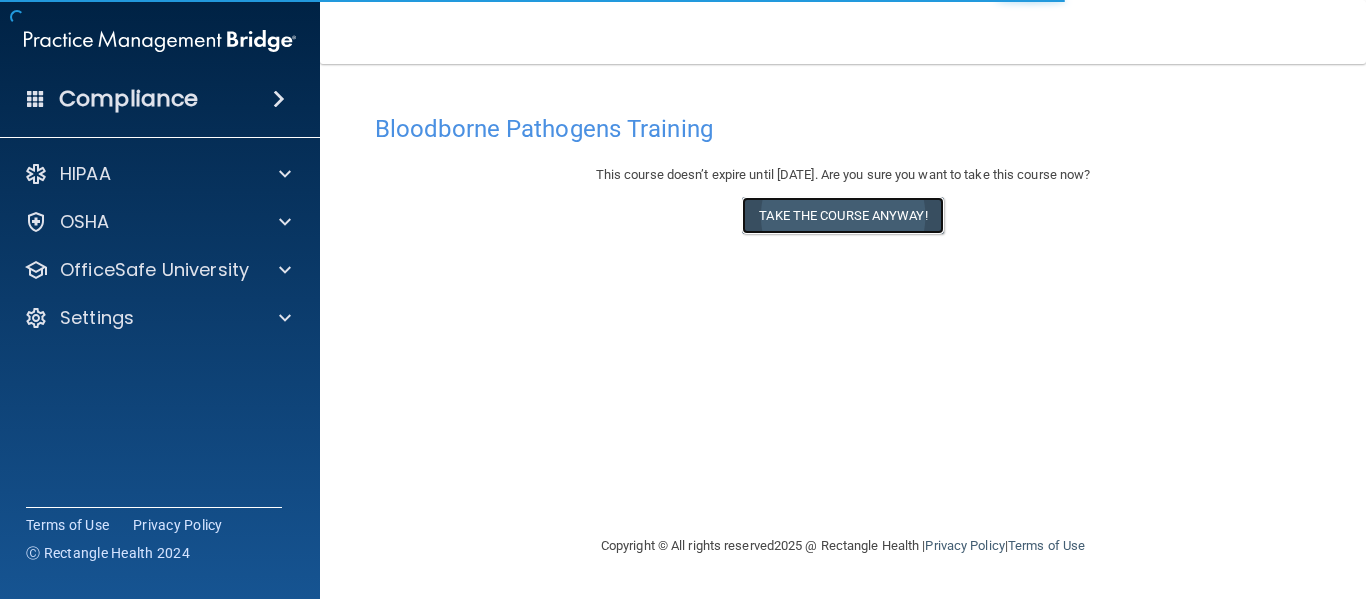 click on "Take the course anyway!" at bounding box center [842, 215] 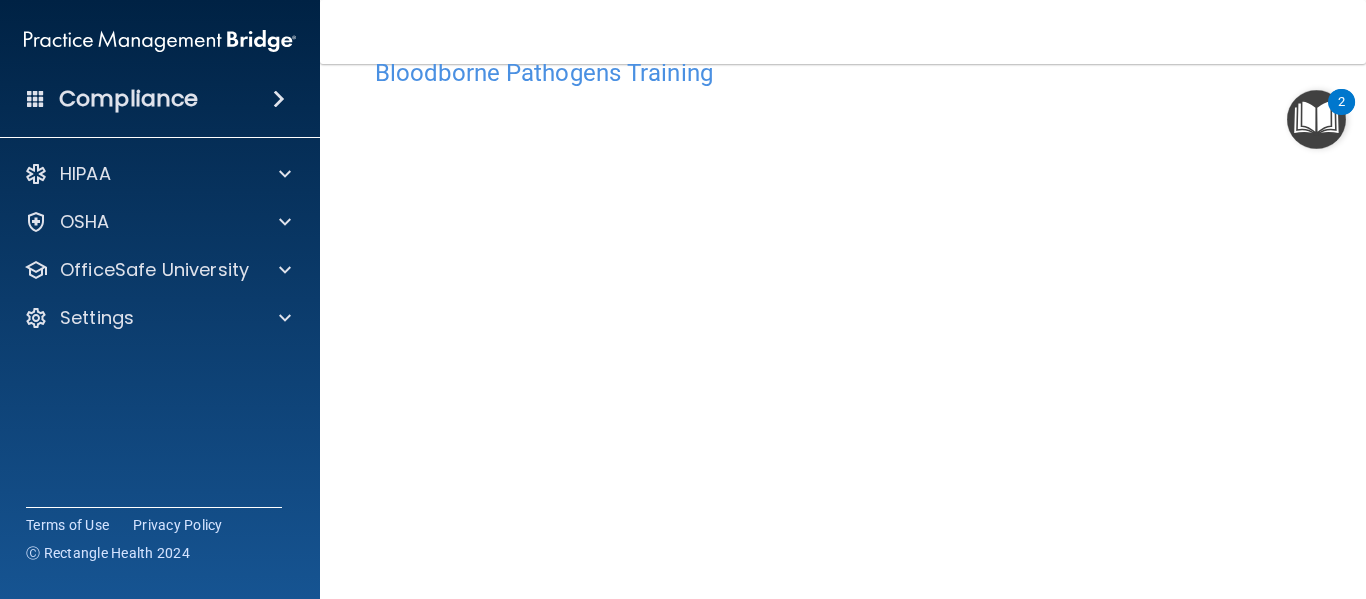 scroll, scrollTop: 0, scrollLeft: 0, axis: both 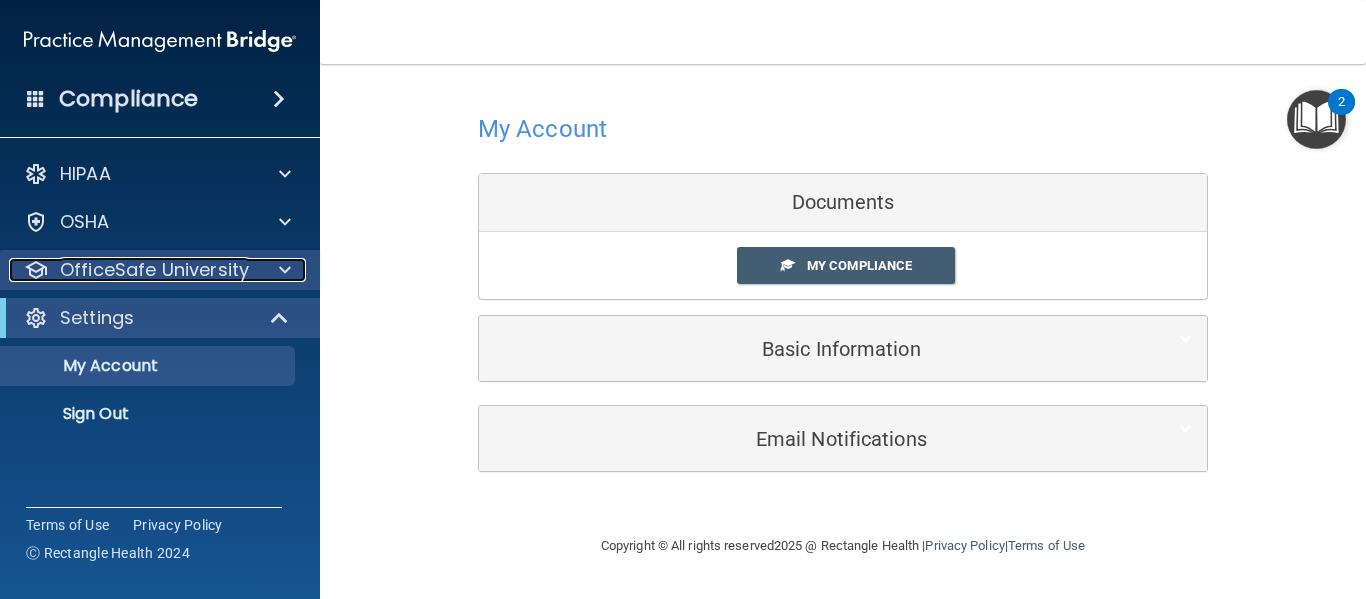 click on "OfficeSafe University" at bounding box center [154, 270] 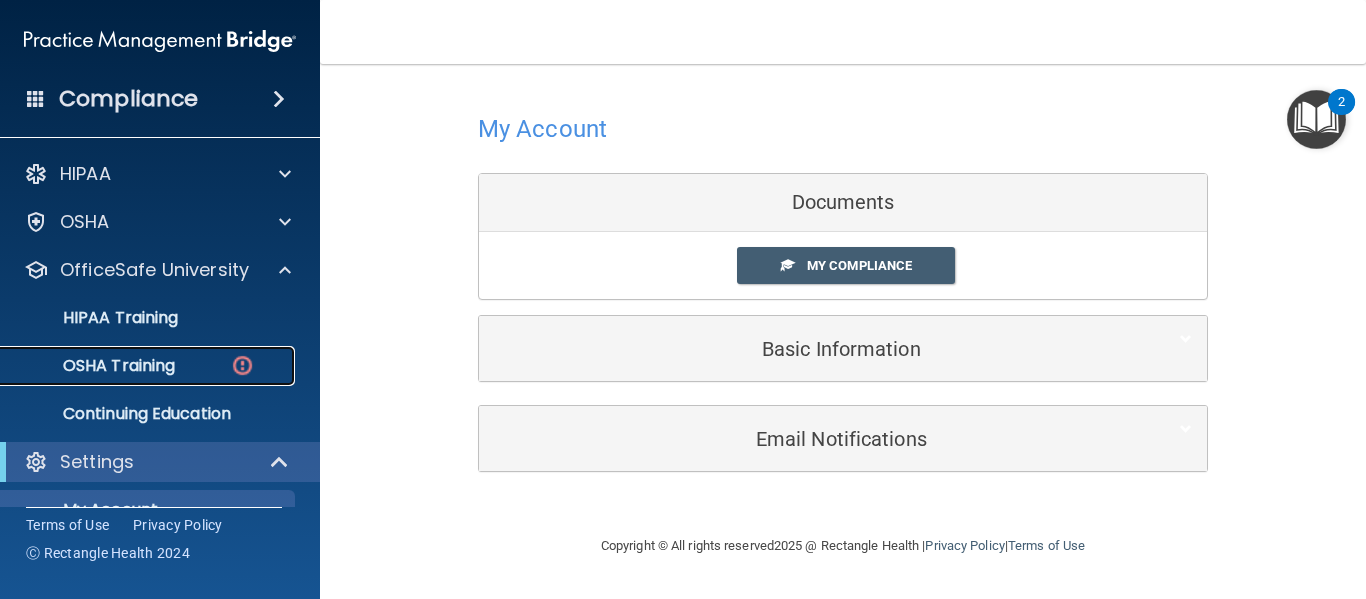 click on "OSHA Training" at bounding box center (149, 366) 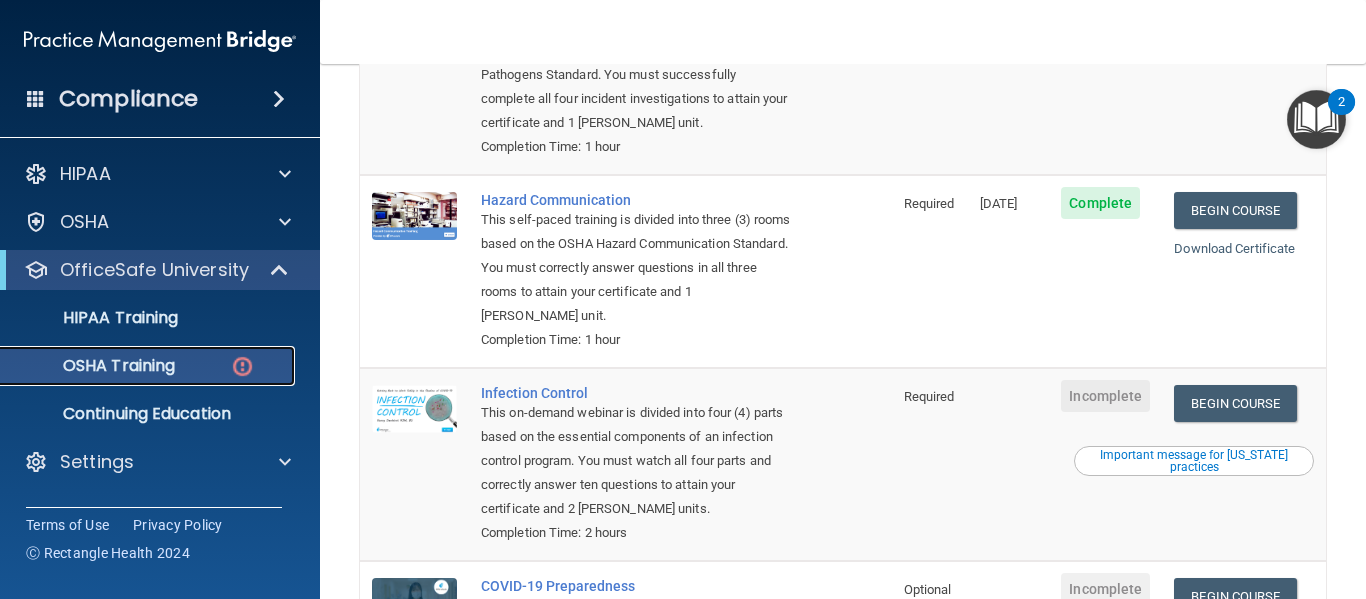 scroll, scrollTop: 327, scrollLeft: 0, axis: vertical 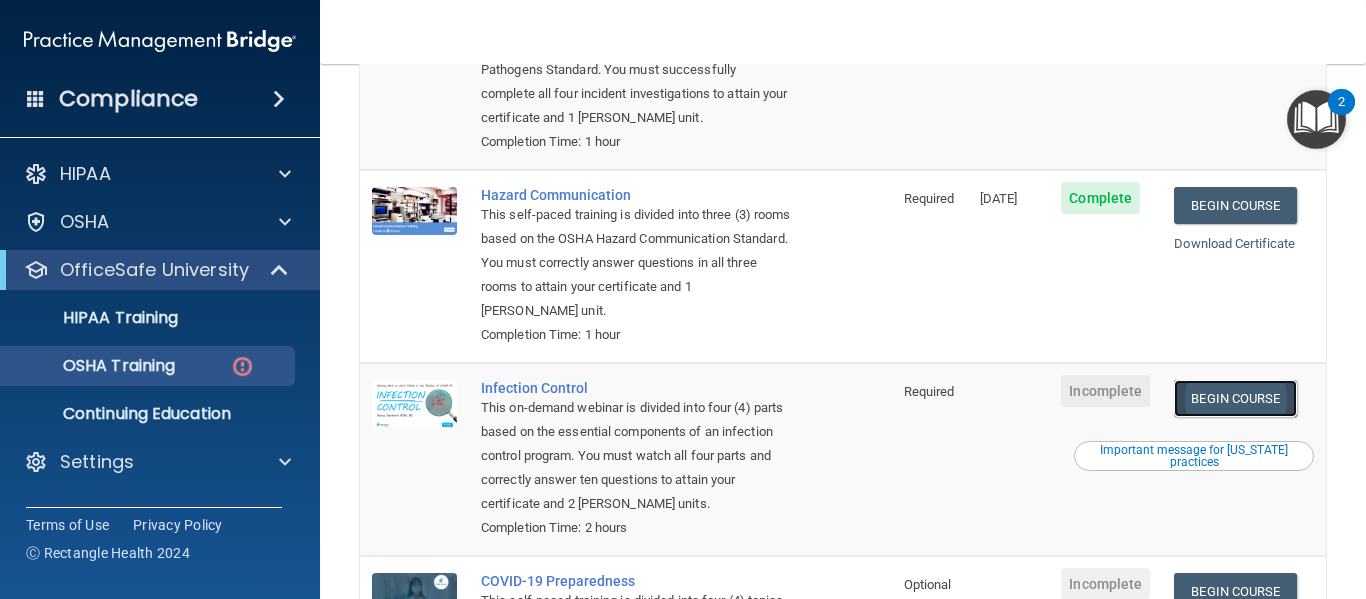 click on "Begin Course" at bounding box center [1235, 398] 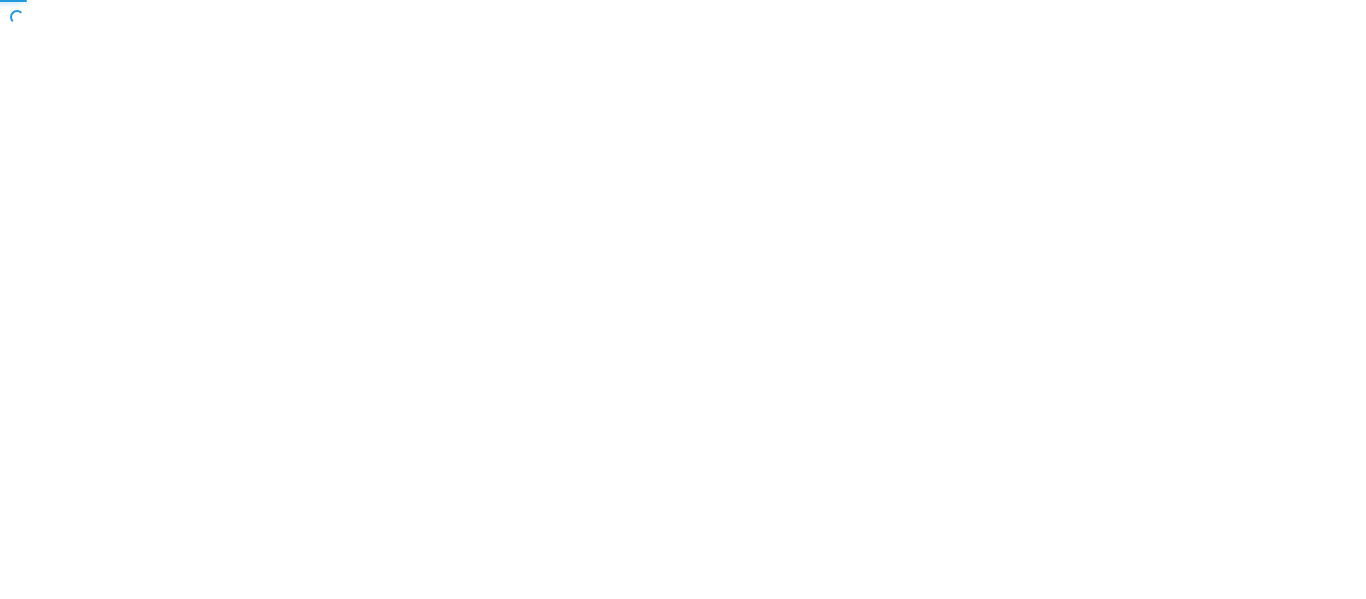 scroll, scrollTop: 0, scrollLeft: 0, axis: both 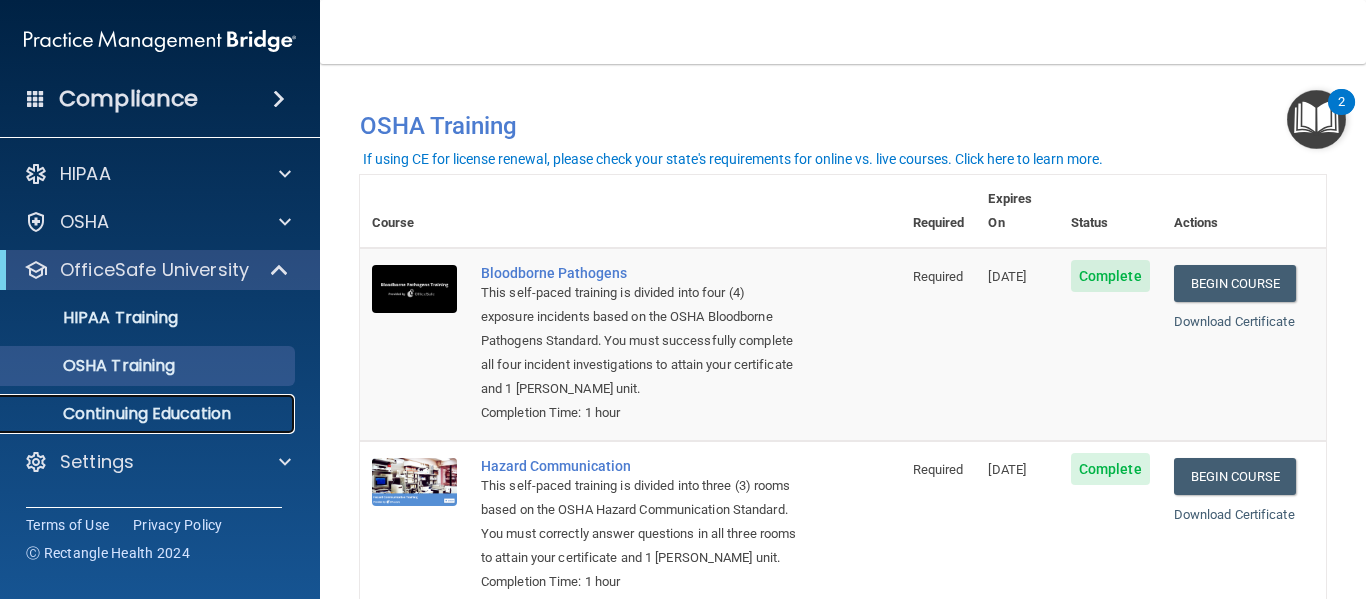 click on "Continuing Education" at bounding box center [149, 414] 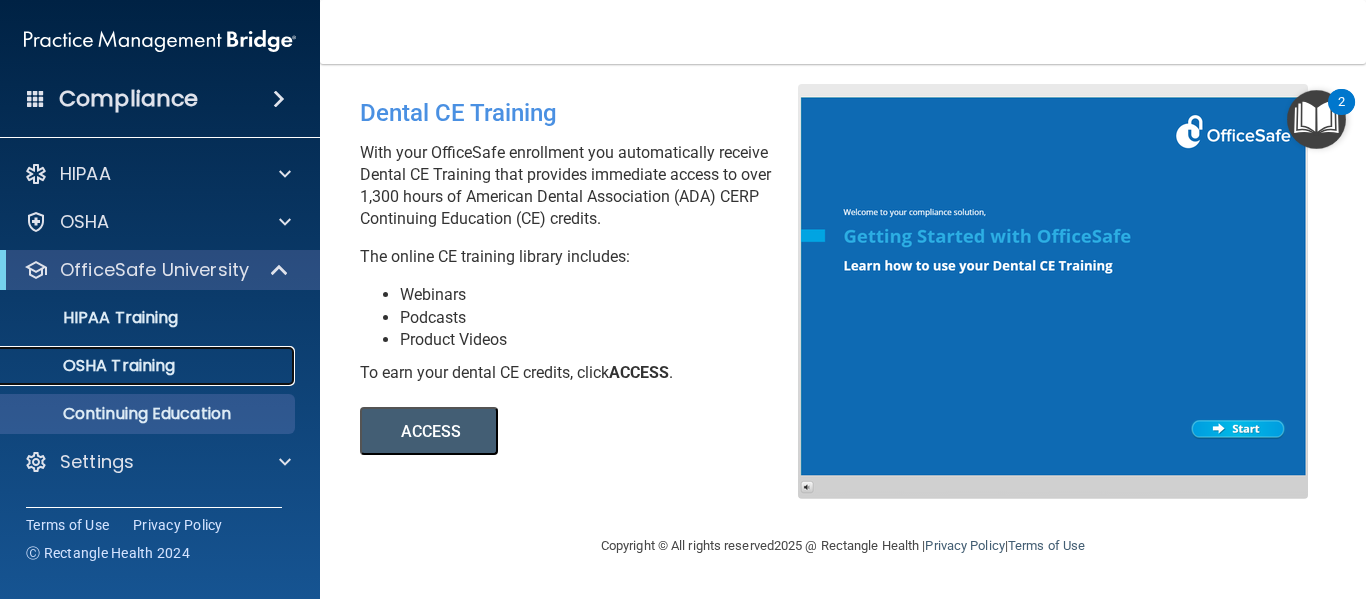 click on "OSHA Training" at bounding box center [94, 366] 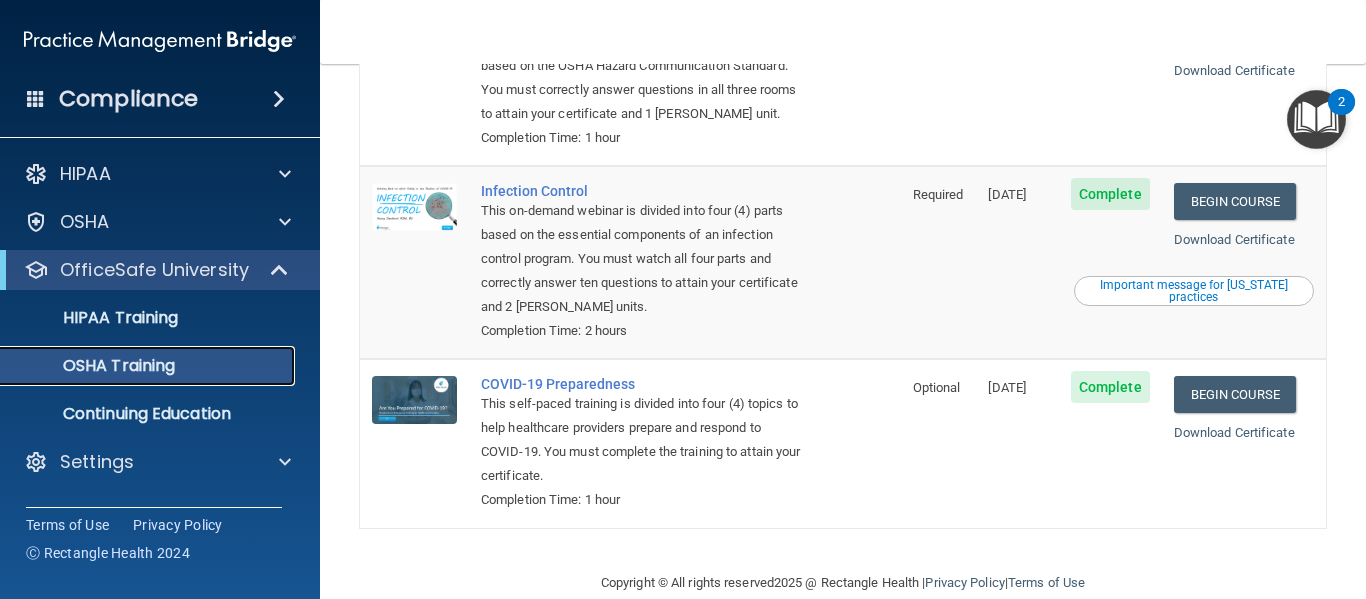 scroll, scrollTop: 452, scrollLeft: 0, axis: vertical 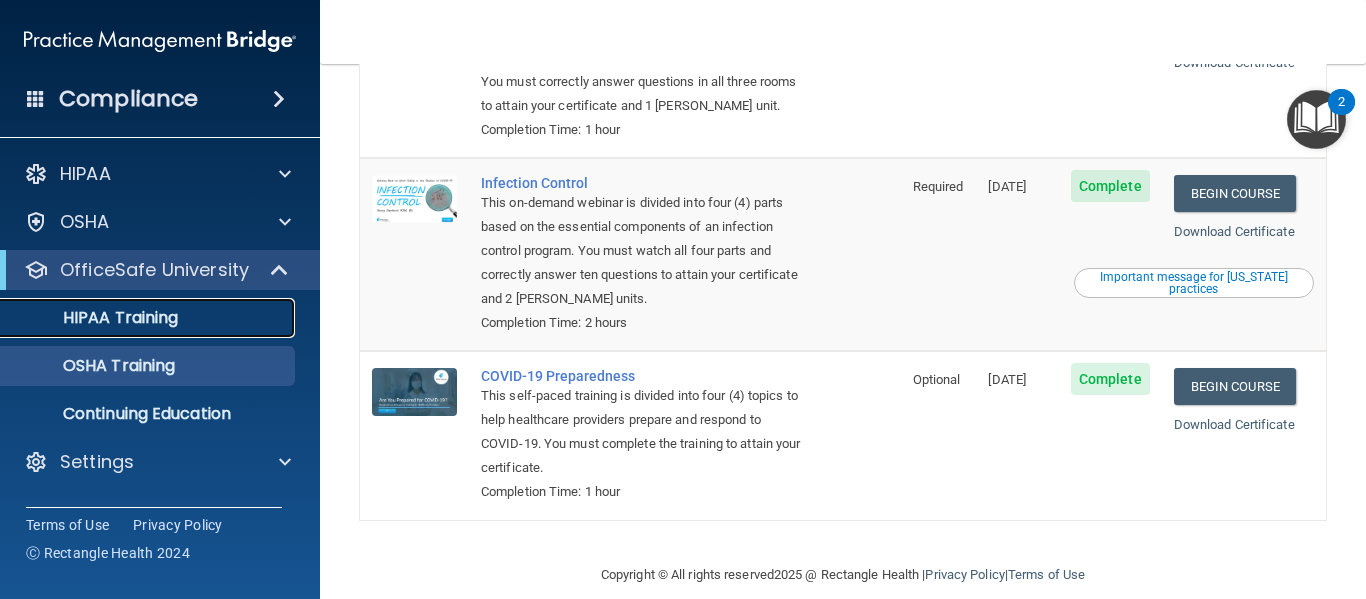 click on "HIPAA Training" at bounding box center [95, 318] 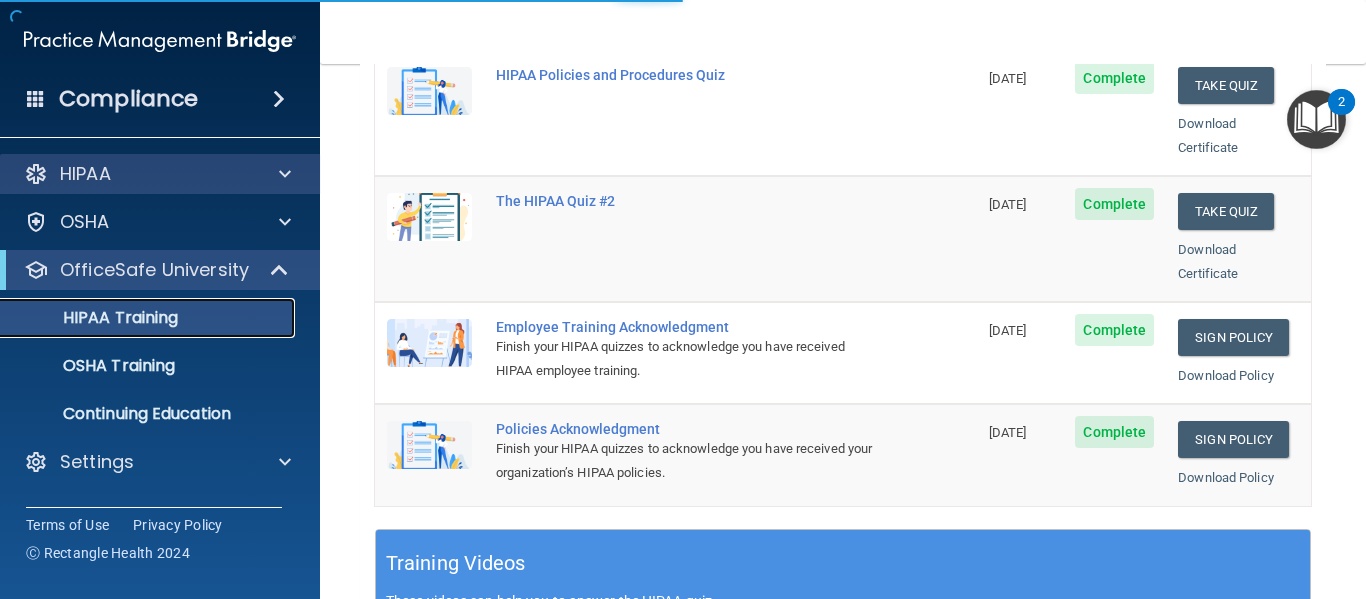 scroll, scrollTop: 979, scrollLeft: 0, axis: vertical 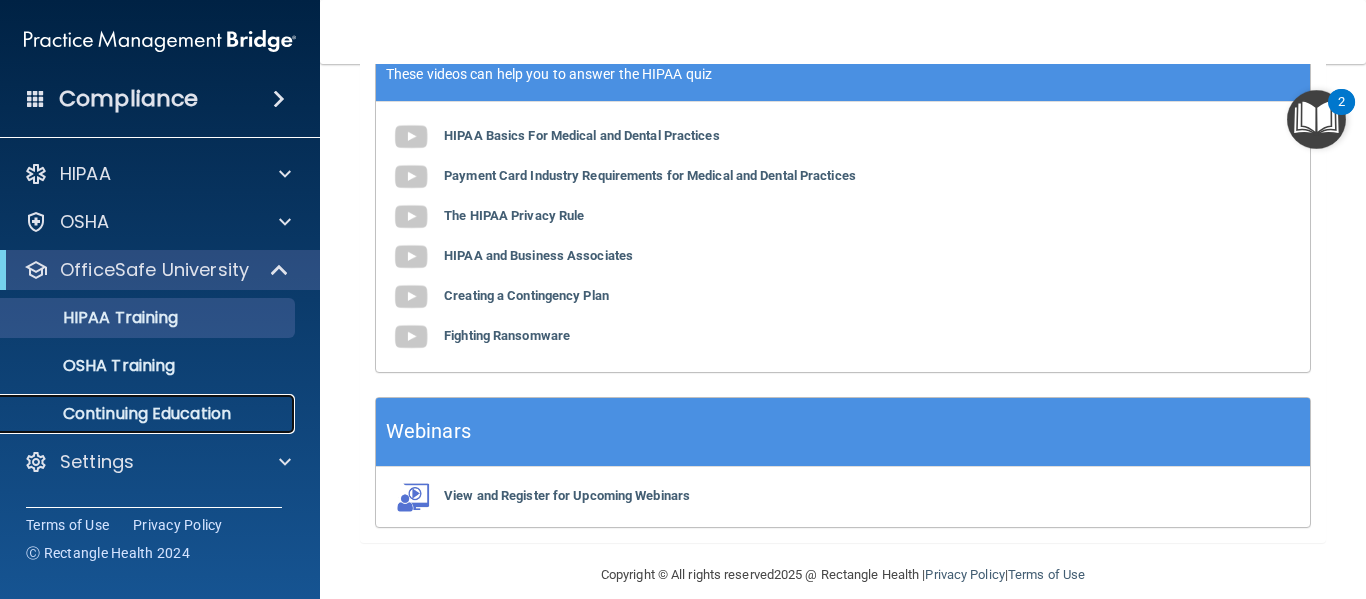 click on "Continuing Education" at bounding box center [149, 414] 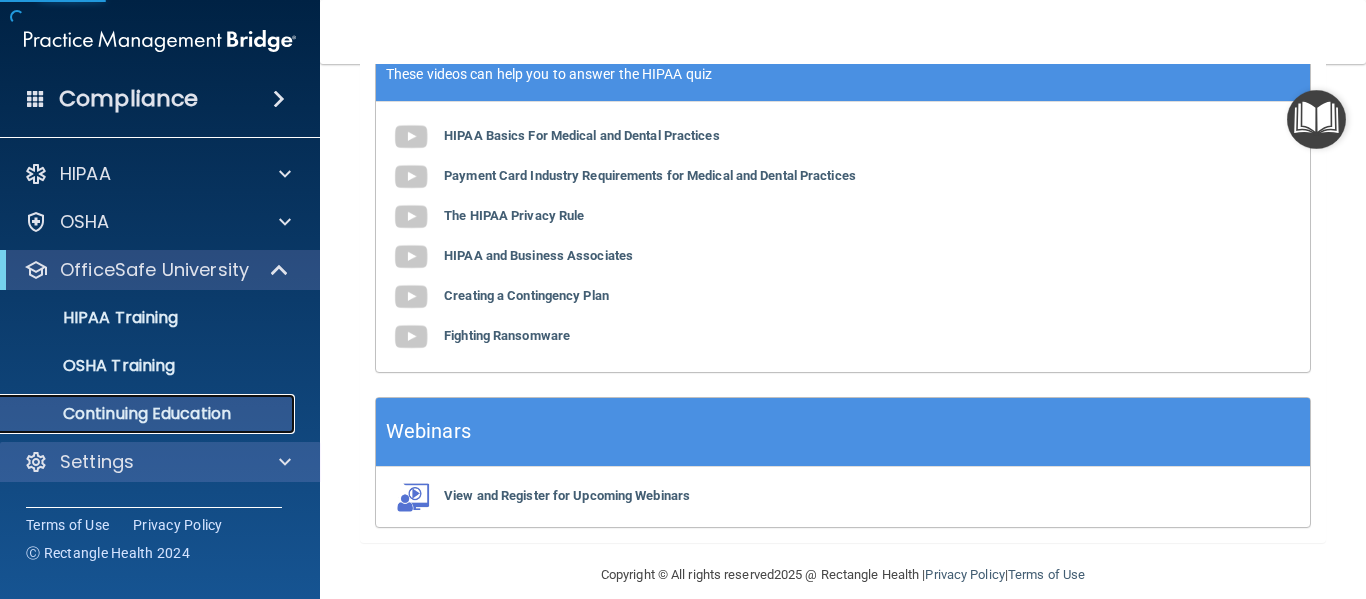 scroll, scrollTop: 0, scrollLeft: 0, axis: both 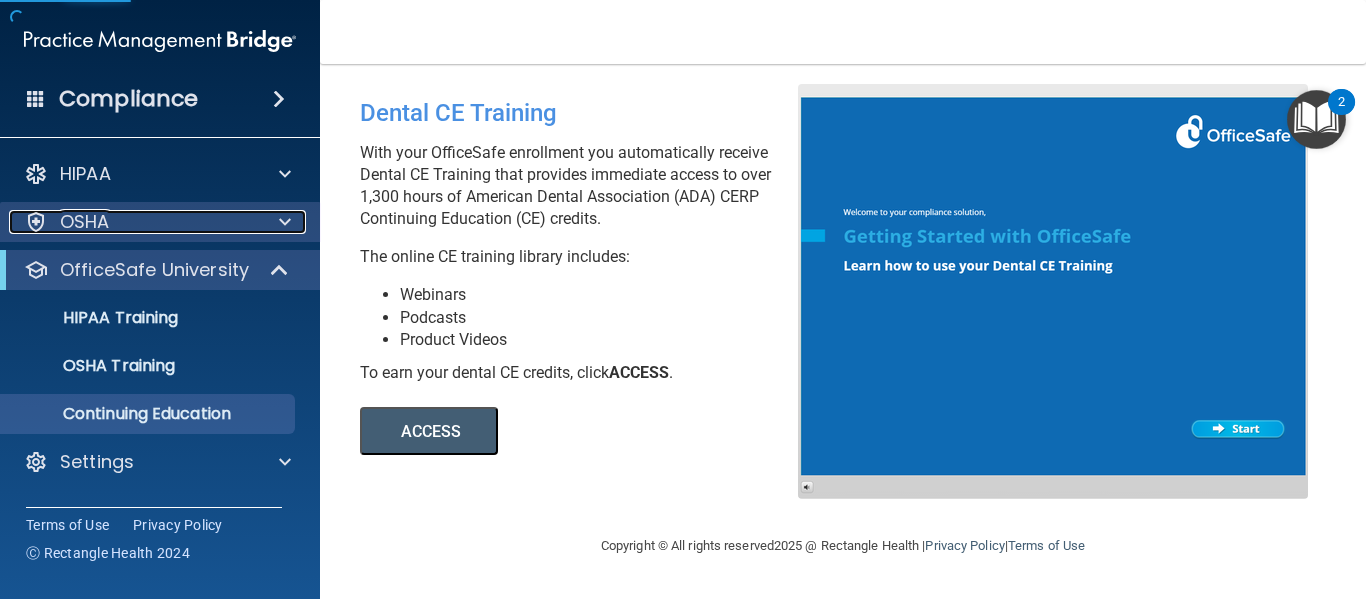 click on "OSHA" at bounding box center (133, 222) 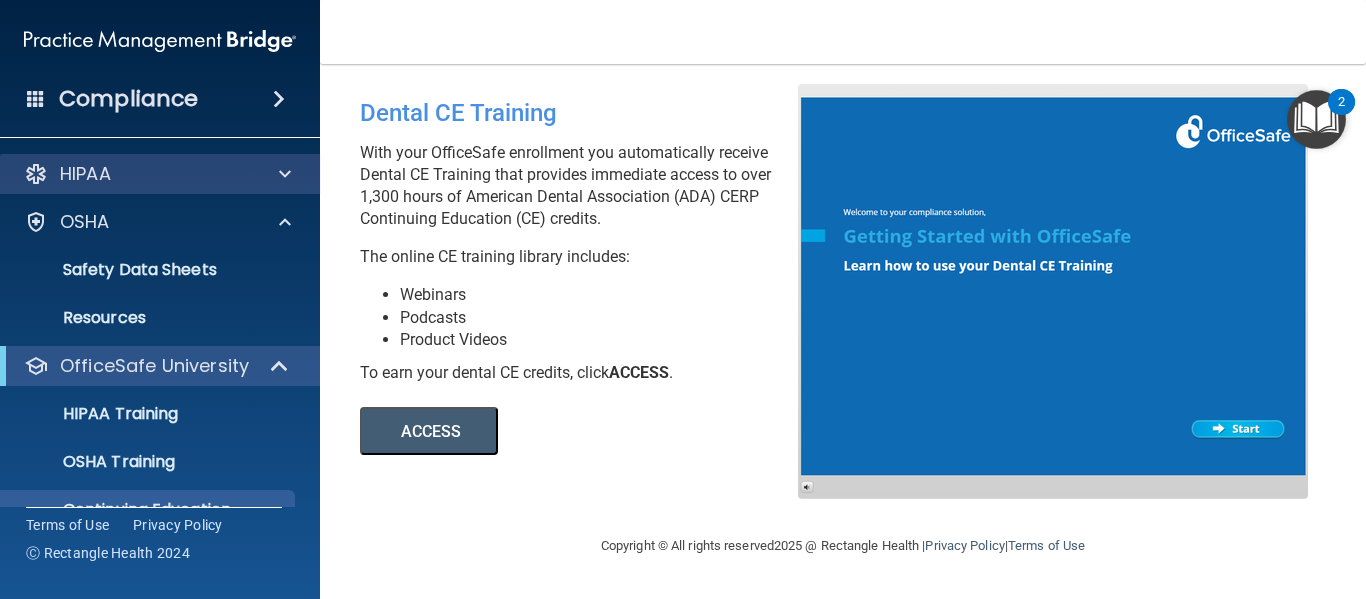click on "HIPAA" at bounding box center [160, 174] 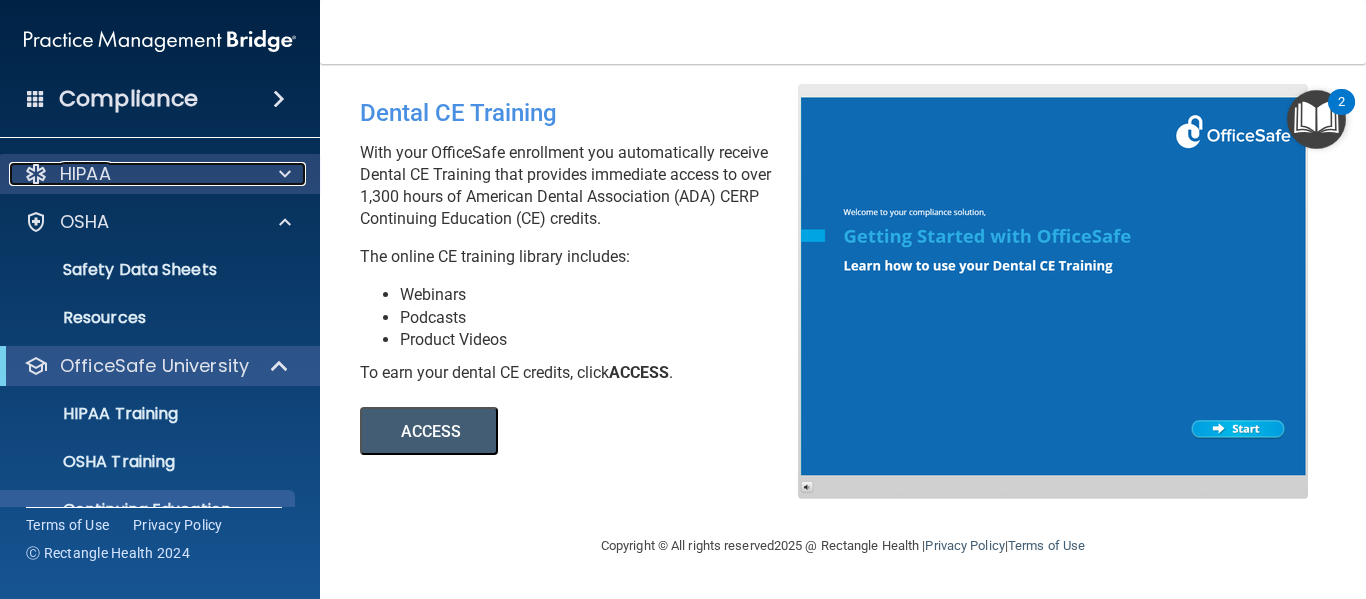 click on "HIPAA" at bounding box center (133, 174) 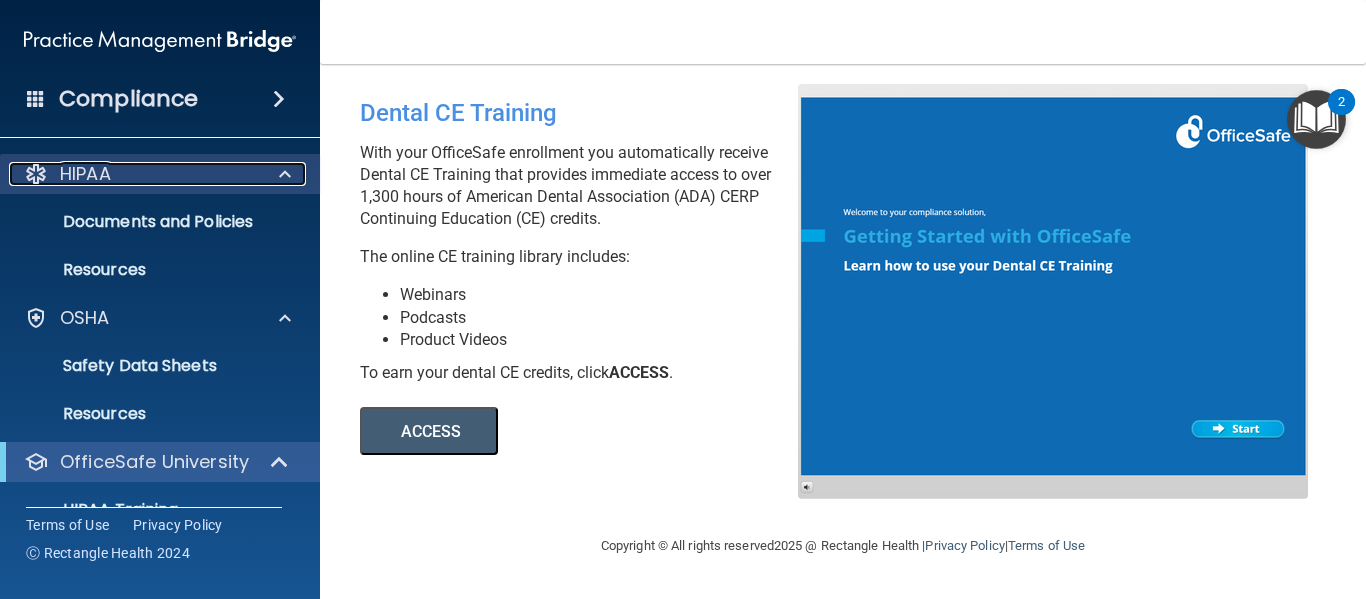 click on "HIPAA" at bounding box center [133, 174] 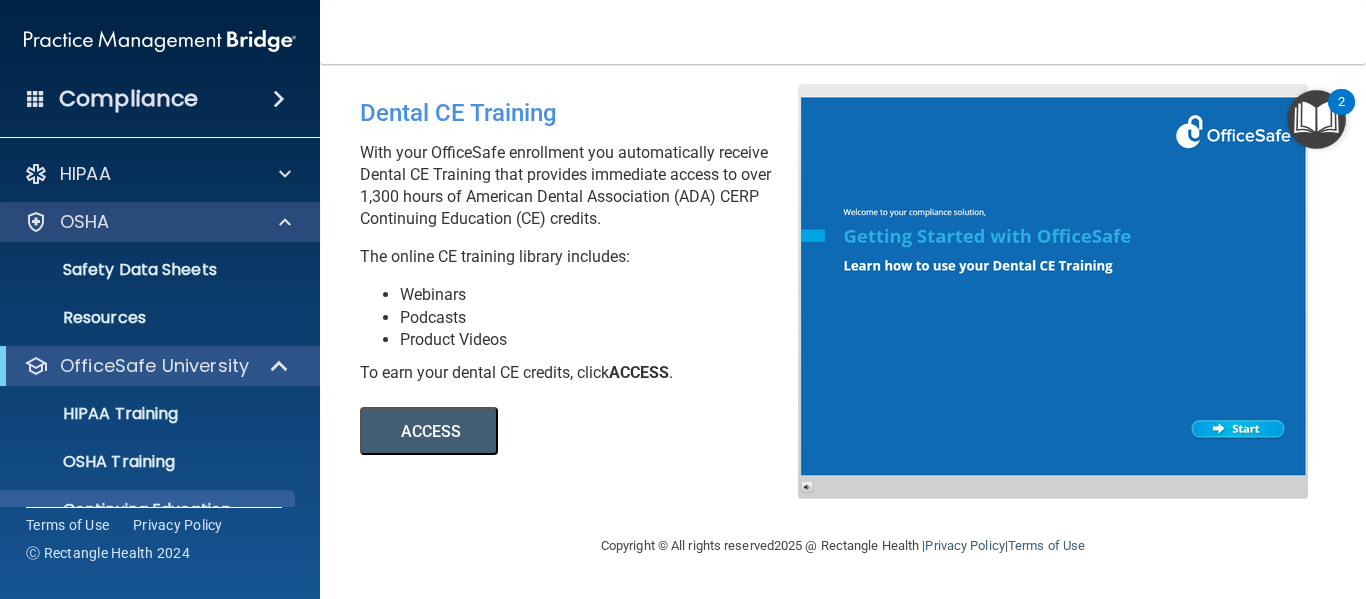 click on "OSHA" at bounding box center (160, 222) 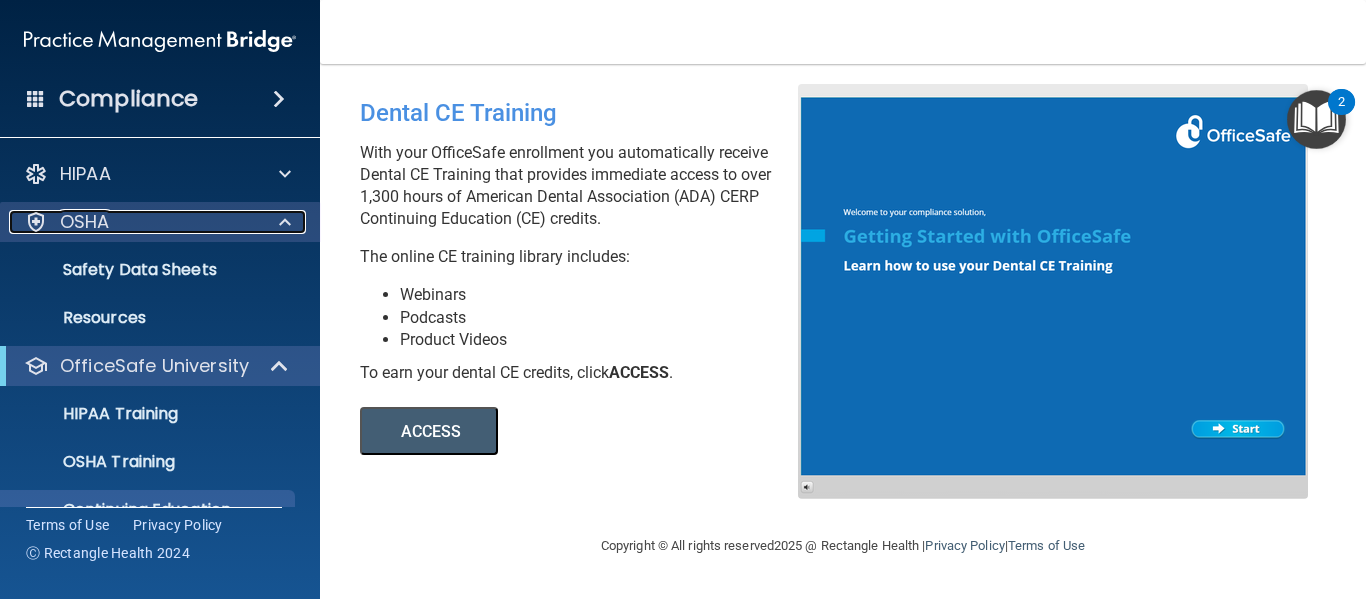 click at bounding box center (282, 222) 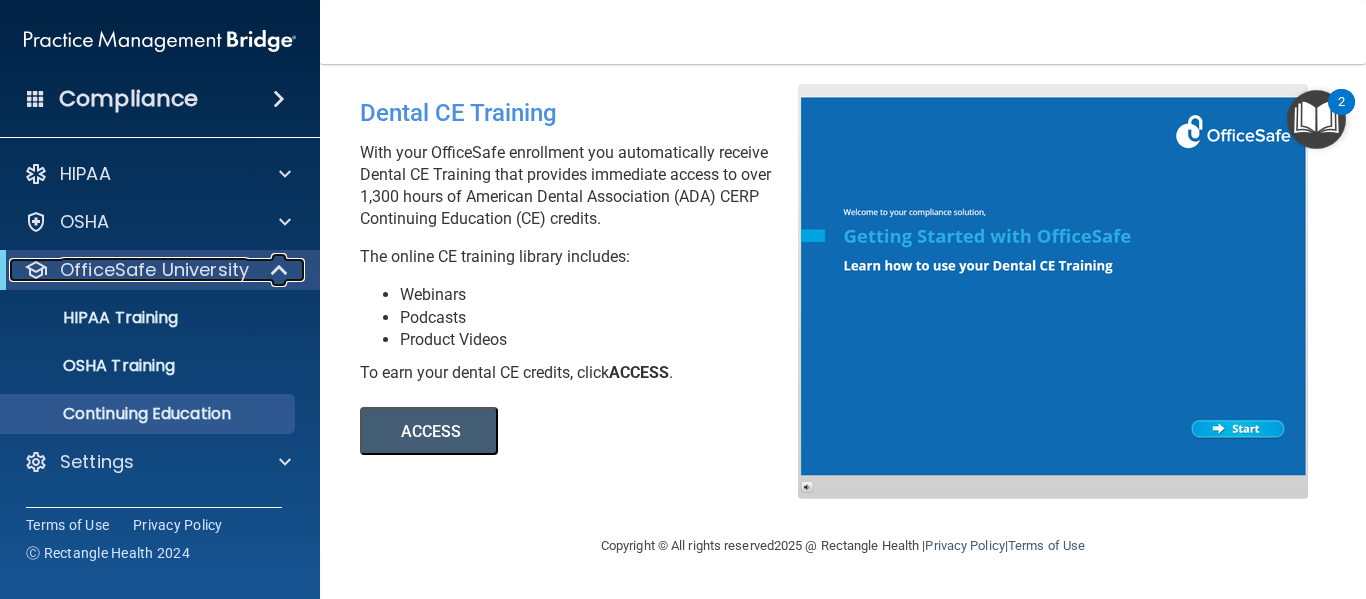 click at bounding box center [281, 270] 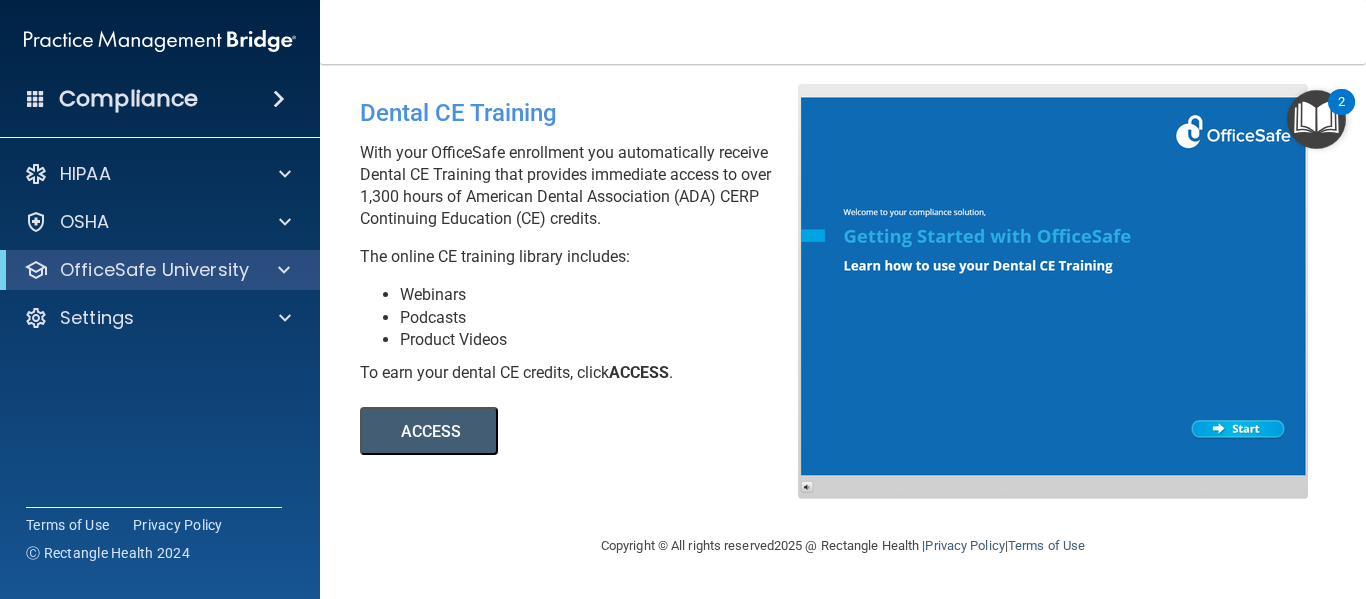 click on "Compliance" at bounding box center [160, 99] 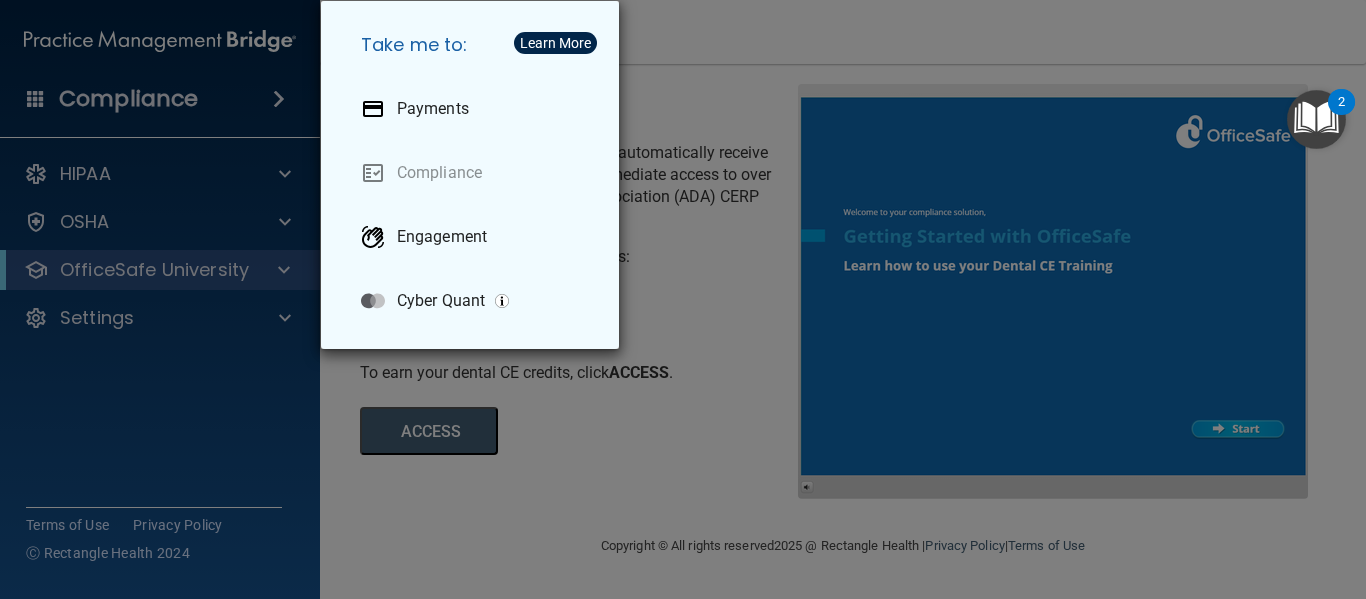 click on "Take me to:             Payments                   Compliance                     Engagement                     Cyber Quant" at bounding box center (683, 299) 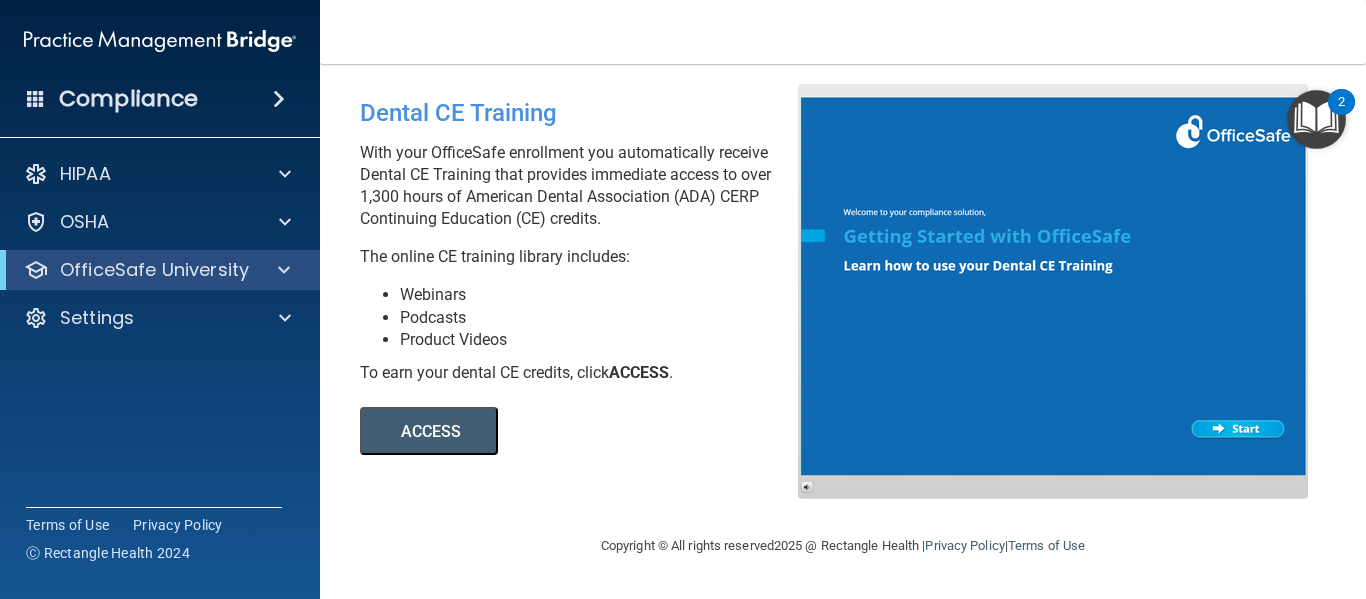 click on "Compliance" at bounding box center (160, 99) 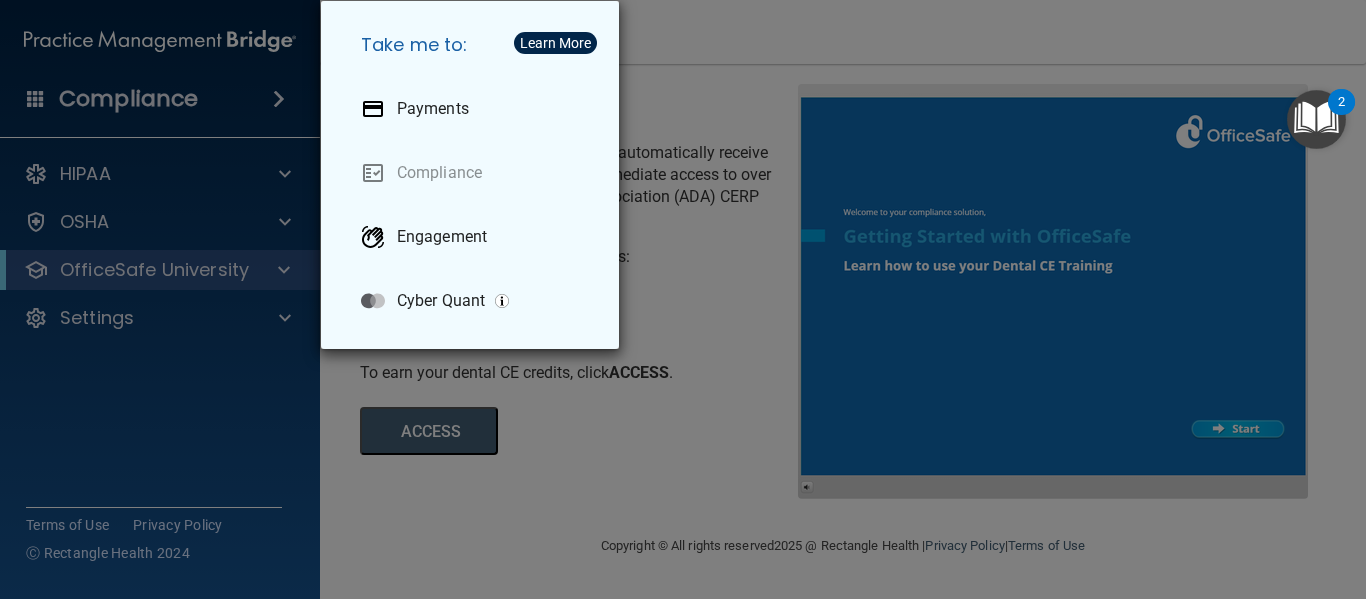 click on "Take me to:             Payments                   Compliance                     Engagement                     Cyber Quant" at bounding box center (683, 299) 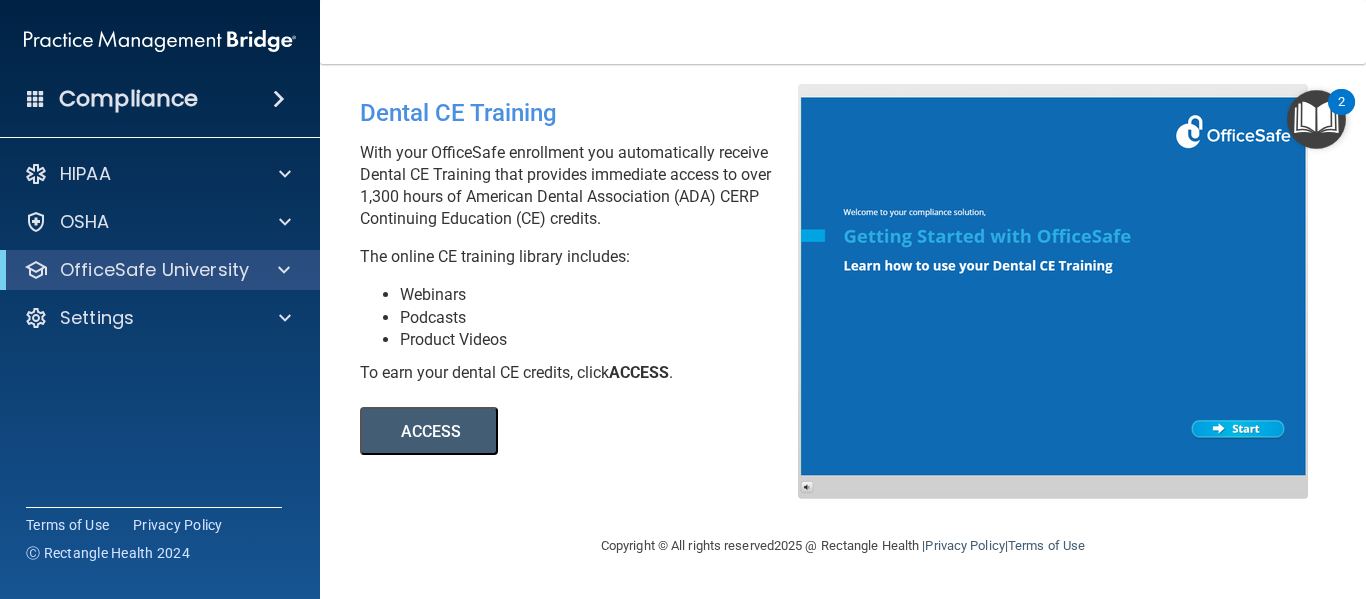 click at bounding box center [160, 41] 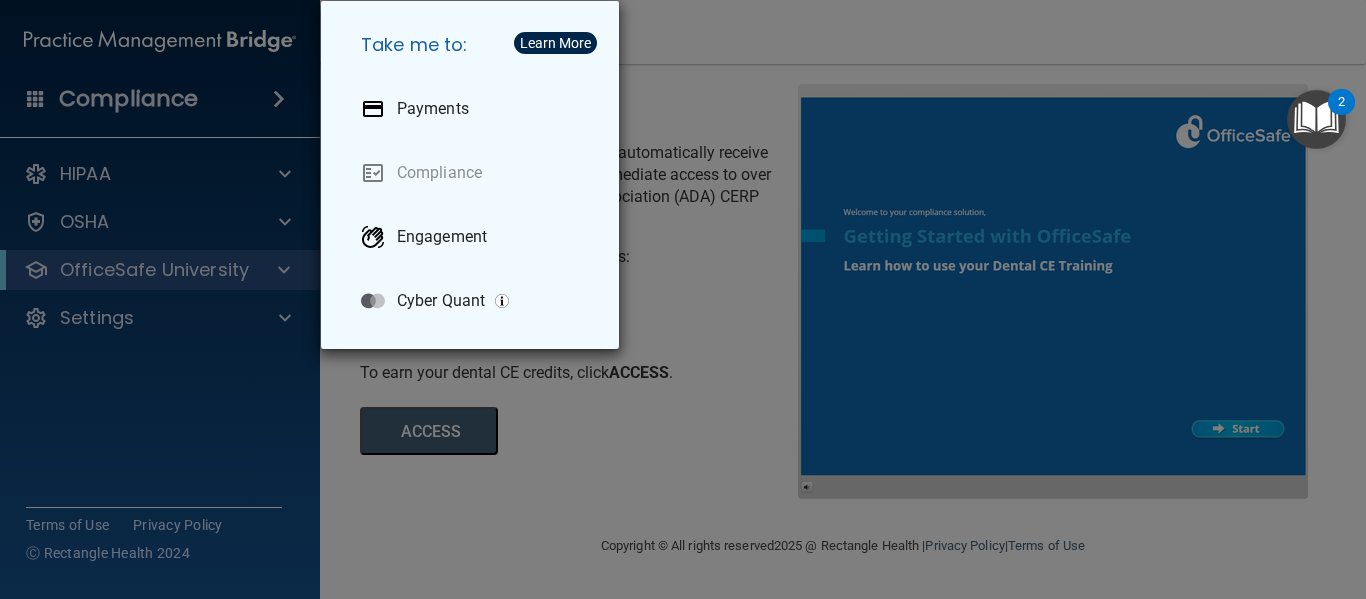 click on "Take me to:             Payments                   Compliance                     Engagement                     Cyber Quant" at bounding box center (683, 299) 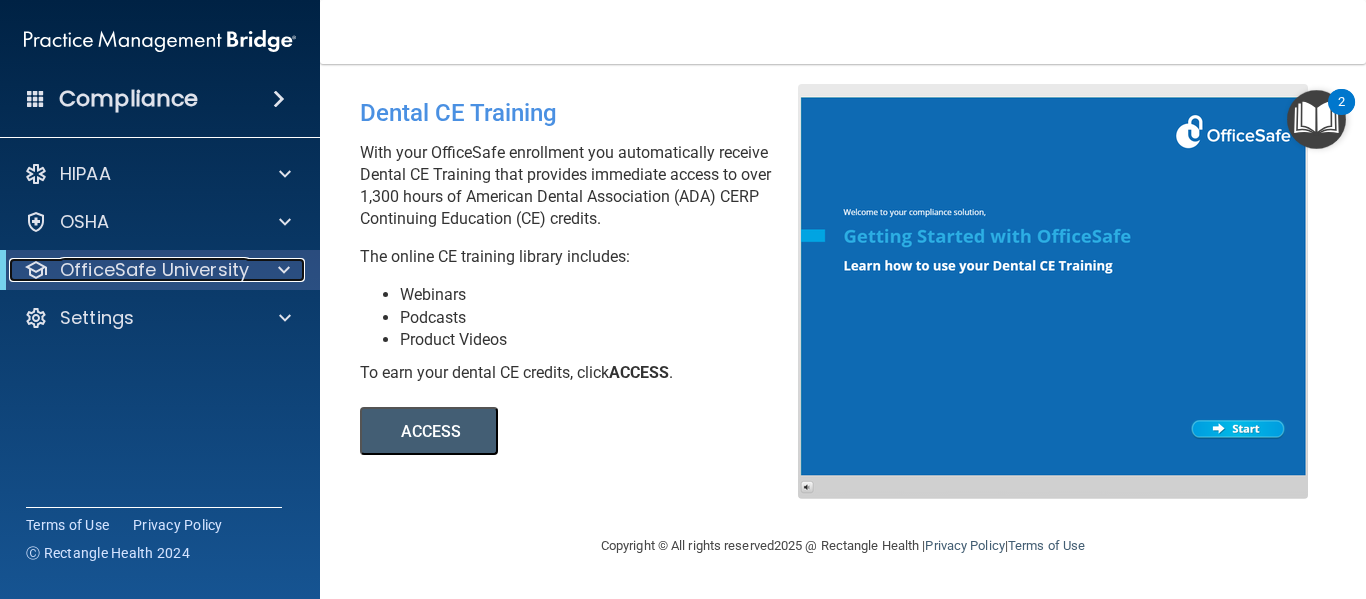 click on "OfficeSafe University" at bounding box center [154, 270] 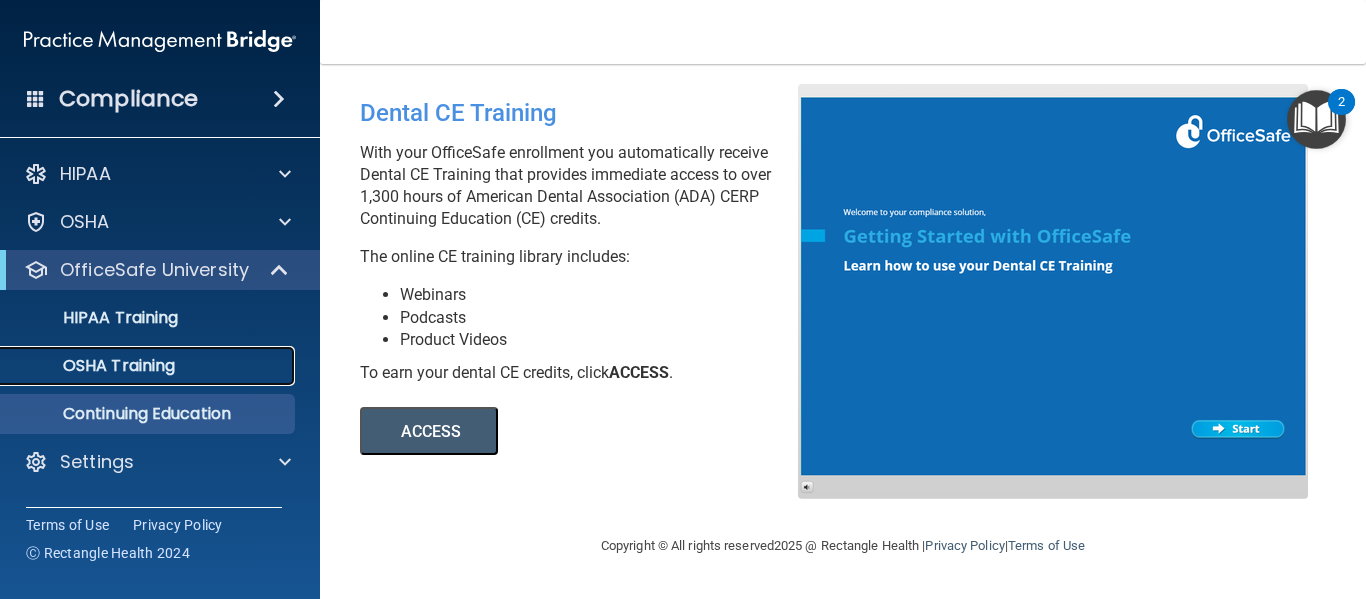click on "OSHA Training" at bounding box center (94, 366) 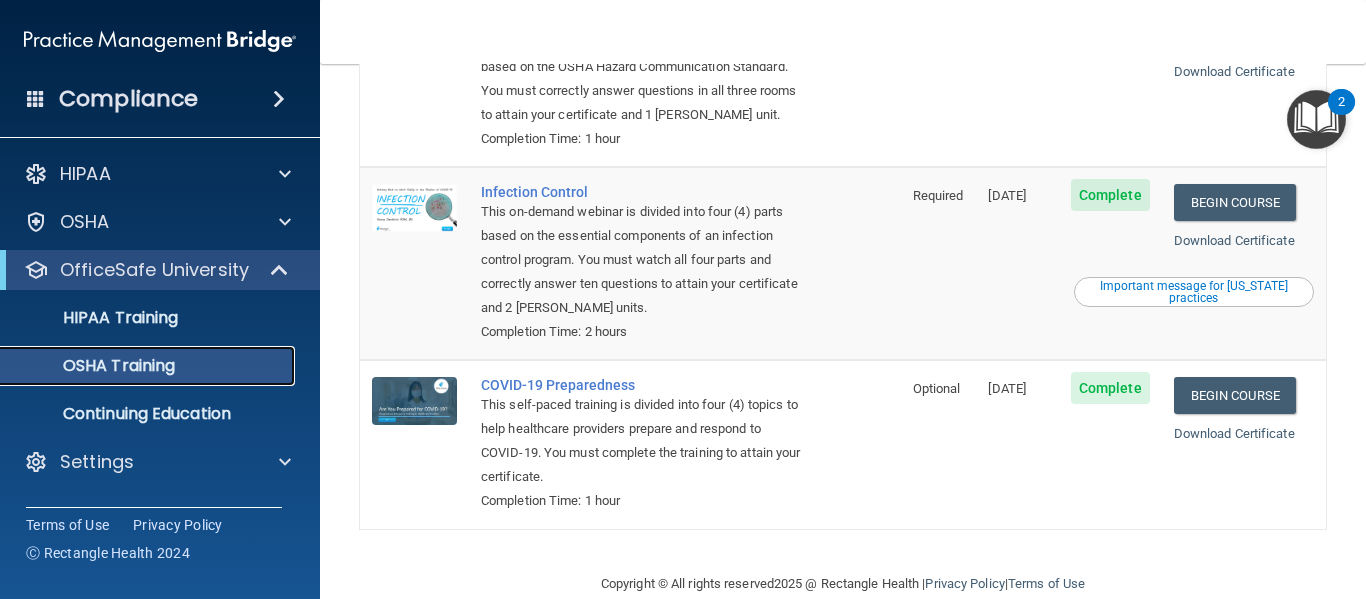 scroll, scrollTop: 452, scrollLeft: 0, axis: vertical 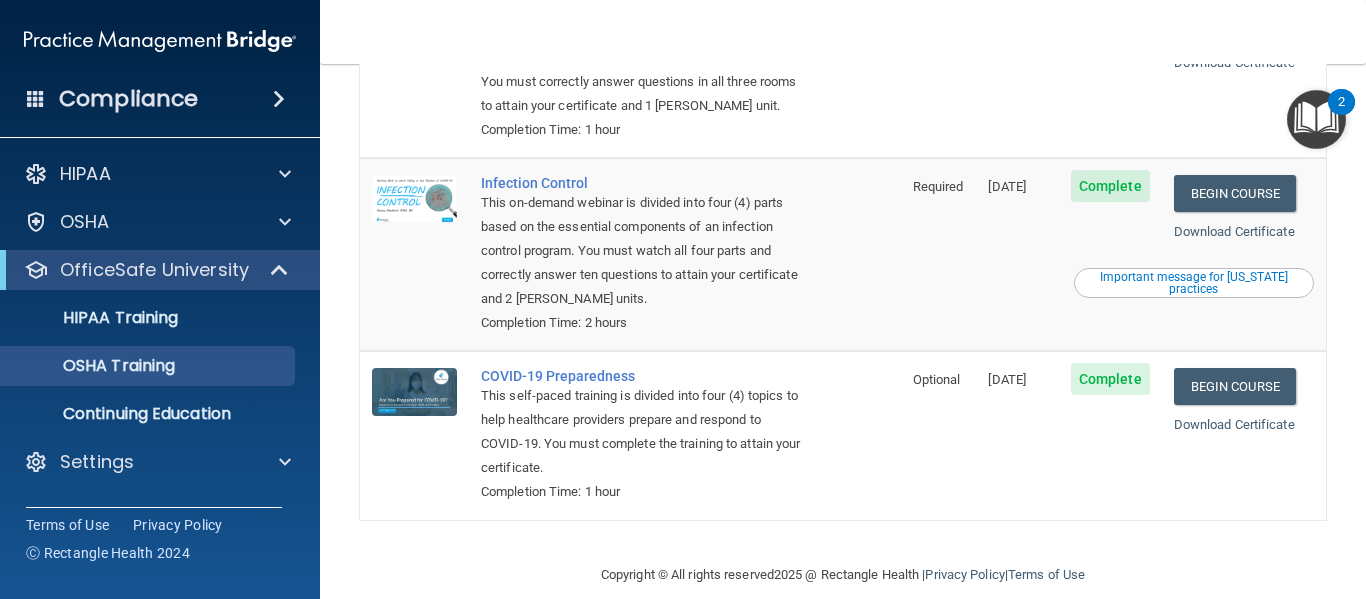 click on "Important message for [US_STATE] practices" at bounding box center (1194, 283) 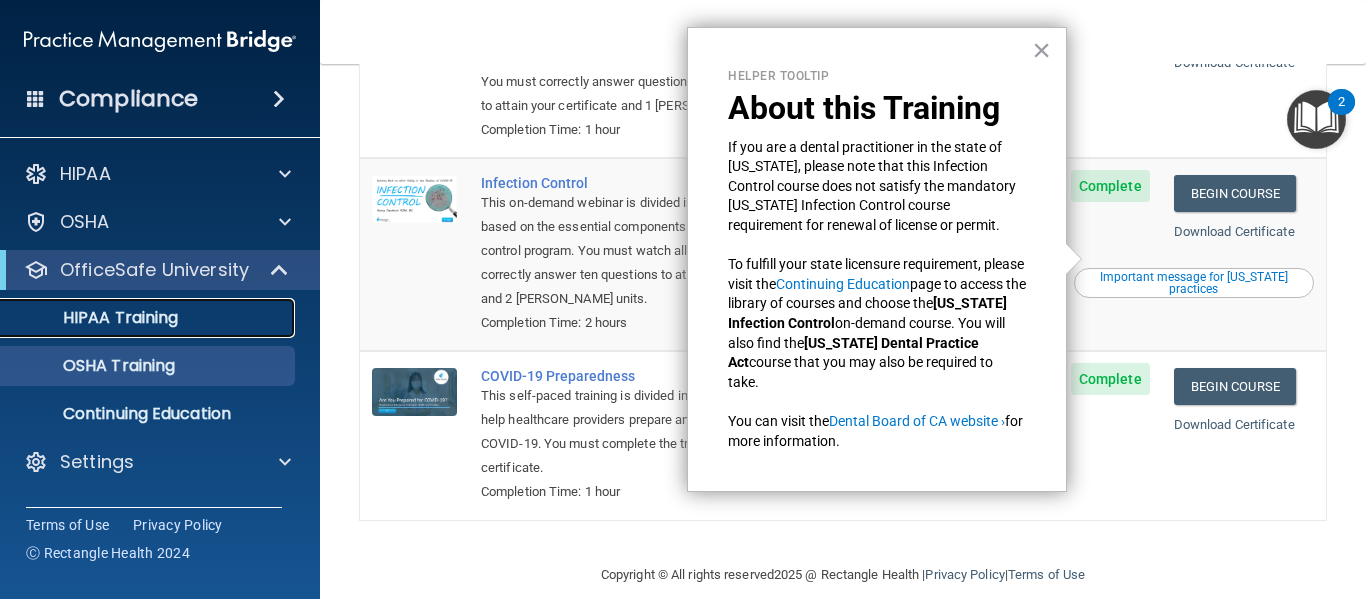 click on "HIPAA Training" at bounding box center [137, 318] 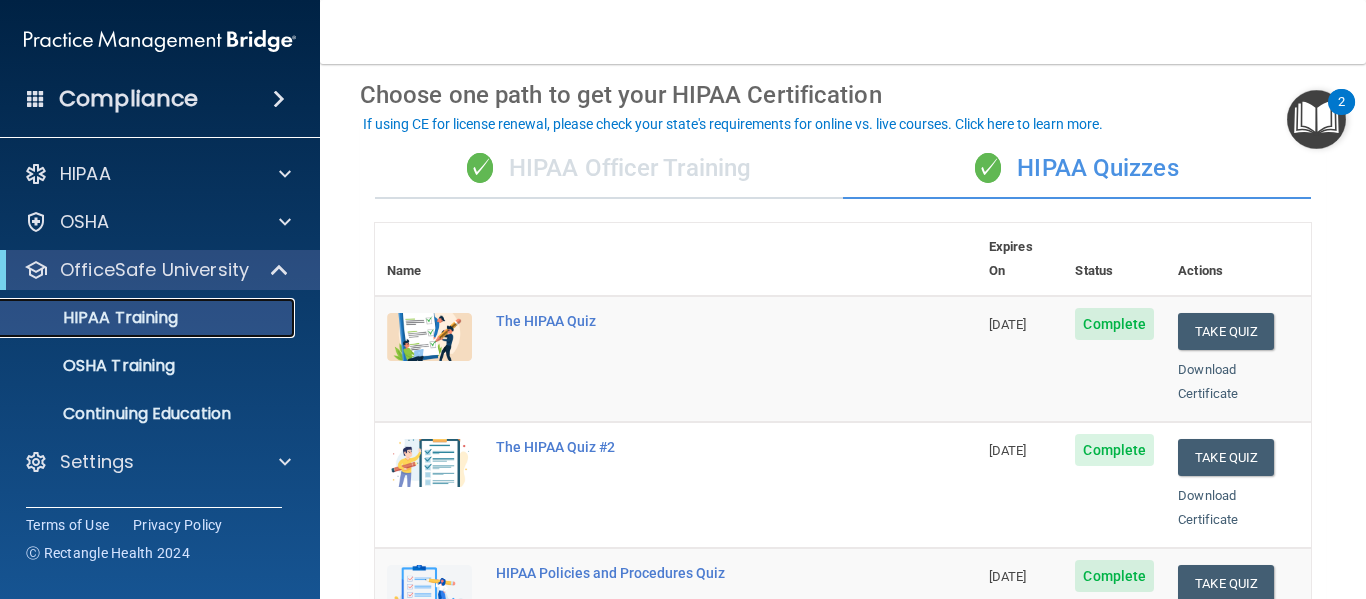 scroll, scrollTop: 0, scrollLeft: 0, axis: both 